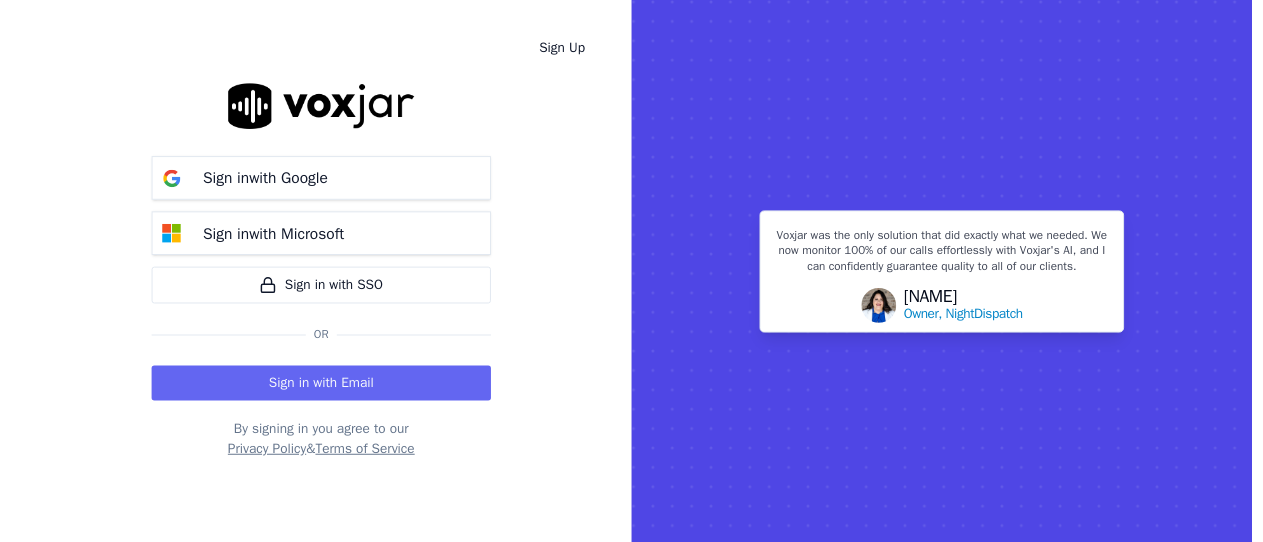 scroll, scrollTop: 0, scrollLeft: 0, axis: both 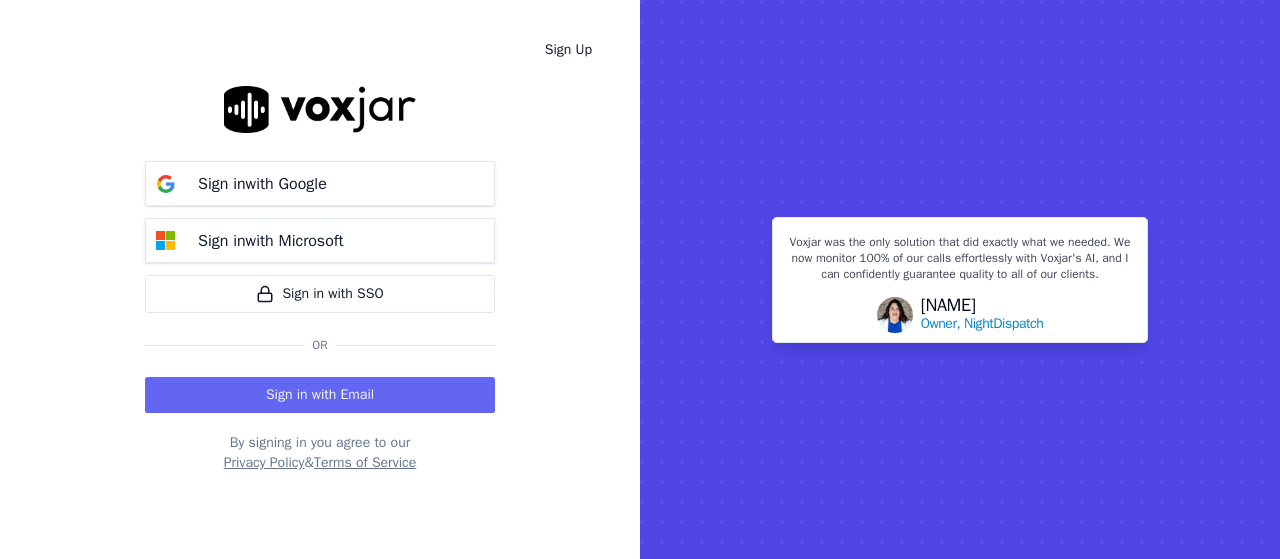 click on "Sign in with Email" at bounding box center (320, 395) 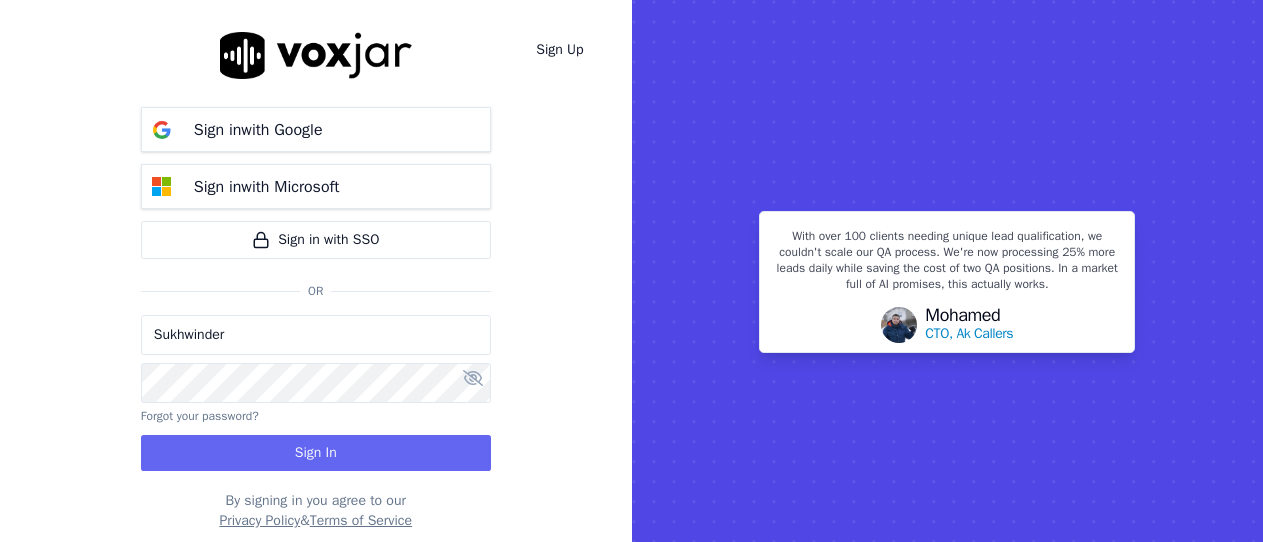 click on "Sukhwinder" at bounding box center (316, 335) 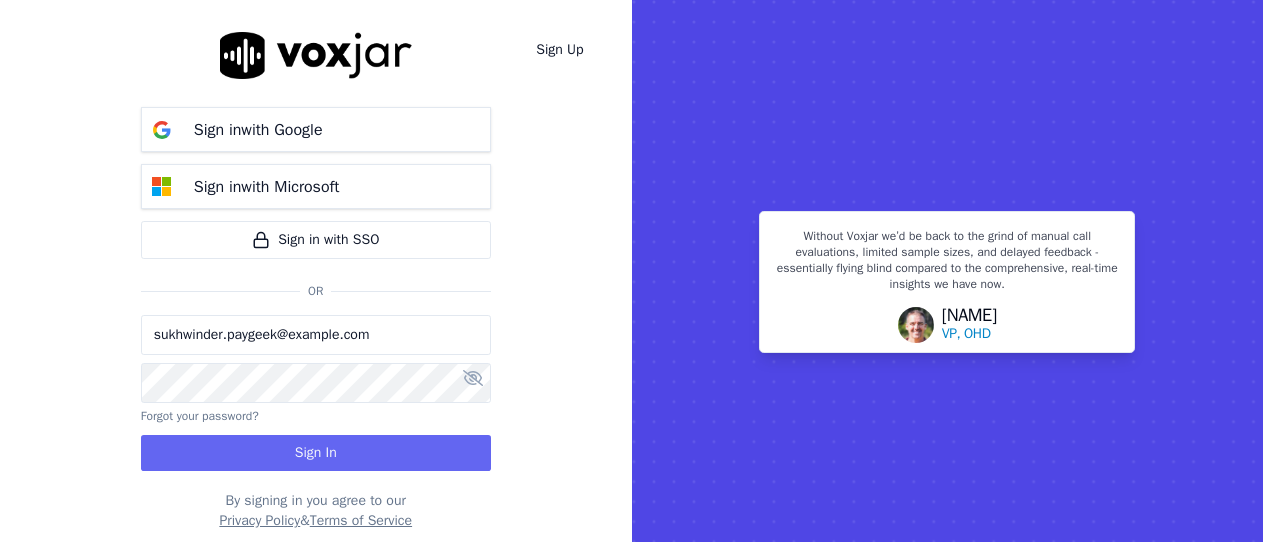 drag, startPoint x: 231, startPoint y: 336, endPoint x: 242, endPoint y: 343, distance: 13.038404 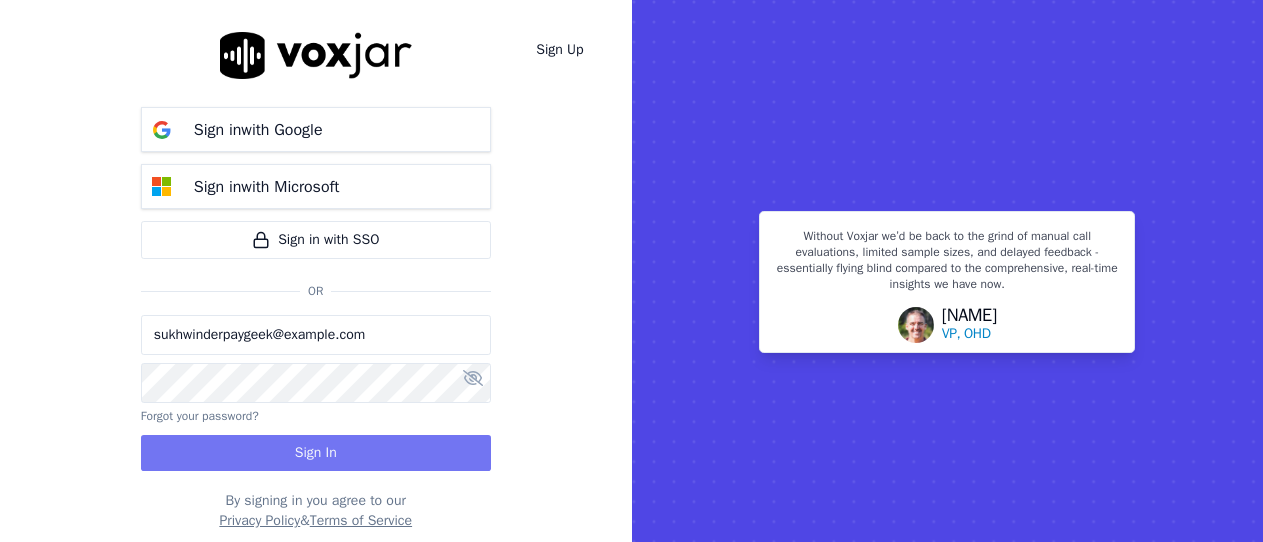 type on "sukhwinderpaygeek@example.com" 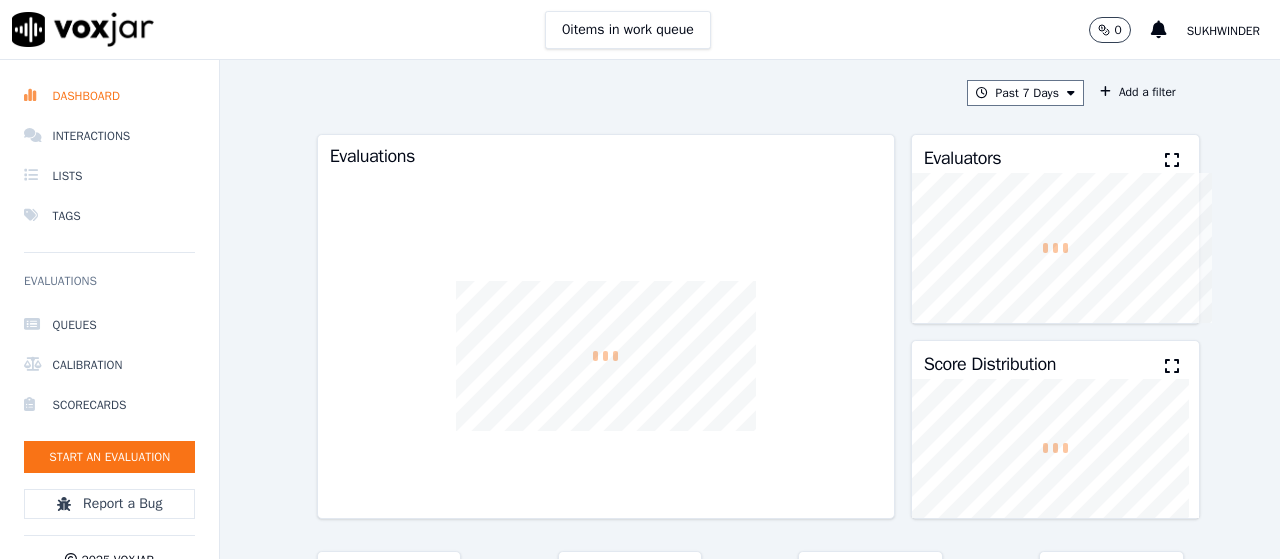 scroll, scrollTop: 0, scrollLeft: 0, axis: both 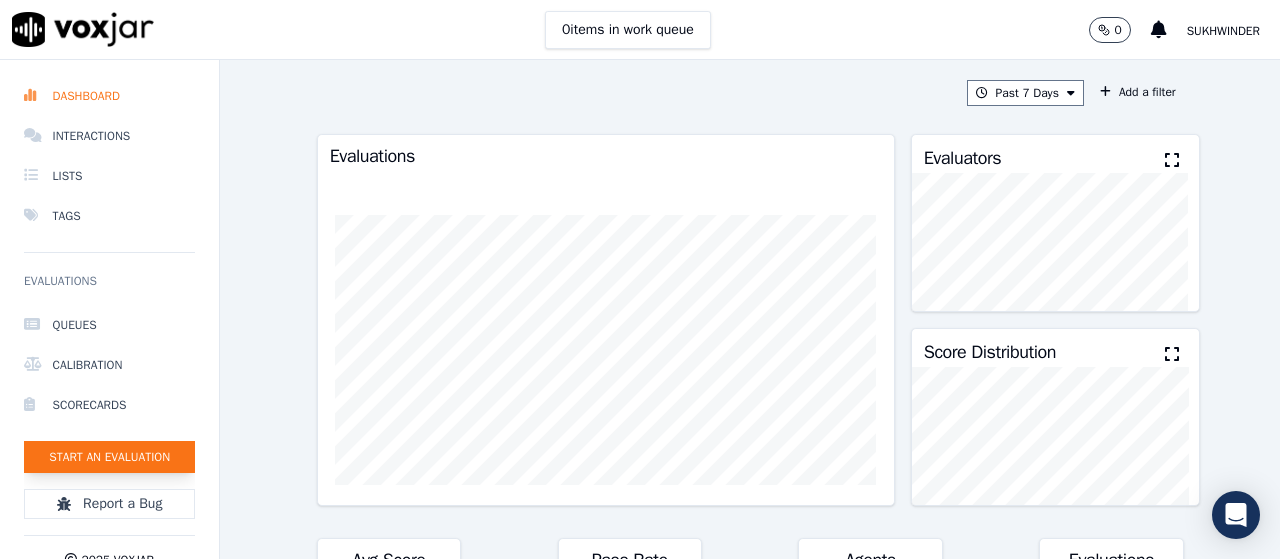 click on "Start an Evaluation" 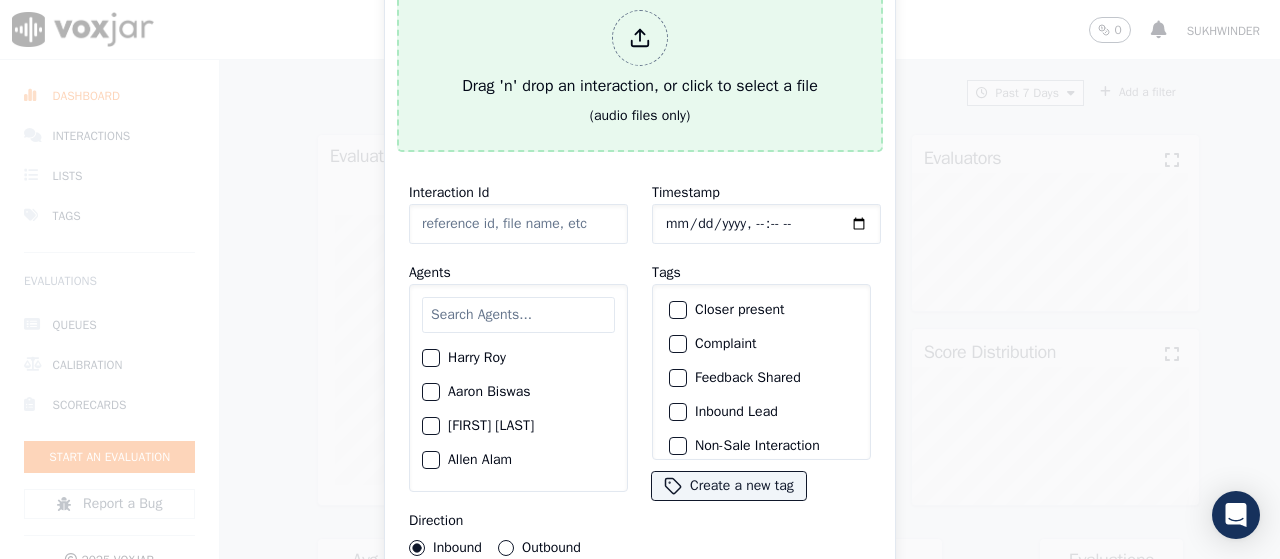 drag, startPoint x: 583, startPoint y: 83, endPoint x: 583, endPoint y: 94, distance: 11 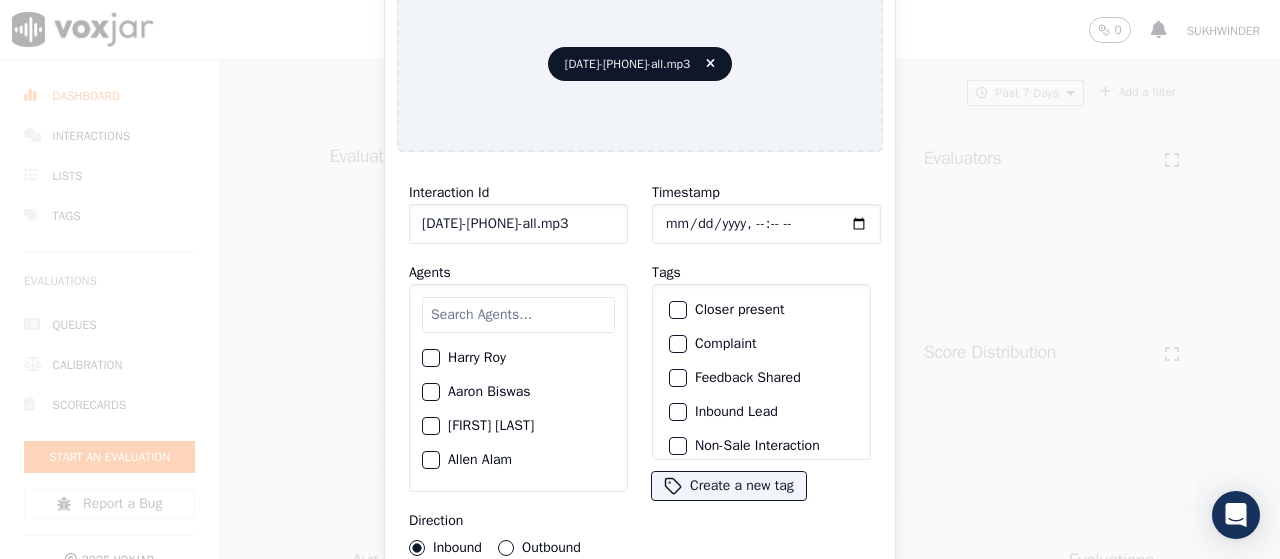 click at bounding box center (518, 315) 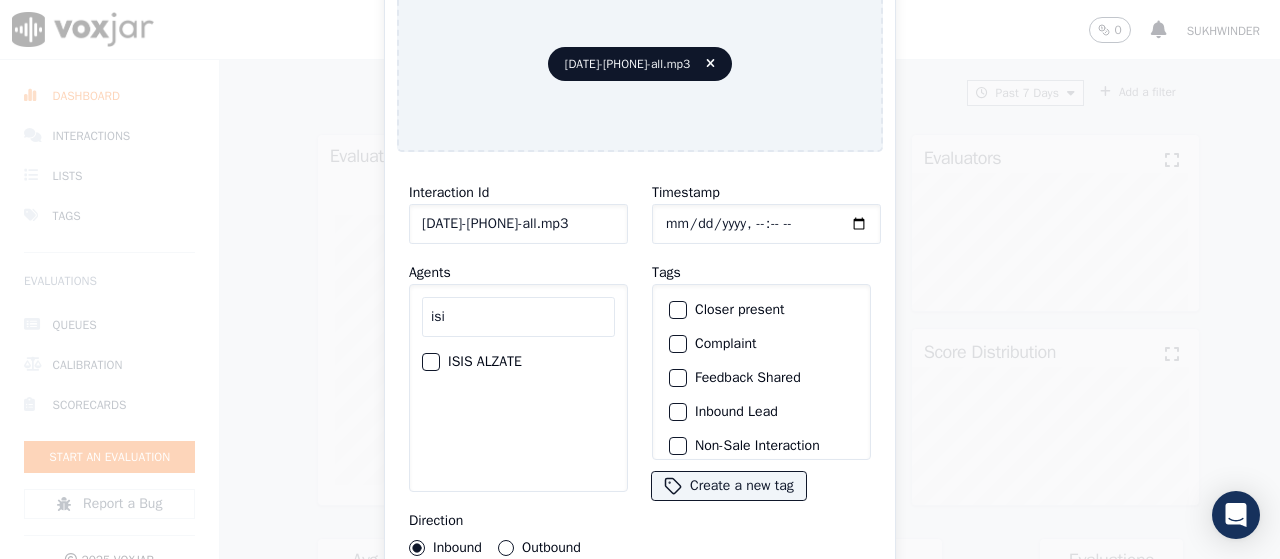 type on "isi" 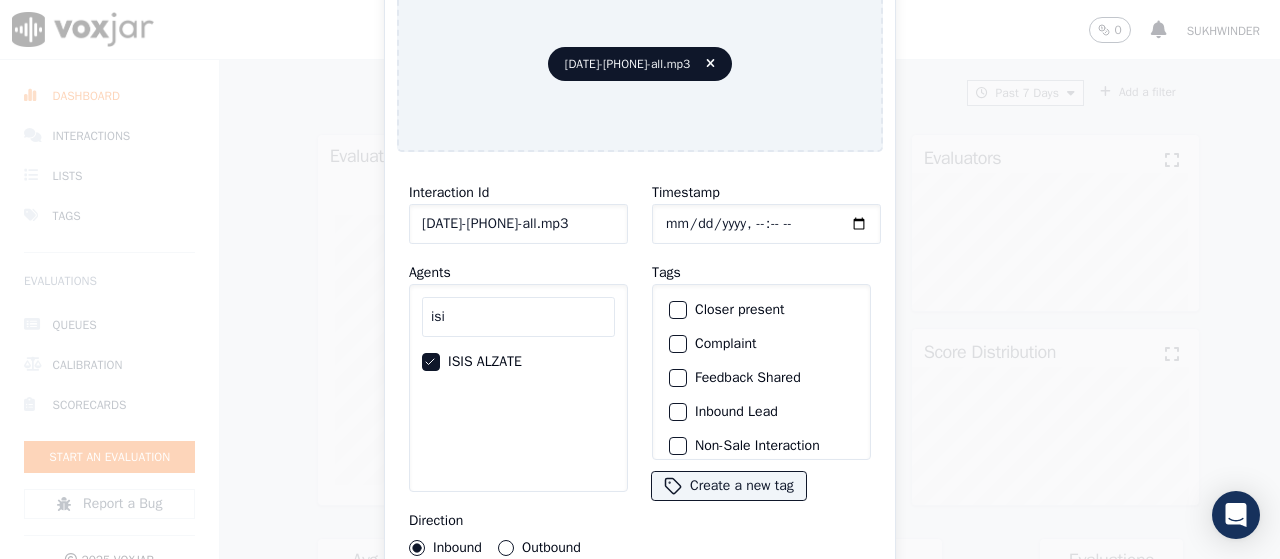 click on "Timestamp" 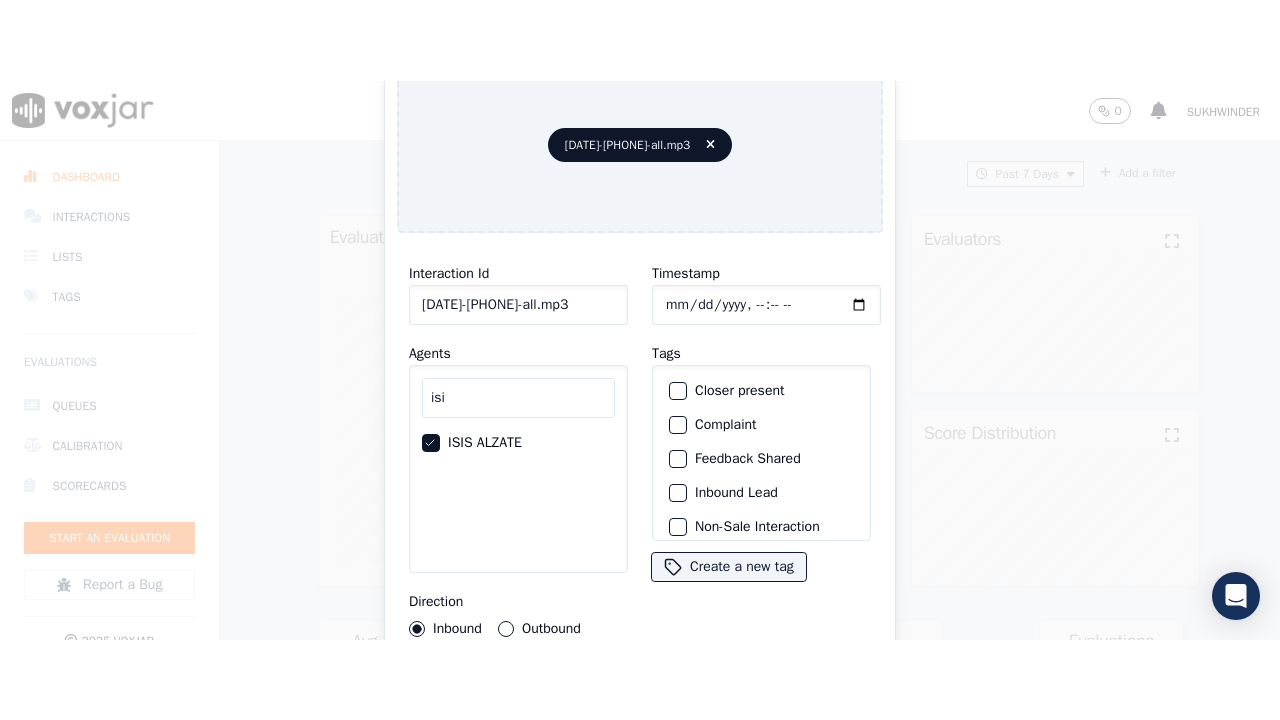 scroll, scrollTop: 189, scrollLeft: 0, axis: vertical 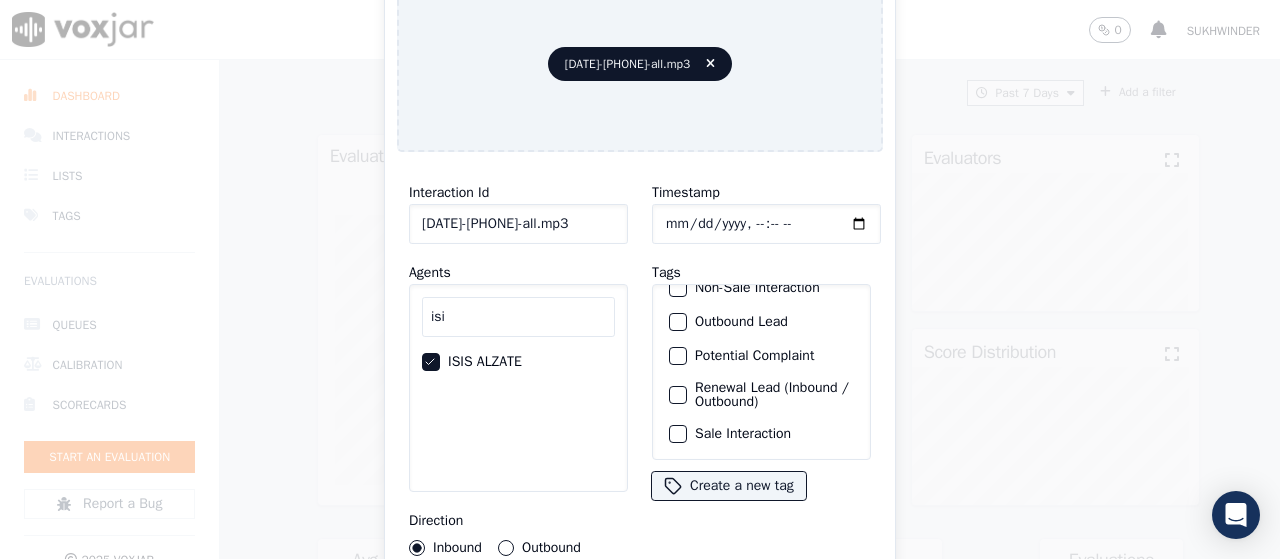 drag, startPoint x: 727, startPoint y: 404, endPoint x: 711, endPoint y: 436, distance: 35.77709 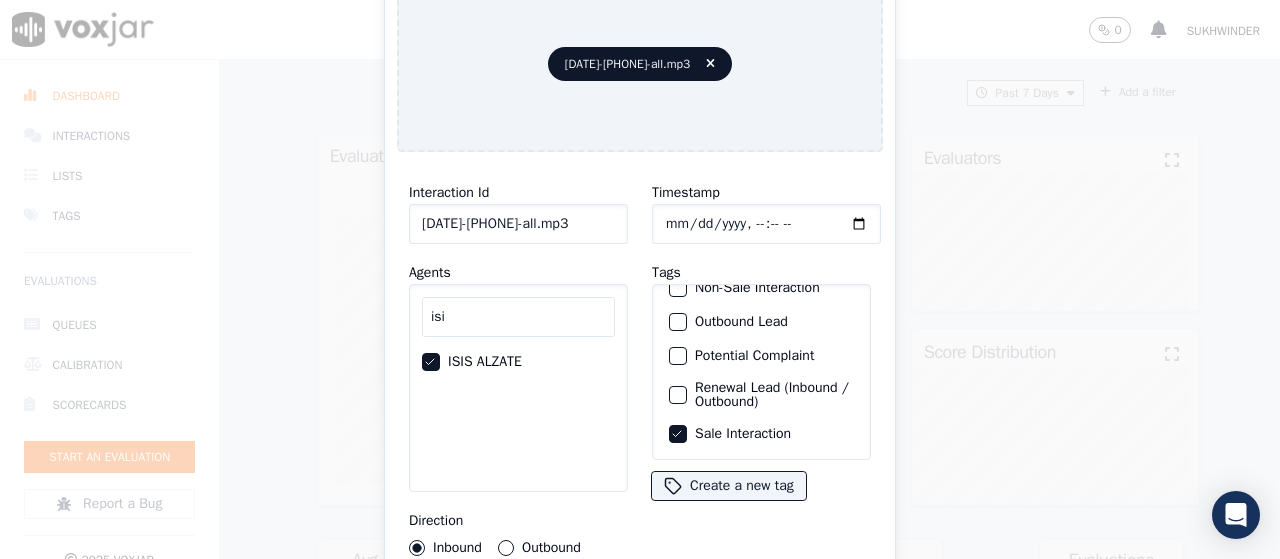 type 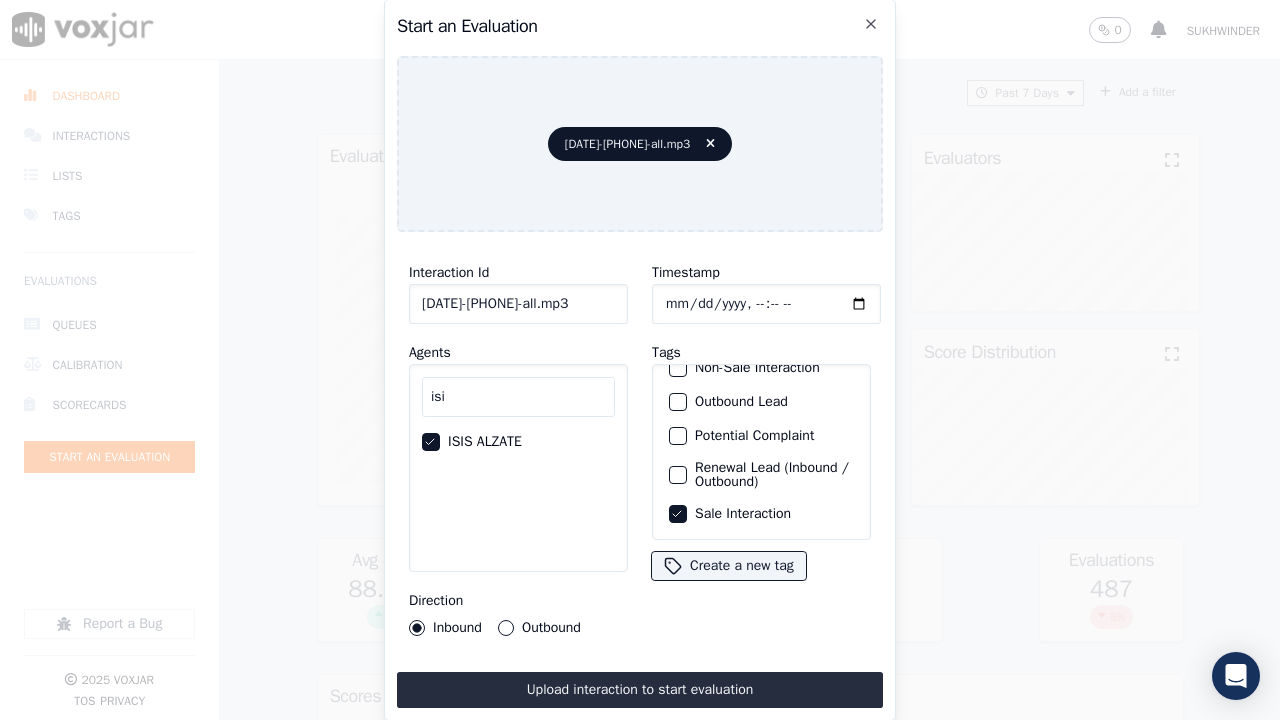 click on "Upload interaction to start evaluation" at bounding box center (640, 690) 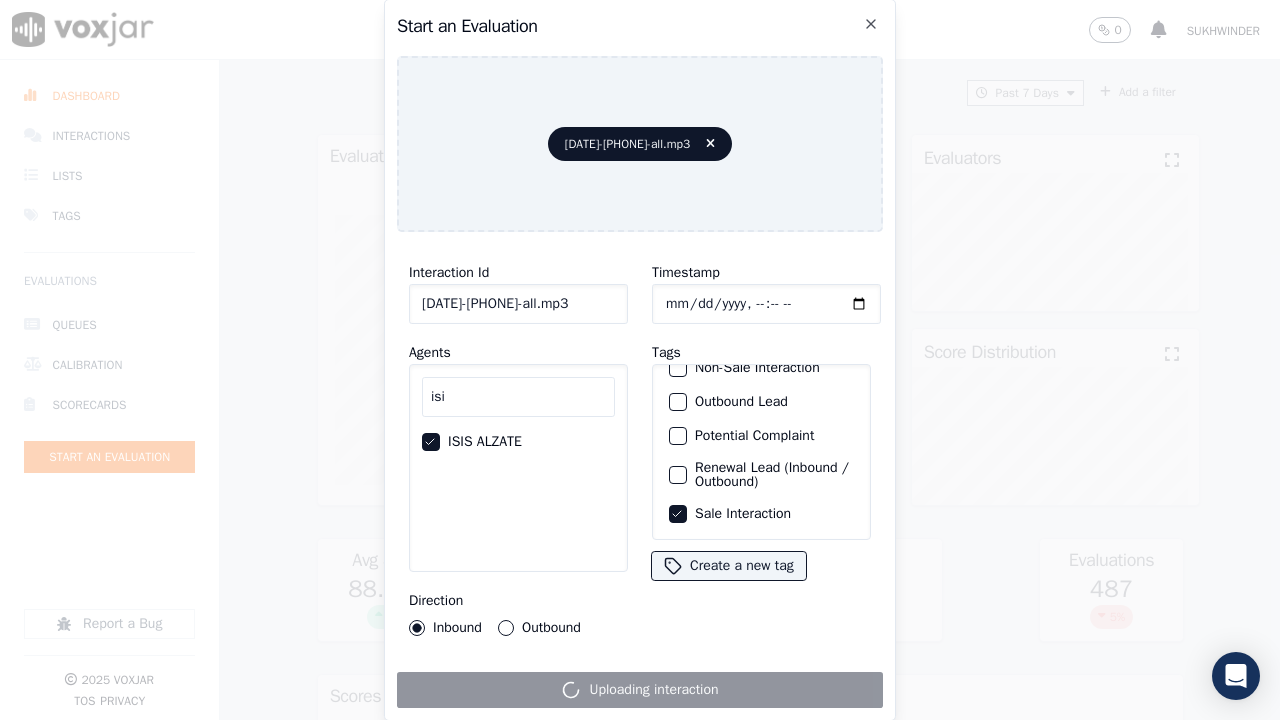drag, startPoint x: 480, startPoint y: 396, endPoint x: 392, endPoint y: 385, distance: 88.68484 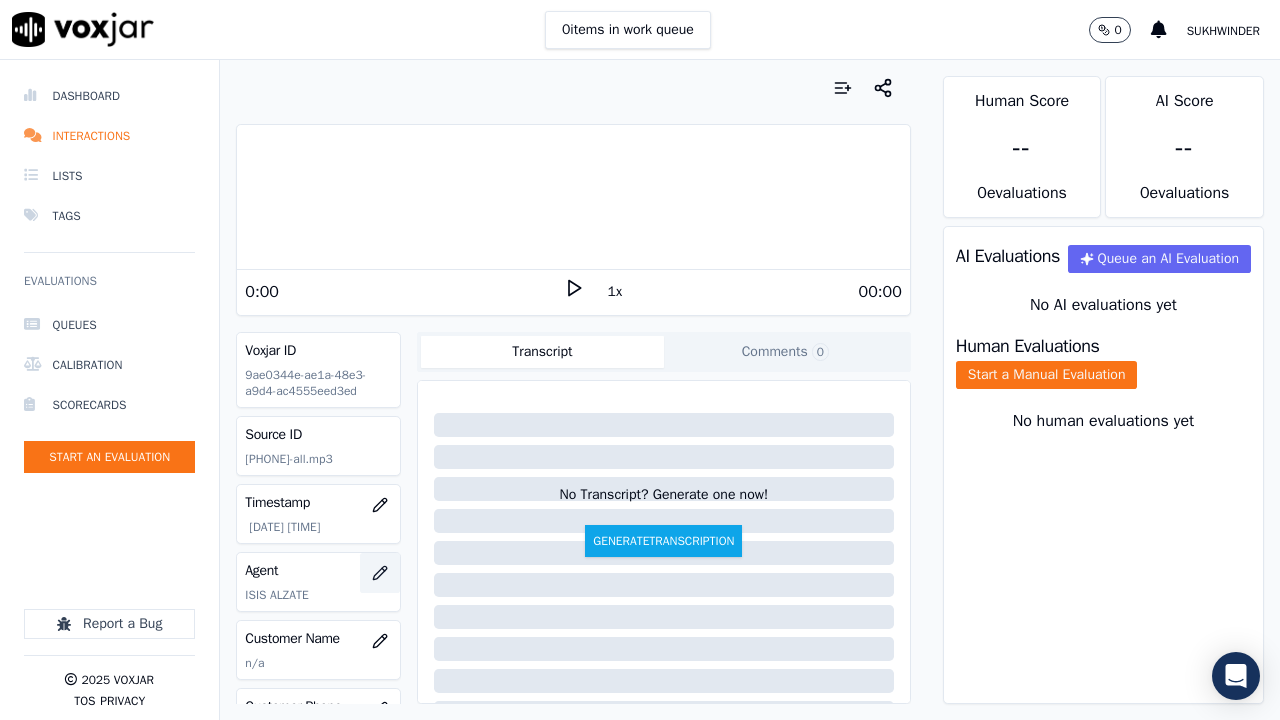 click 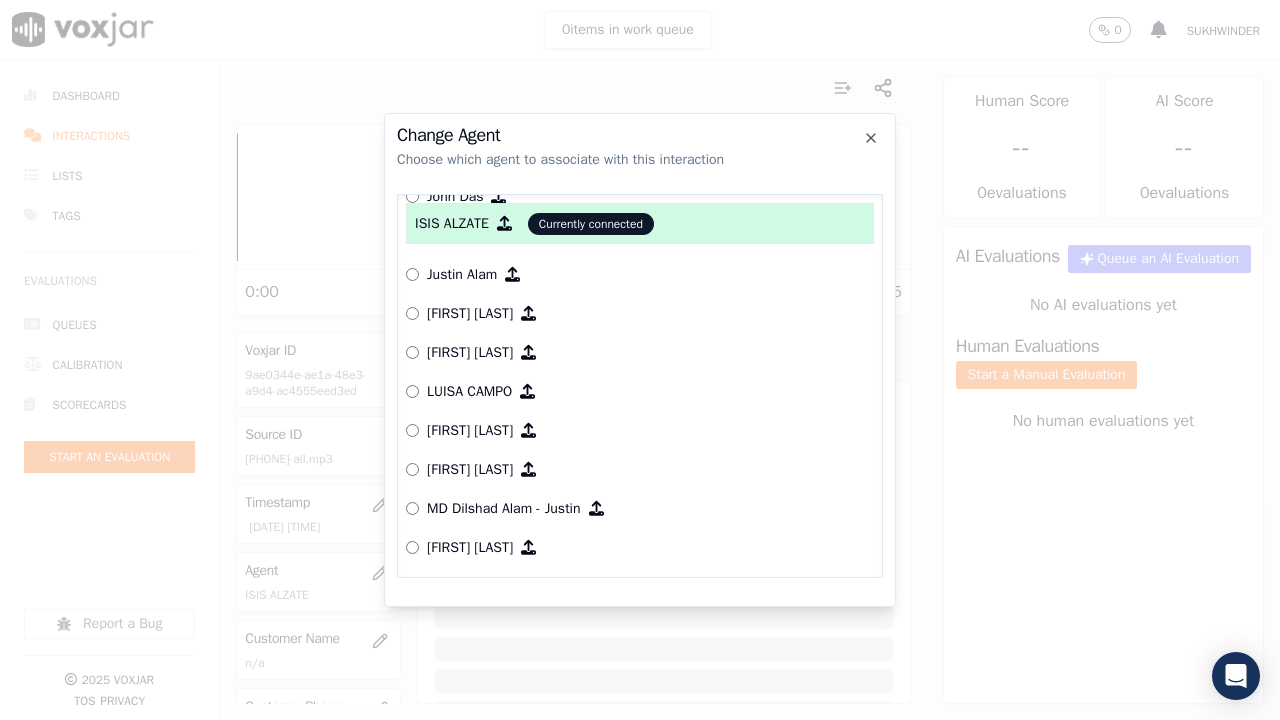 scroll, scrollTop: 1376, scrollLeft: 0, axis: vertical 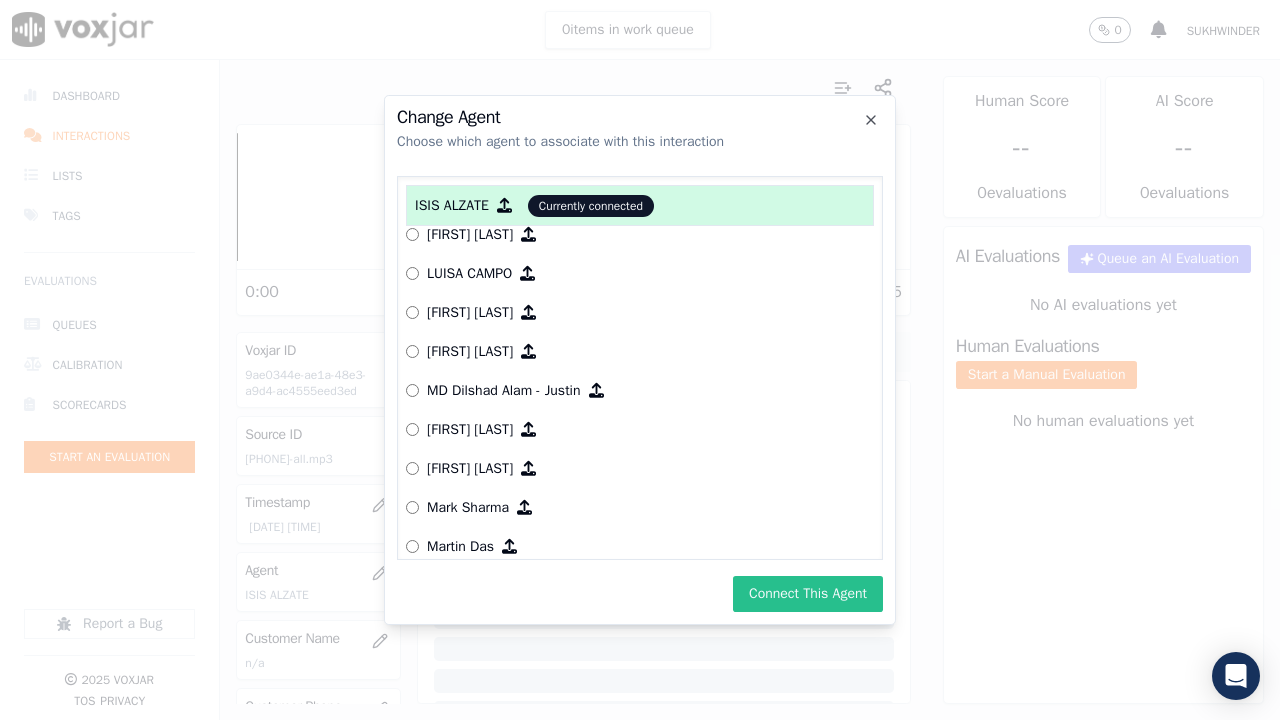 click on "Connect This Agent" at bounding box center [808, 594] 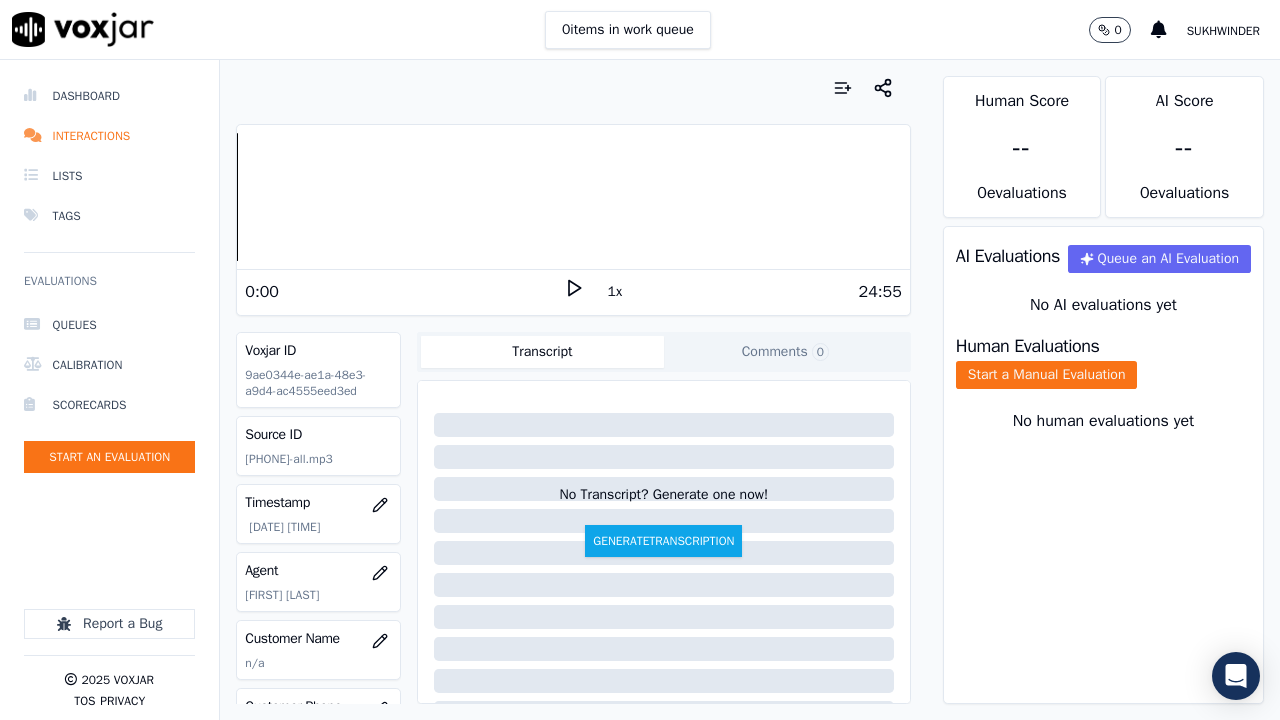 scroll, scrollTop: 100, scrollLeft: 0, axis: vertical 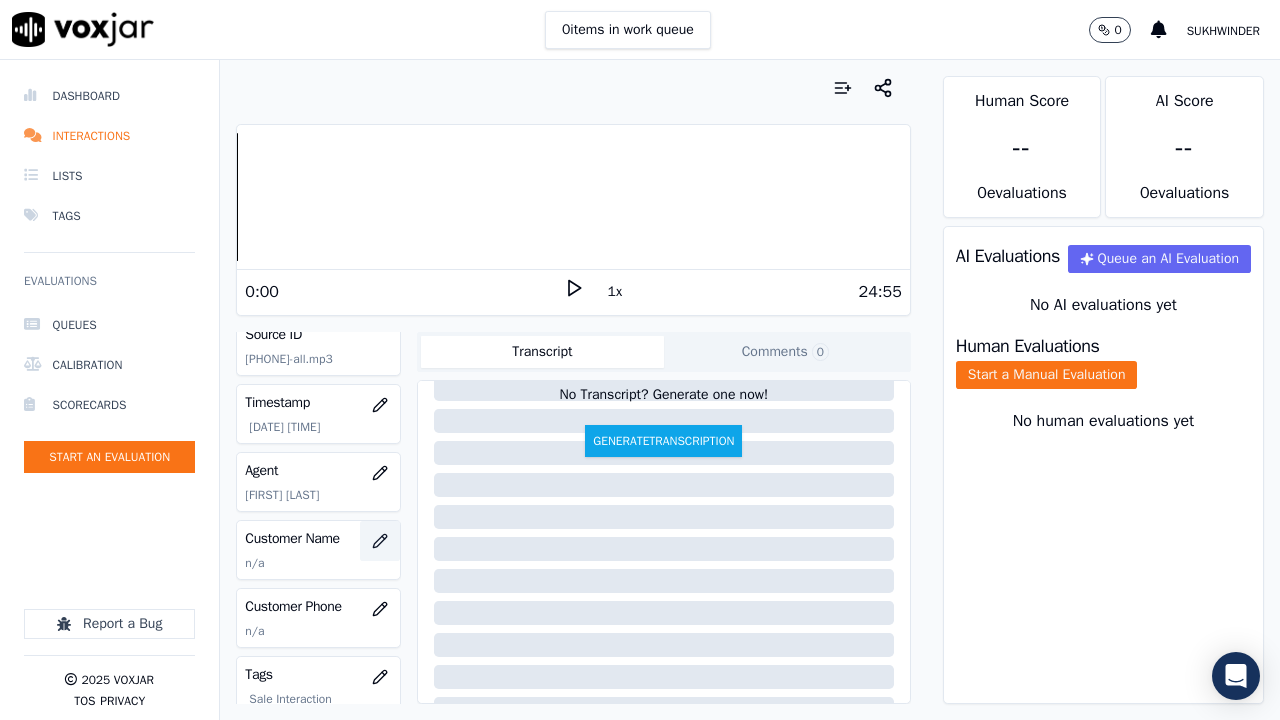 click 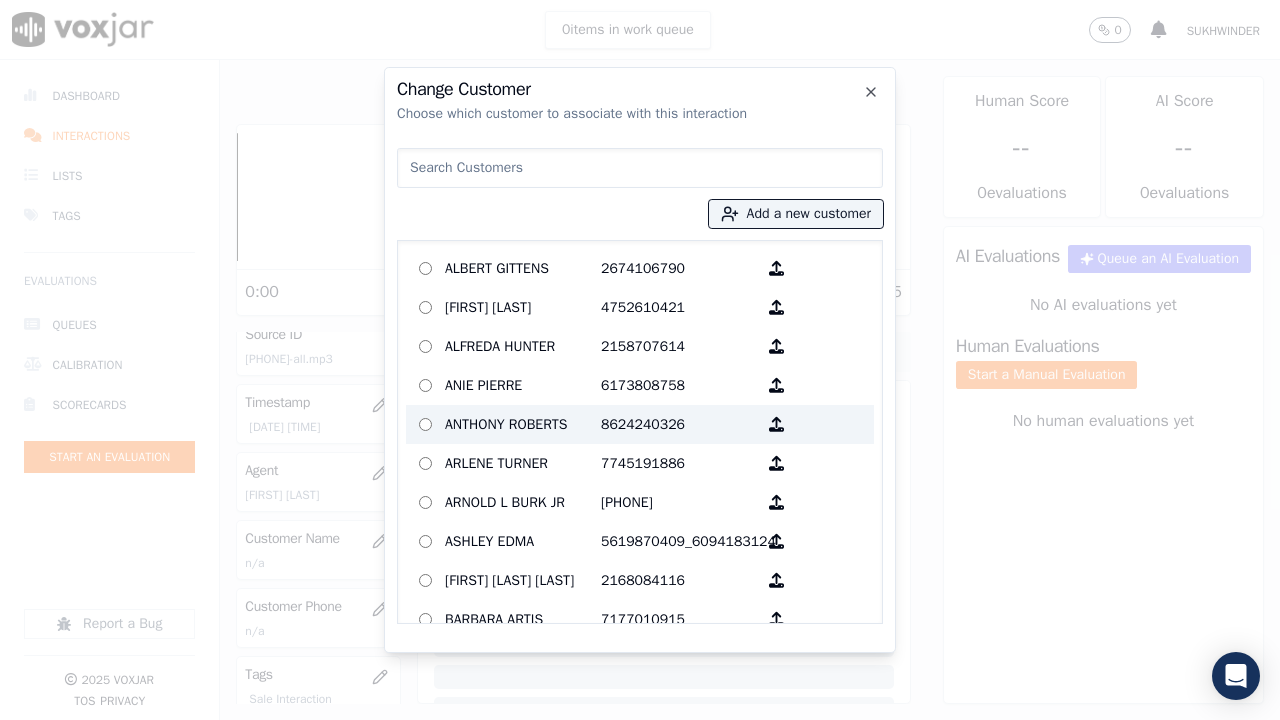 paste on "[FIRST] [LAST]" 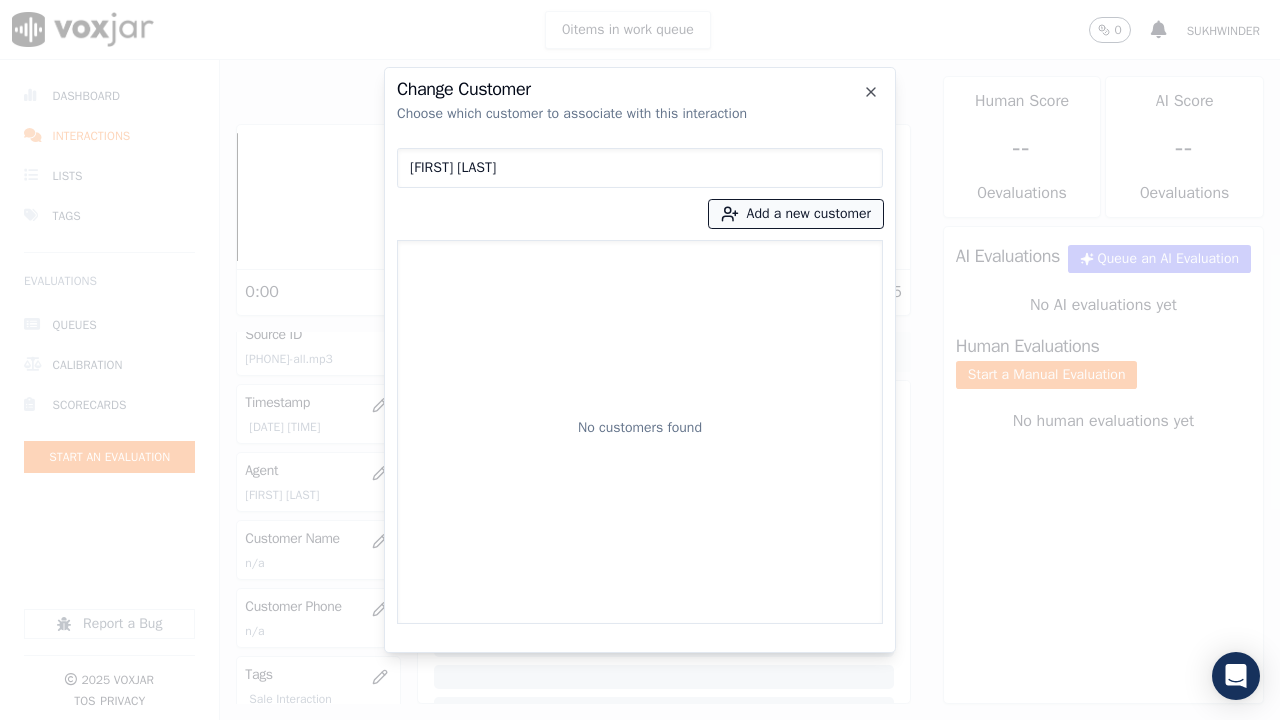 type on "[FIRST] [LAST]" 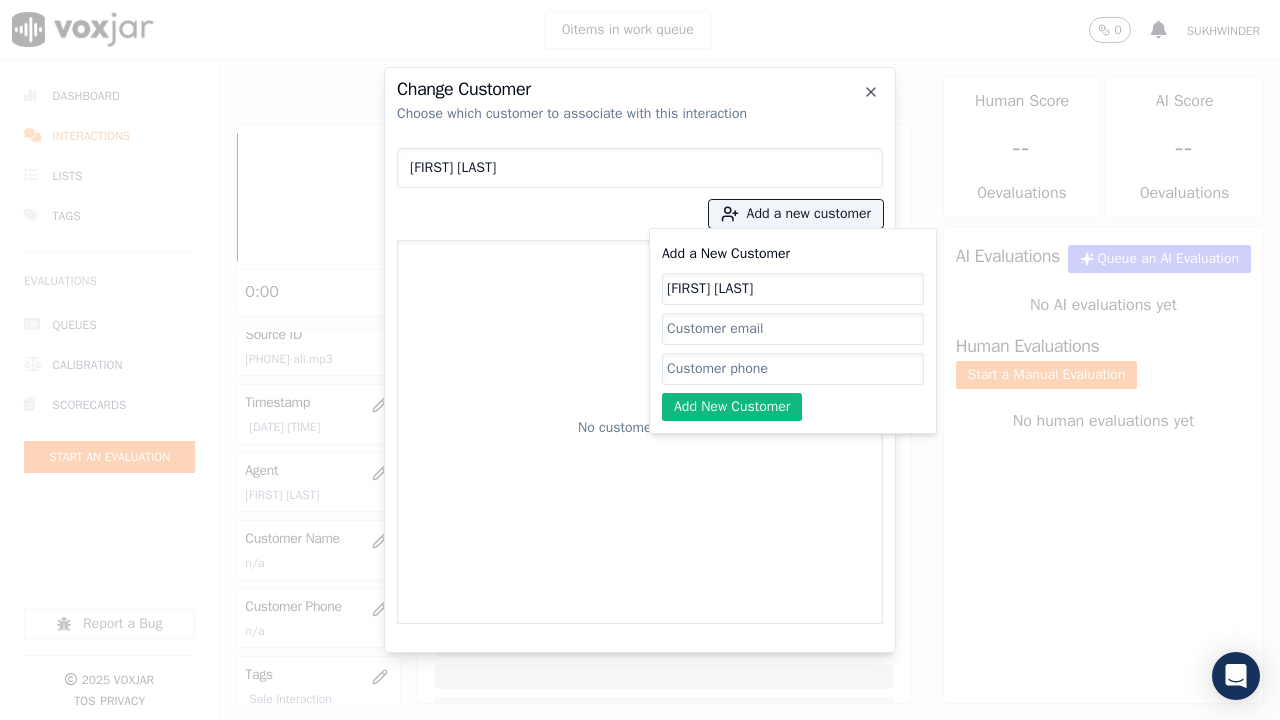 type on "[FIRST] [LAST]" 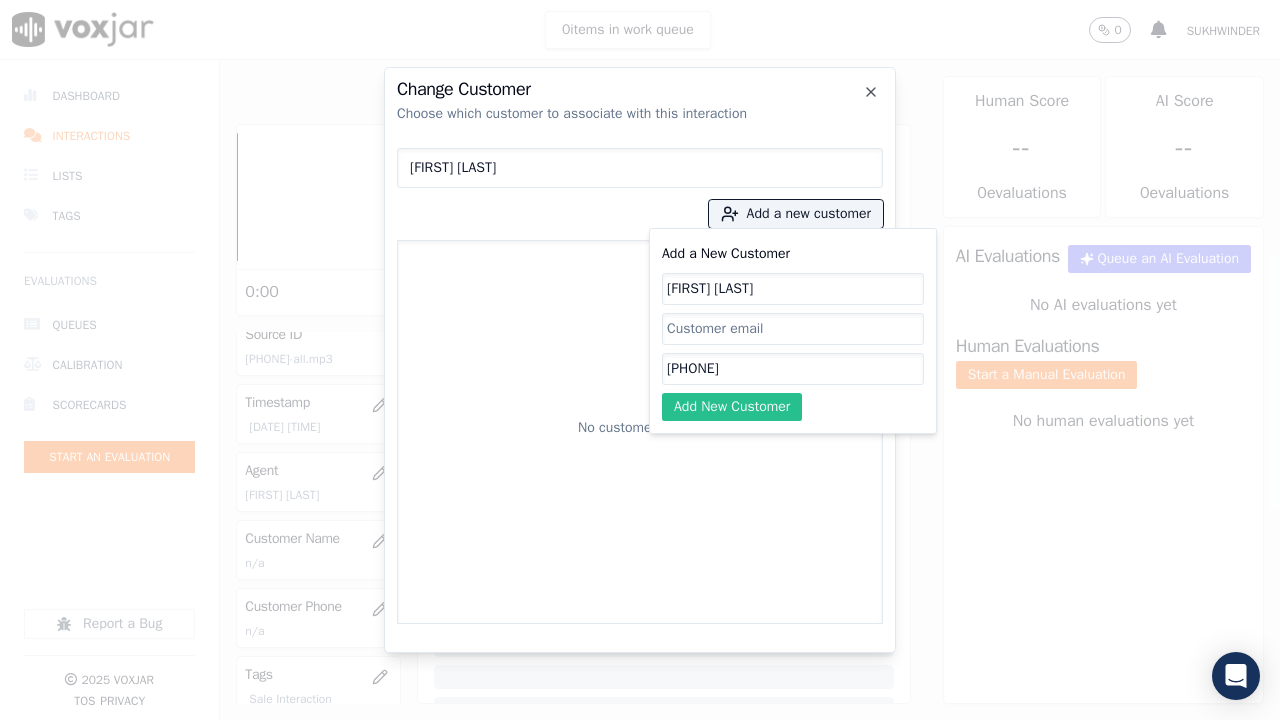 type on "[PHONE]" 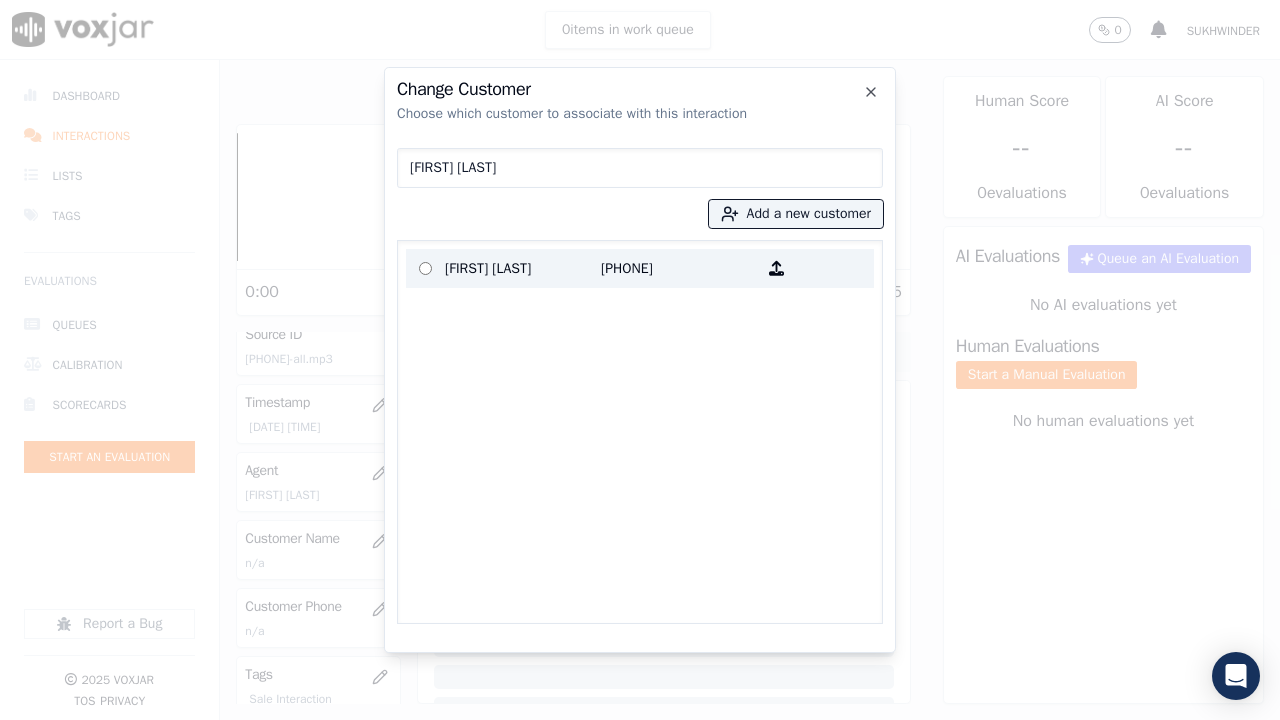 click on "[FIRST] [LAST]" at bounding box center (523, 268) 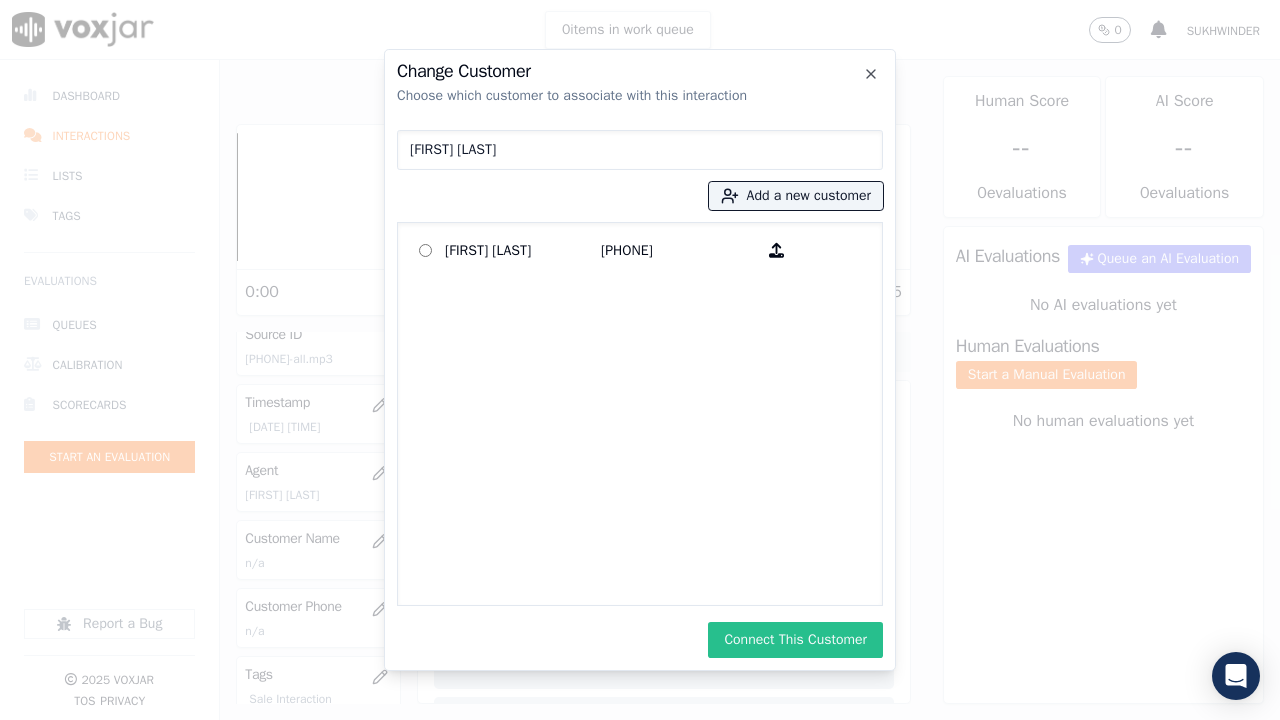 click on "Connect This Customer" at bounding box center (795, 640) 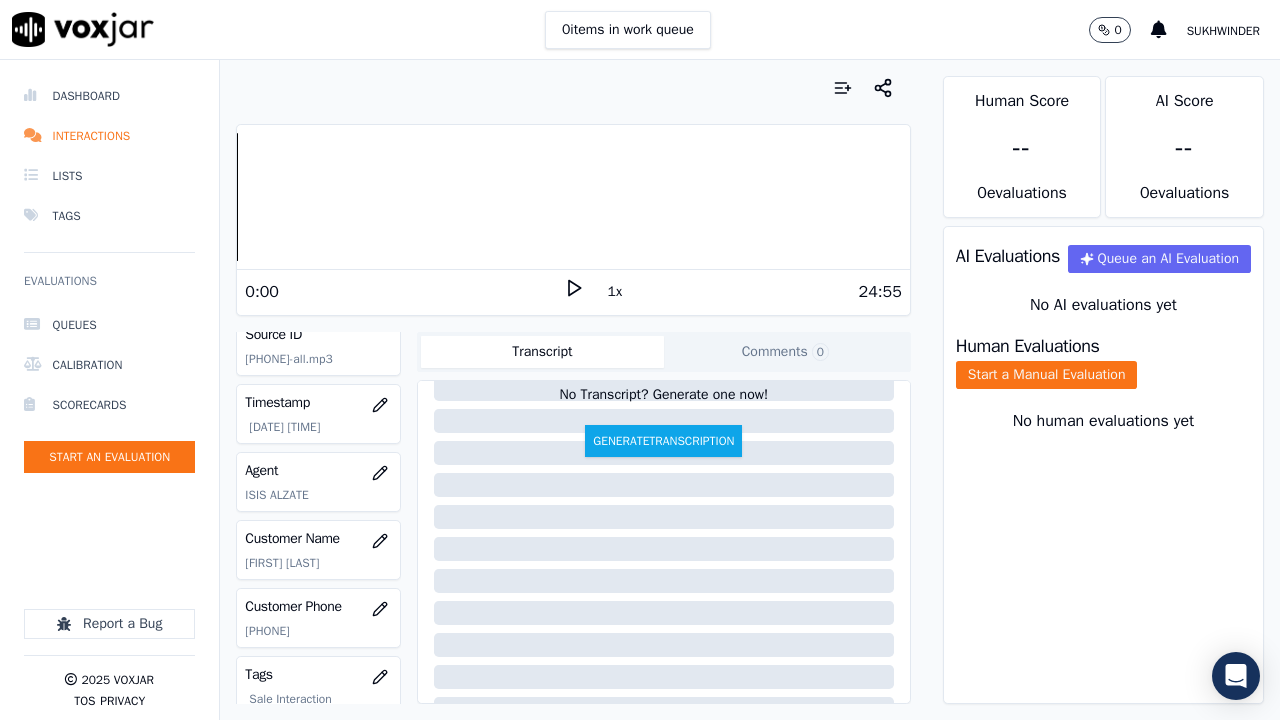 click on "Start a Manual Evaluation" 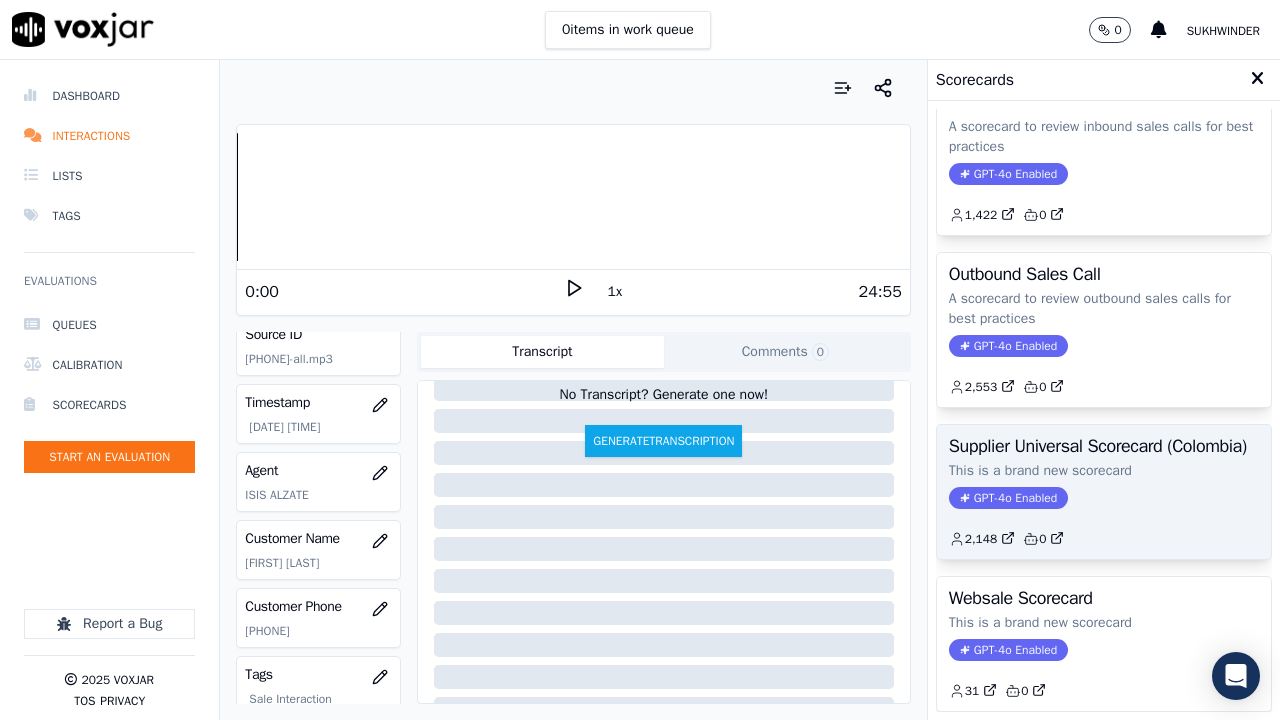 scroll, scrollTop: 200, scrollLeft: 0, axis: vertical 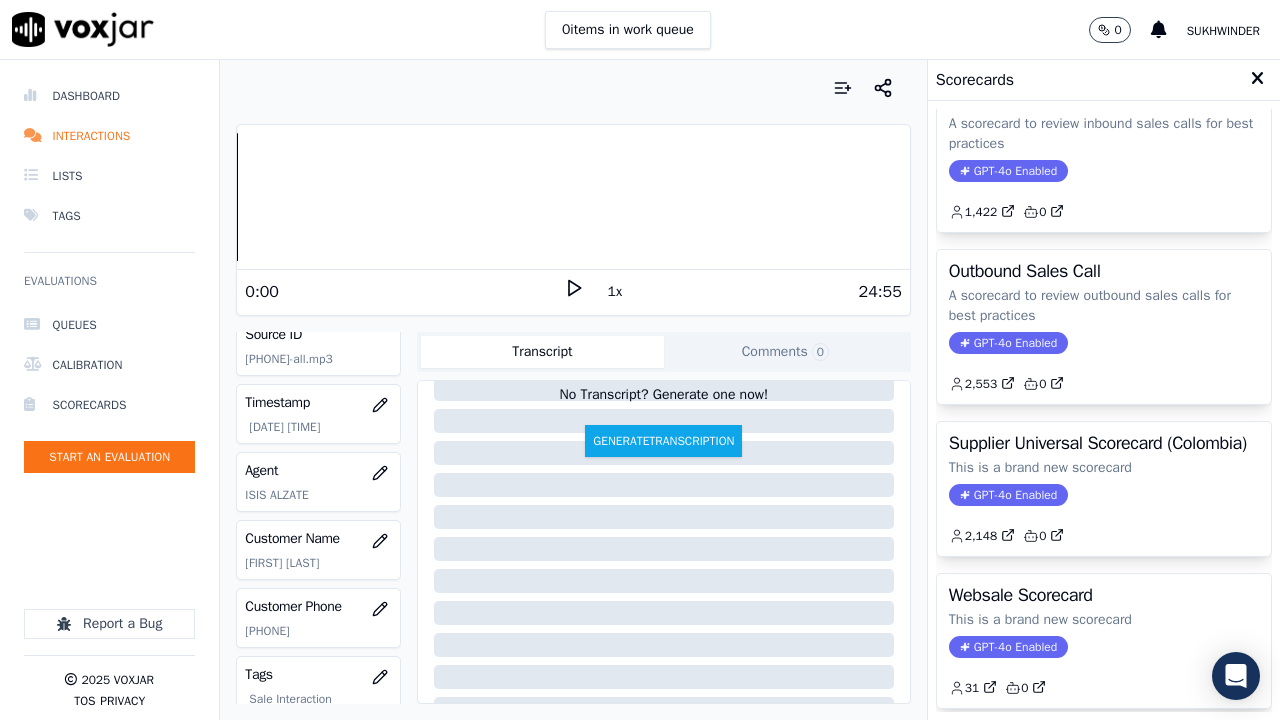 drag, startPoint x: 1034, startPoint y: 488, endPoint x: 1004, endPoint y: 575, distance: 92.02717 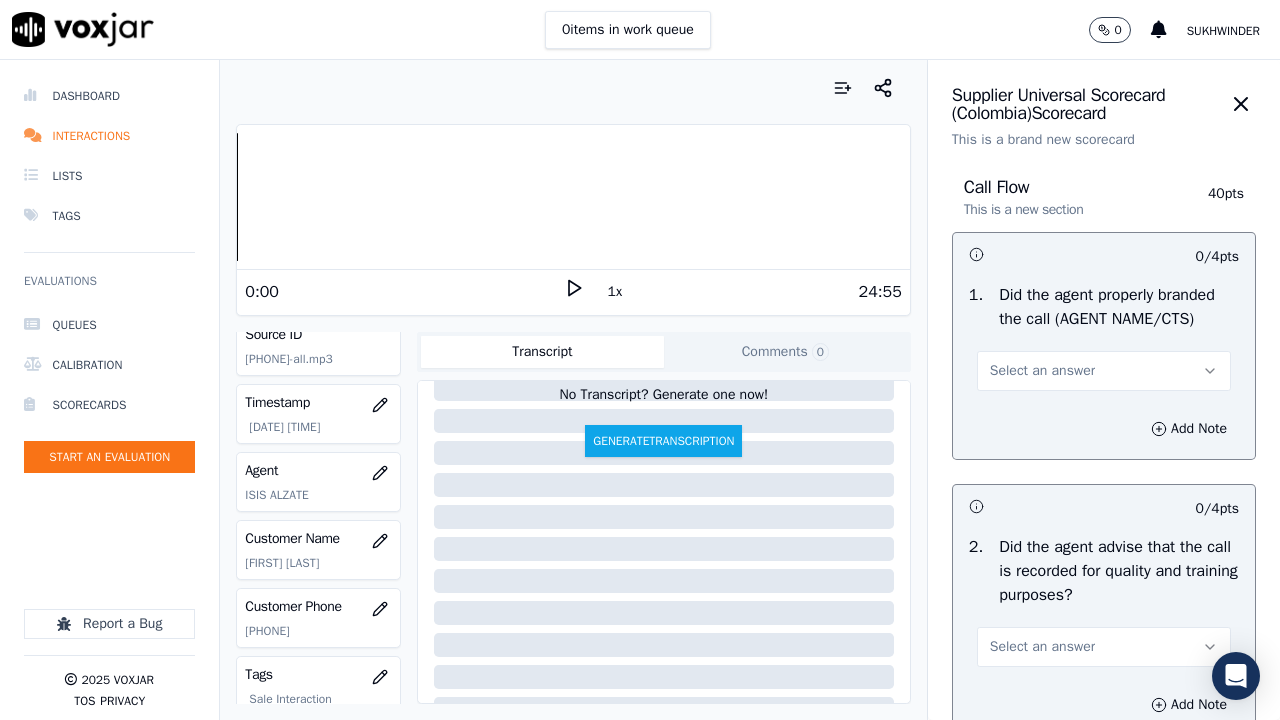 click on "Select an answer" at bounding box center [1042, 371] 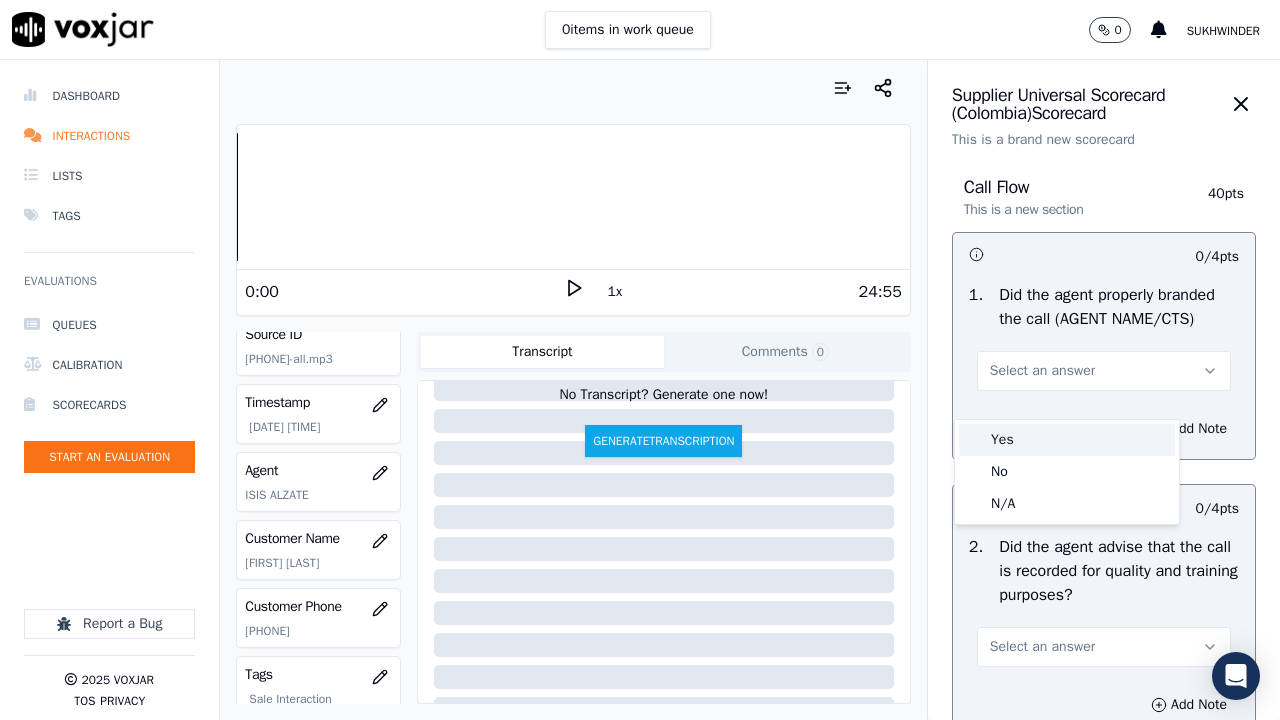 drag, startPoint x: 1040, startPoint y: 441, endPoint x: 1033, endPoint y: 667, distance: 226.10838 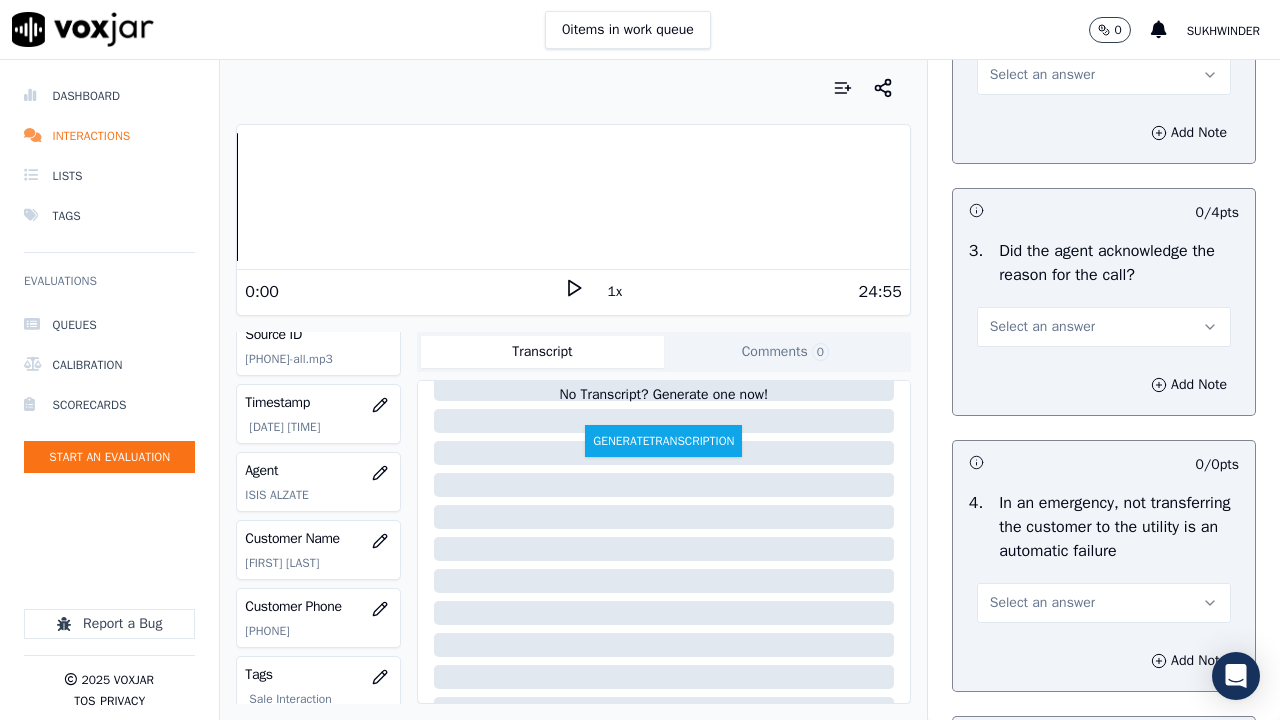 scroll, scrollTop: 600, scrollLeft: 0, axis: vertical 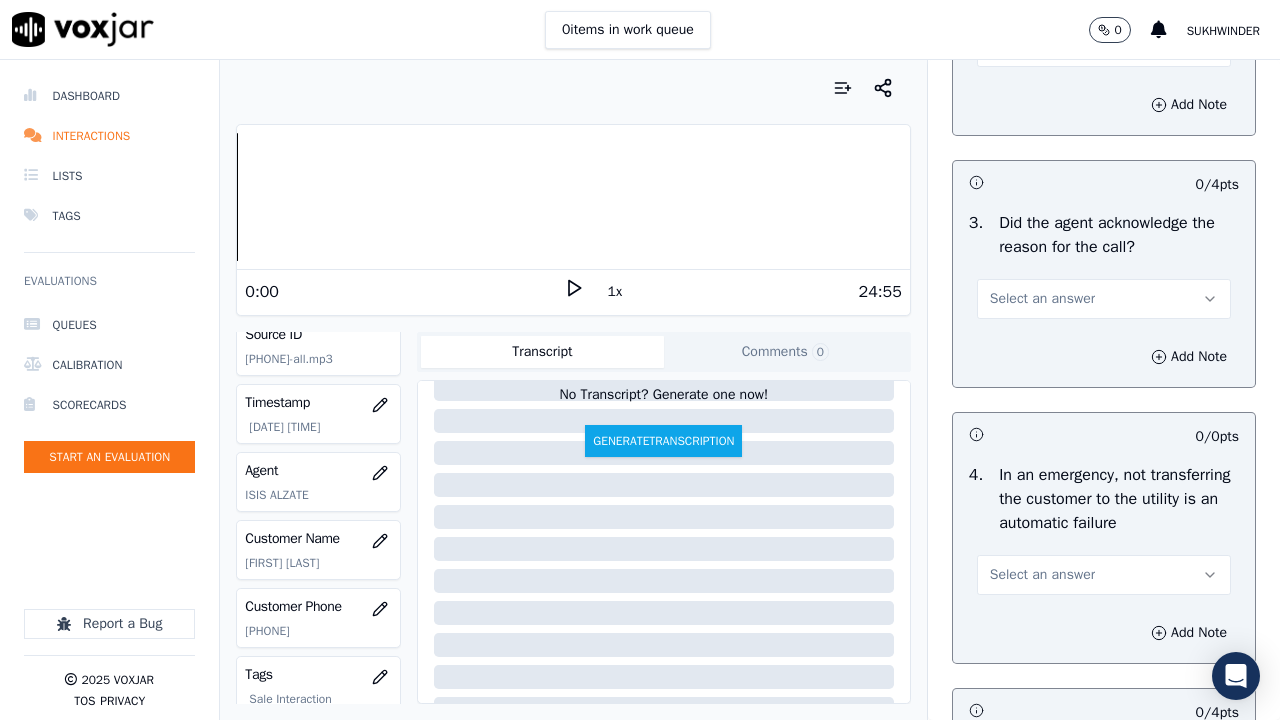 click on "Select an answer" at bounding box center [1042, 47] 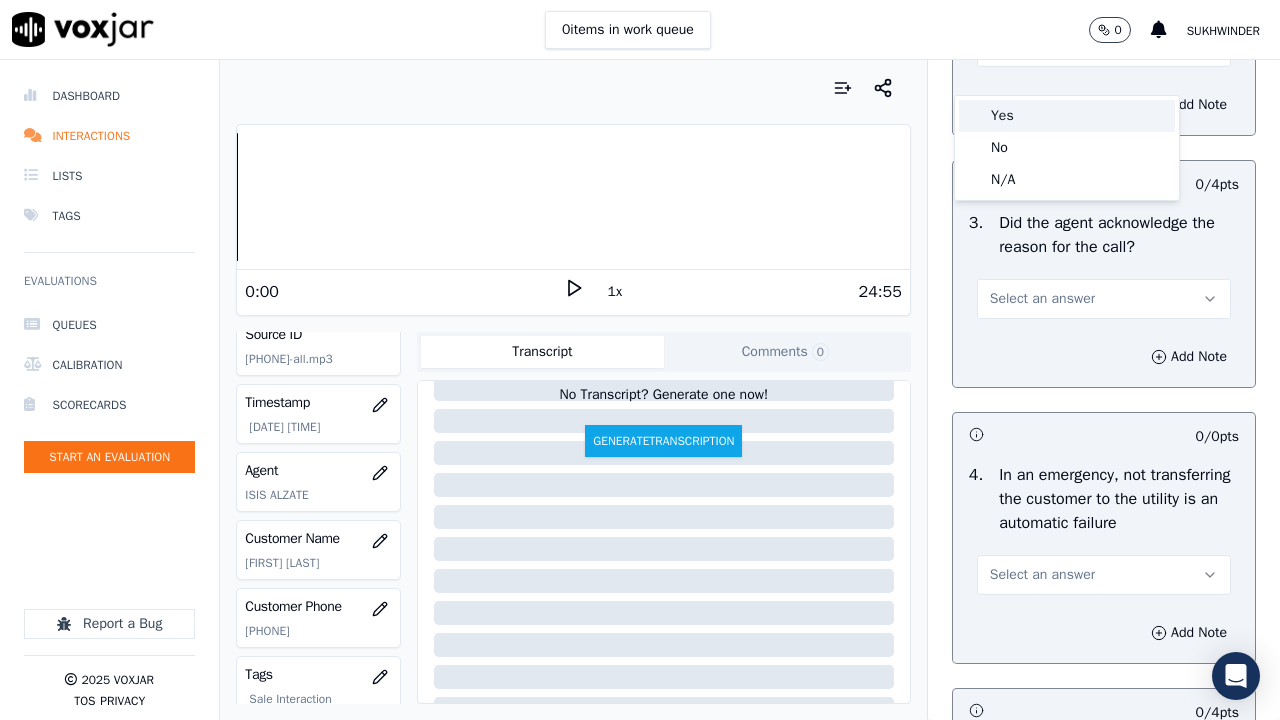 click on "Yes" at bounding box center (1067, 116) 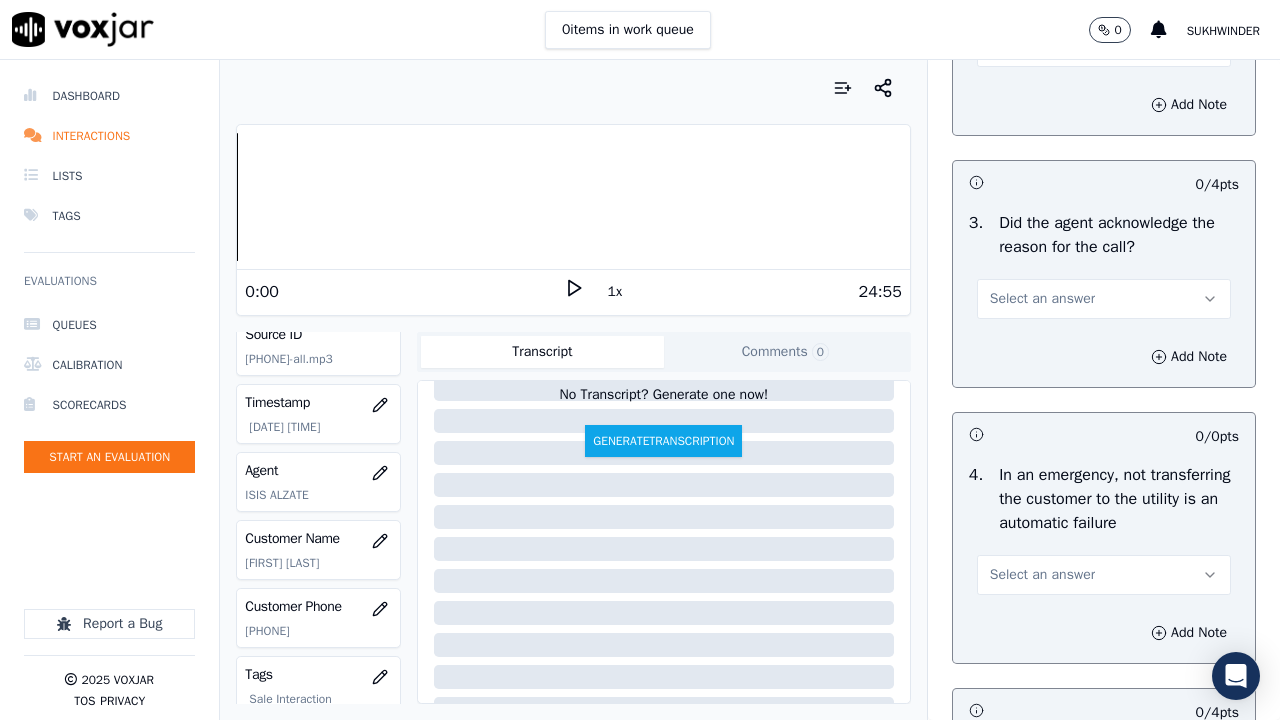 click on "Select an answer" at bounding box center [1104, 299] 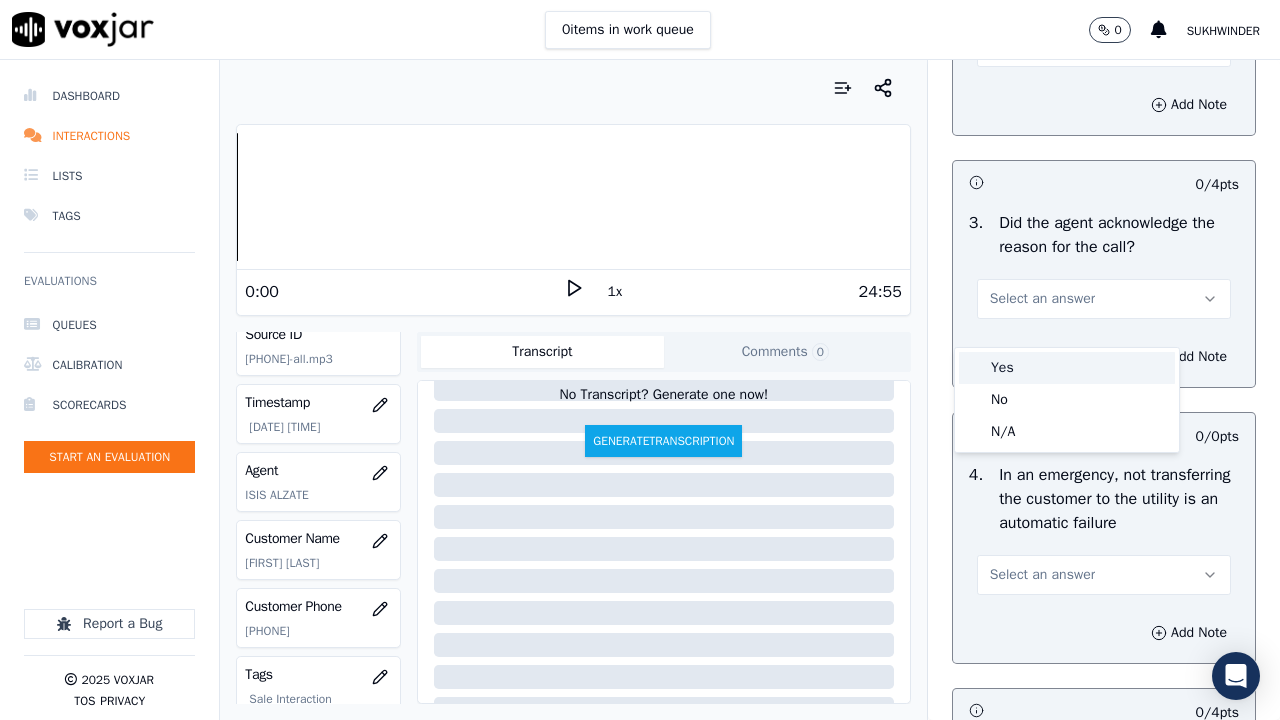 click on "Yes" at bounding box center (1067, 368) 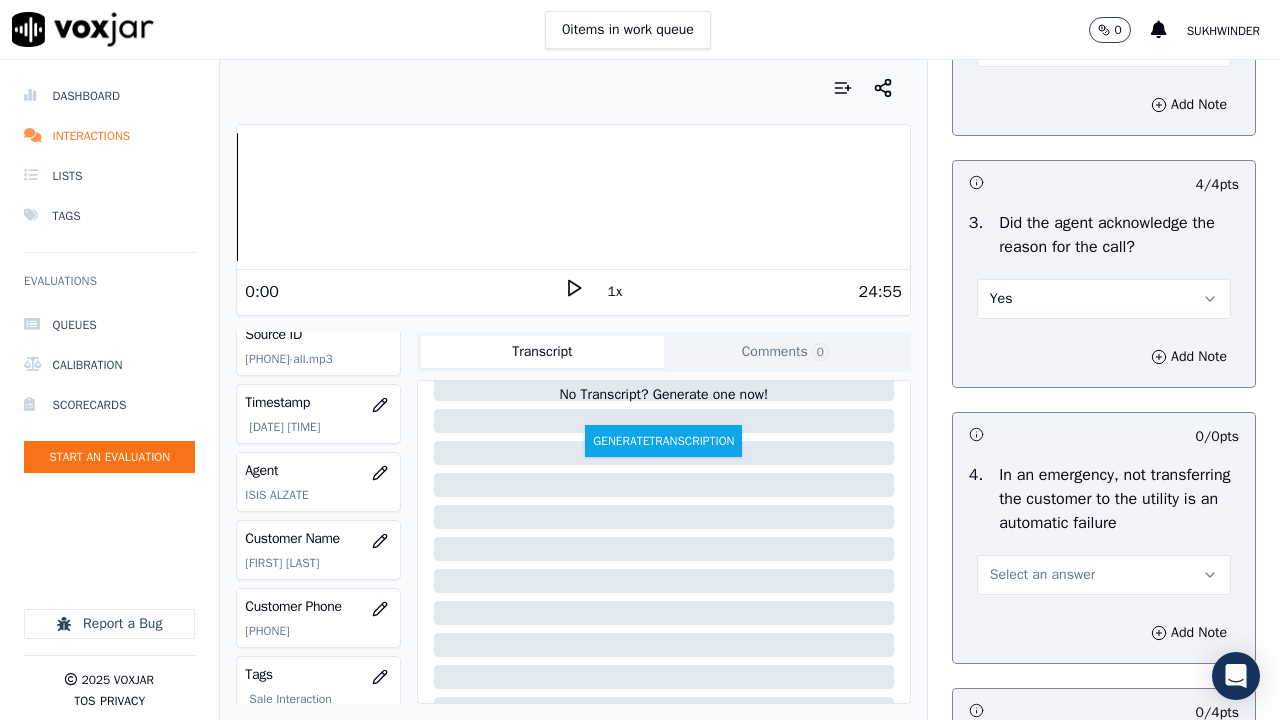 click on "Select an answer" at bounding box center (1104, 575) 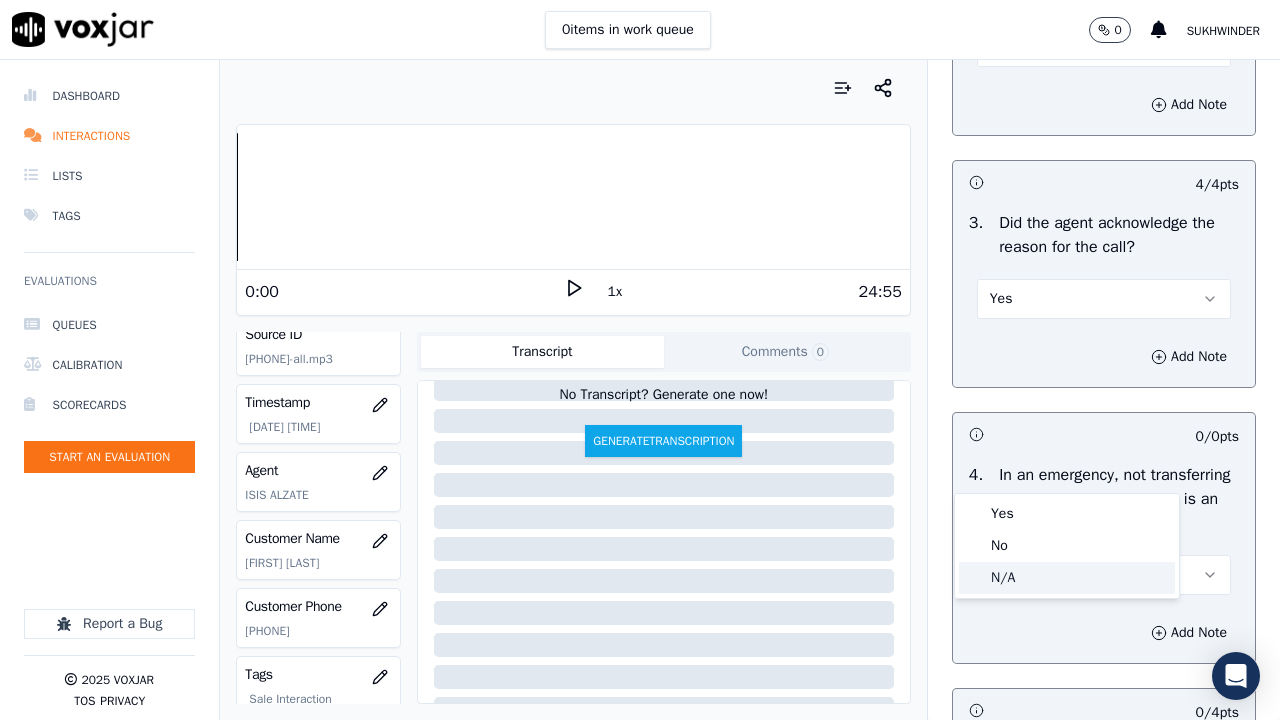 click on "N/A" 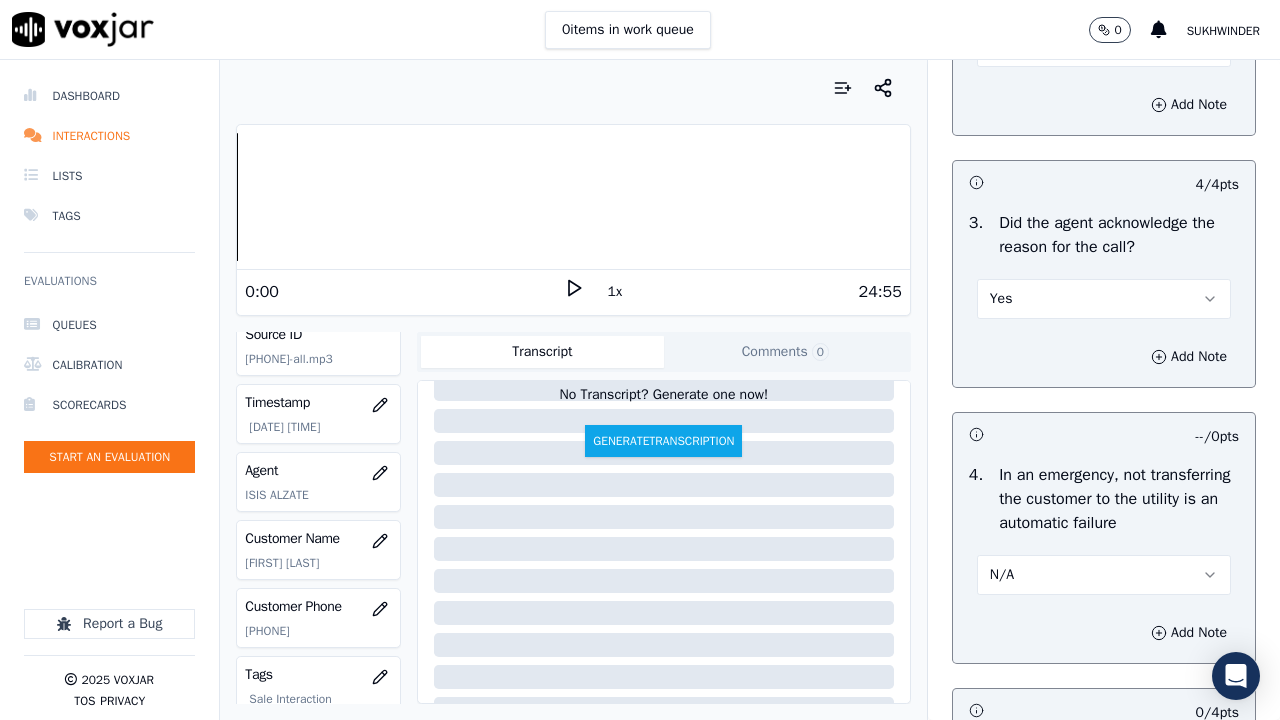 scroll, scrollTop: 1300, scrollLeft: 0, axis: vertical 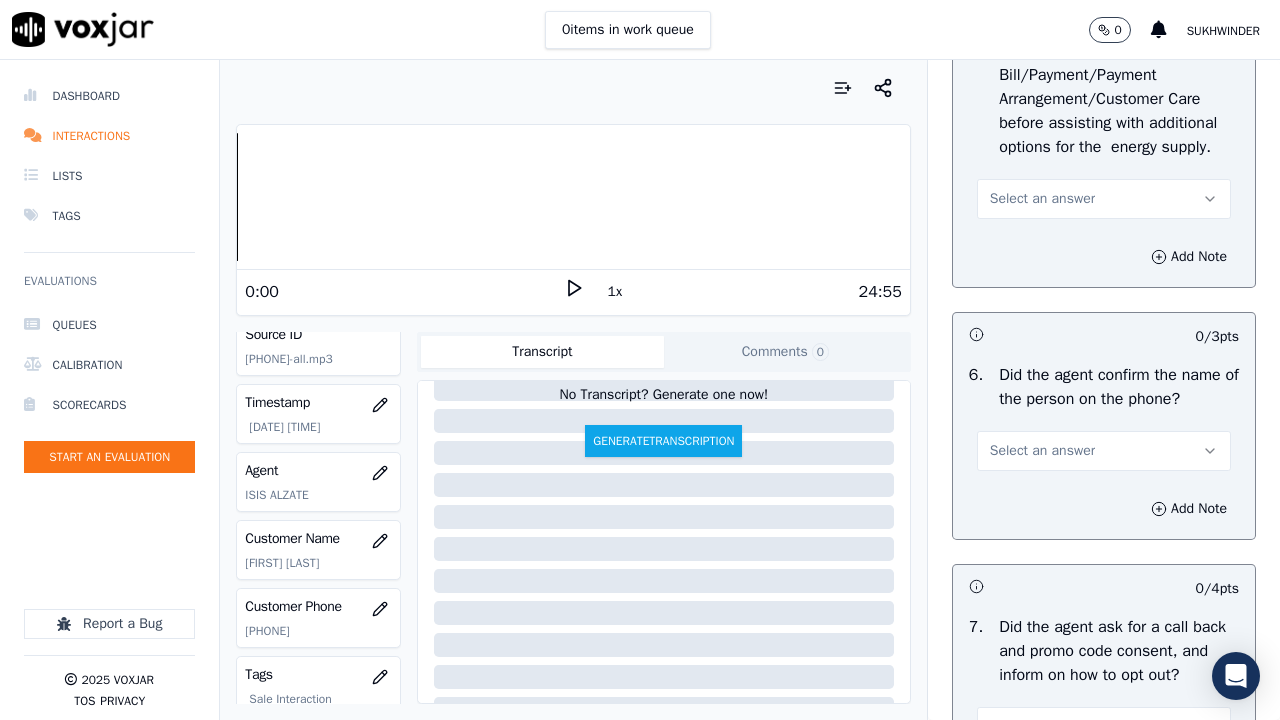 click on "Select an answer" at bounding box center (1042, 199) 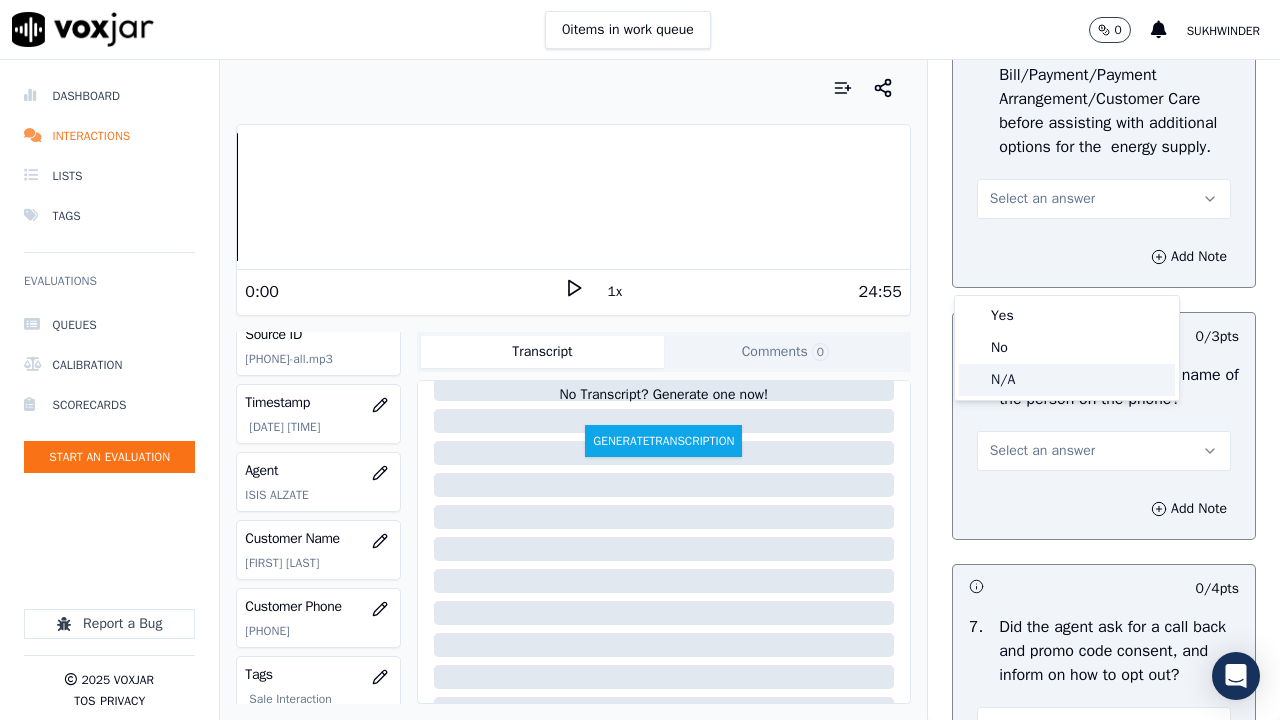 click on "N/A" 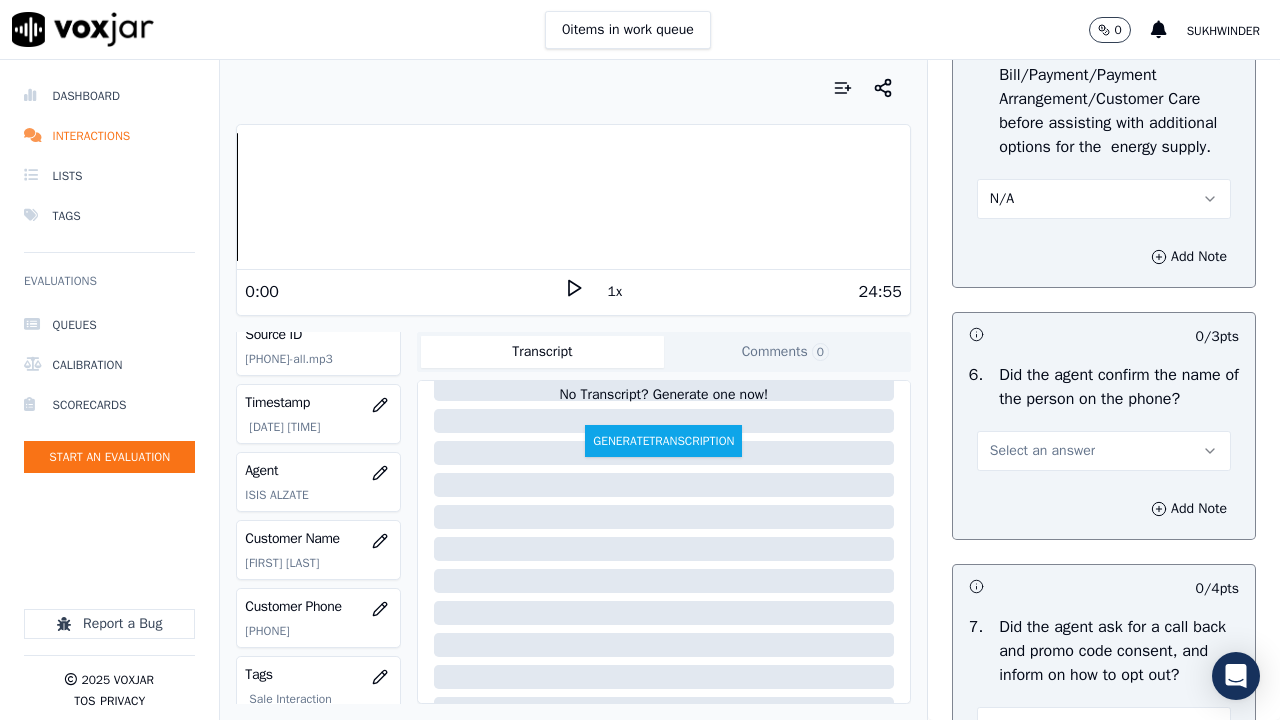 click on "Select an answer" at bounding box center [1104, 451] 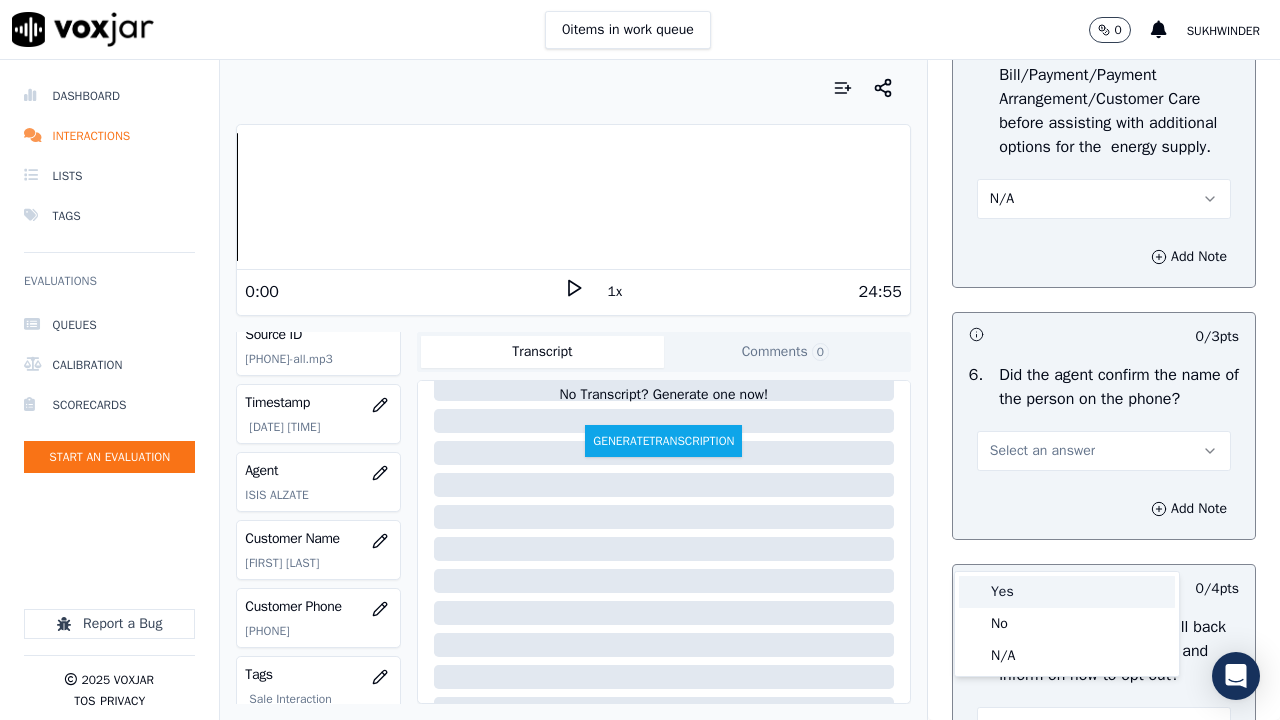 click on "Yes" at bounding box center [1067, 592] 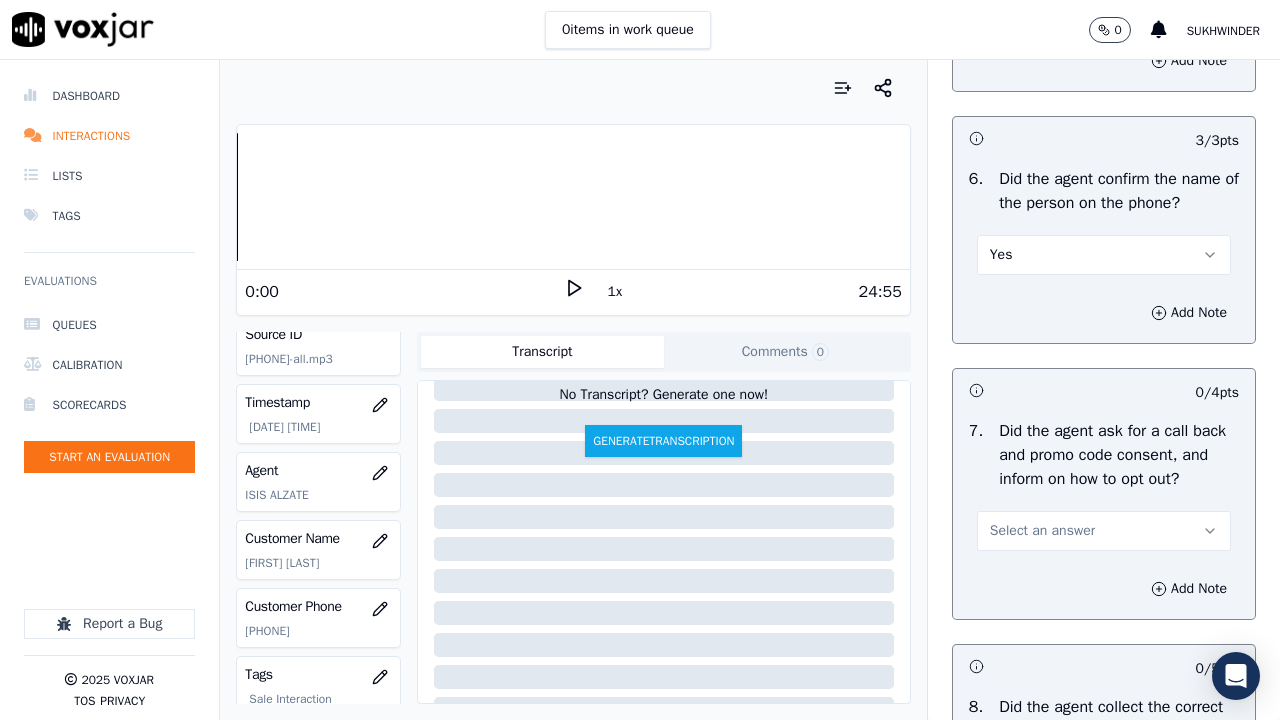 scroll, scrollTop: 2100, scrollLeft: 0, axis: vertical 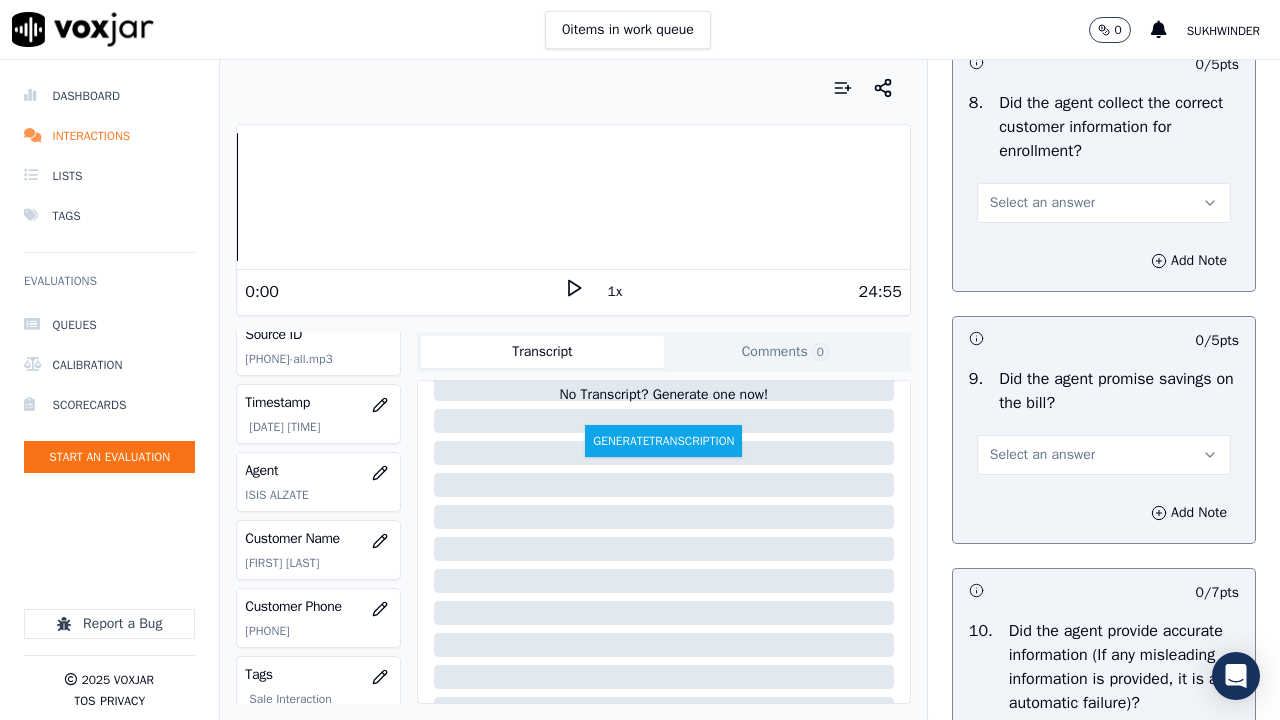 click on "Select an answer" at bounding box center [1104, -73] 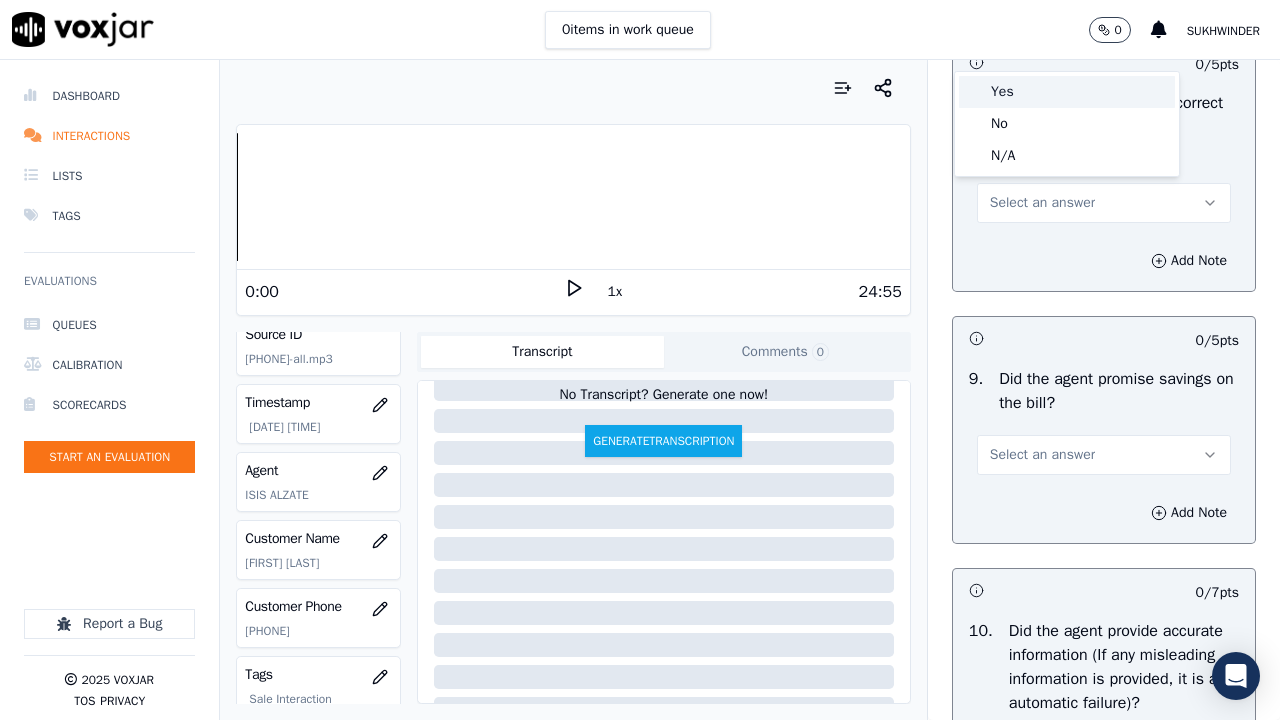 click on "Yes" at bounding box center (1067, 92) 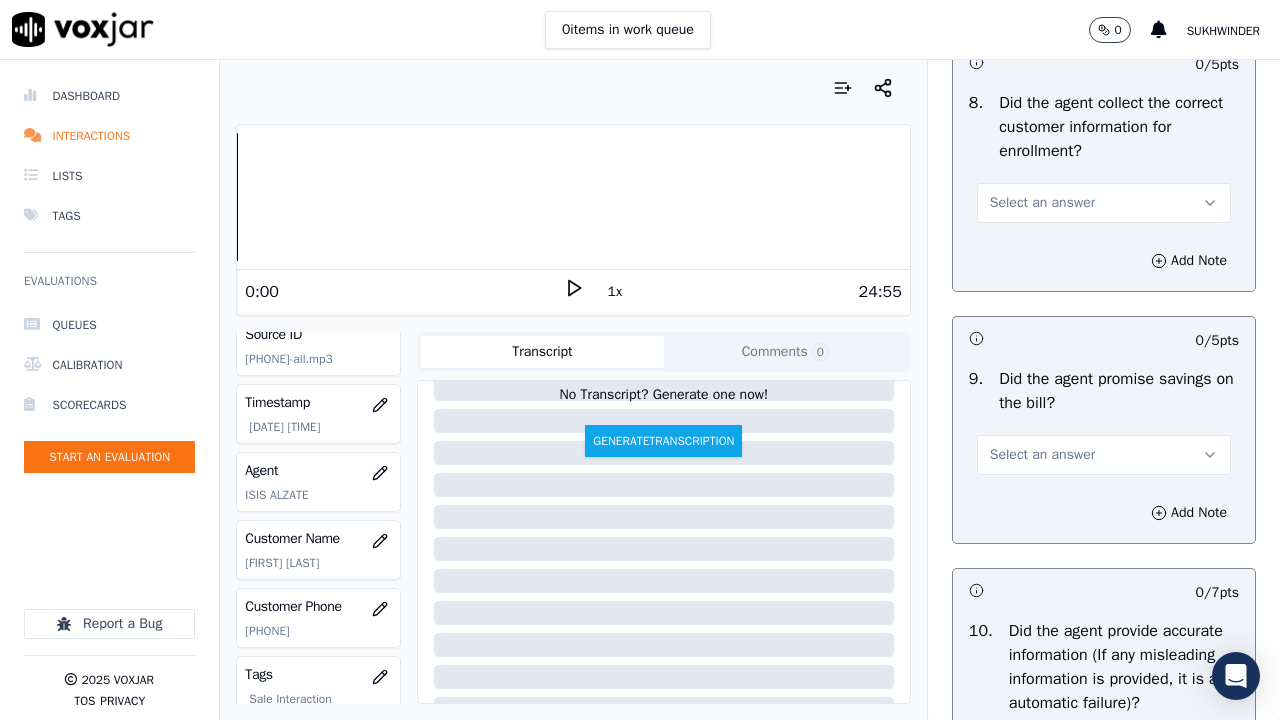 click on "Select an answer" at bounding box center (1042, 203) 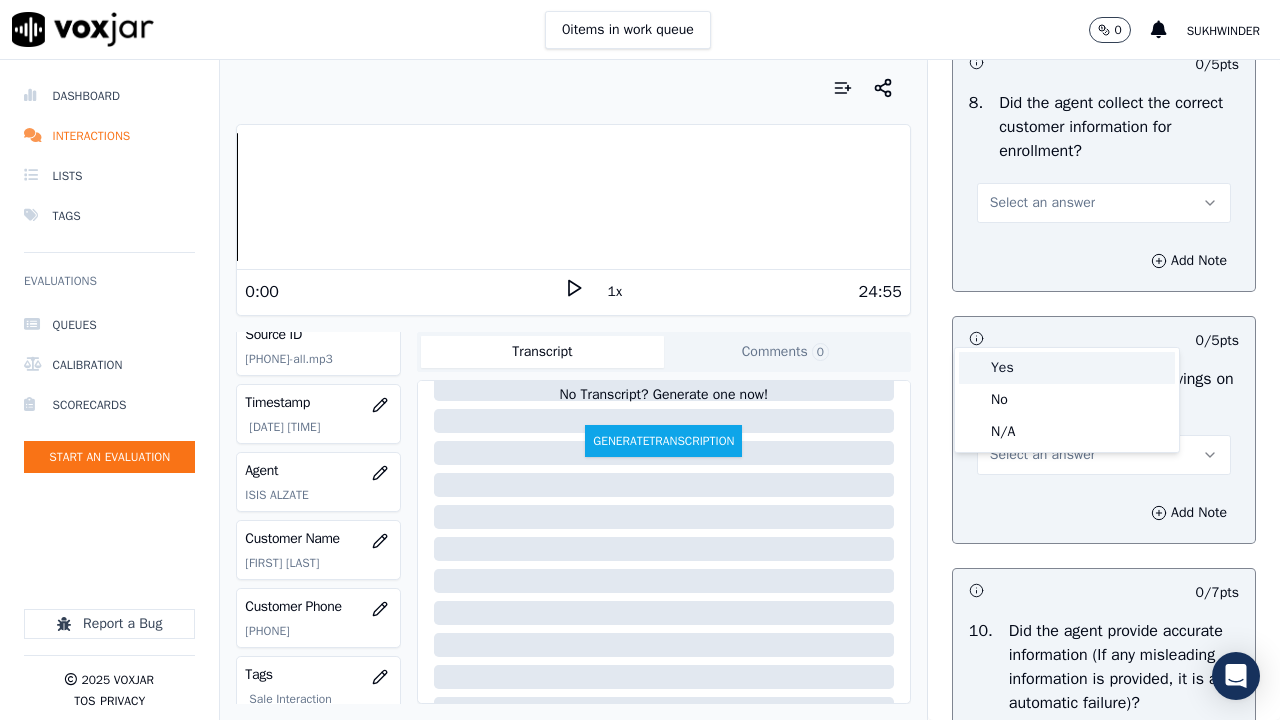 drag, startPoint x: 1025, startPoint y: 369, endPoint x: 1023, endPoint y: 384, distance: 15.132746 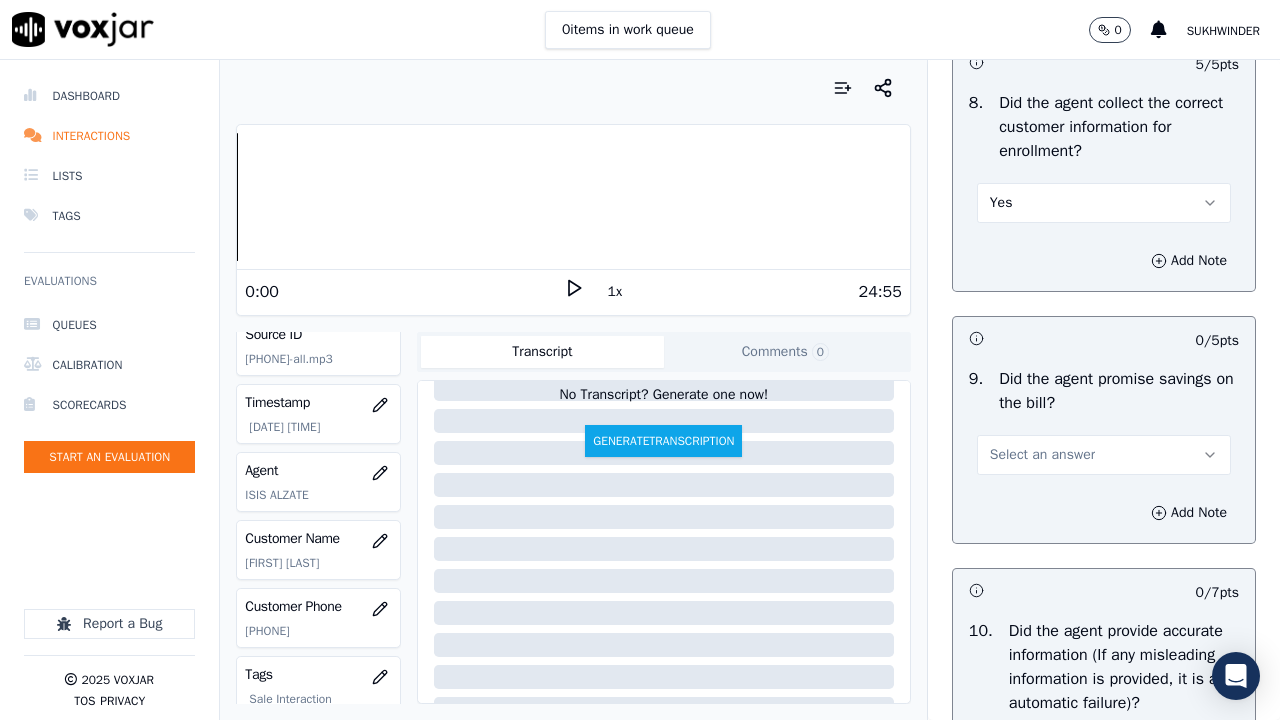 click on "Select an answer" at bounding box center [1042, 455] 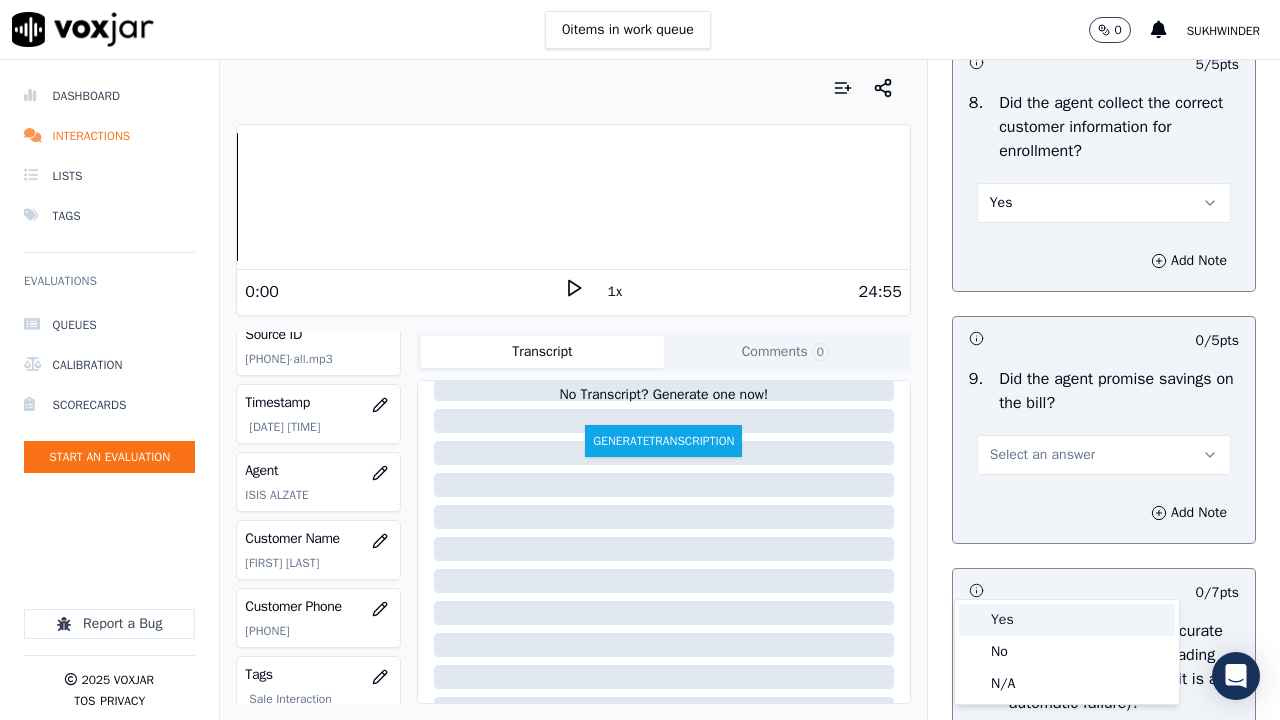 click on "Yes" at bounding box center (1067, 620) 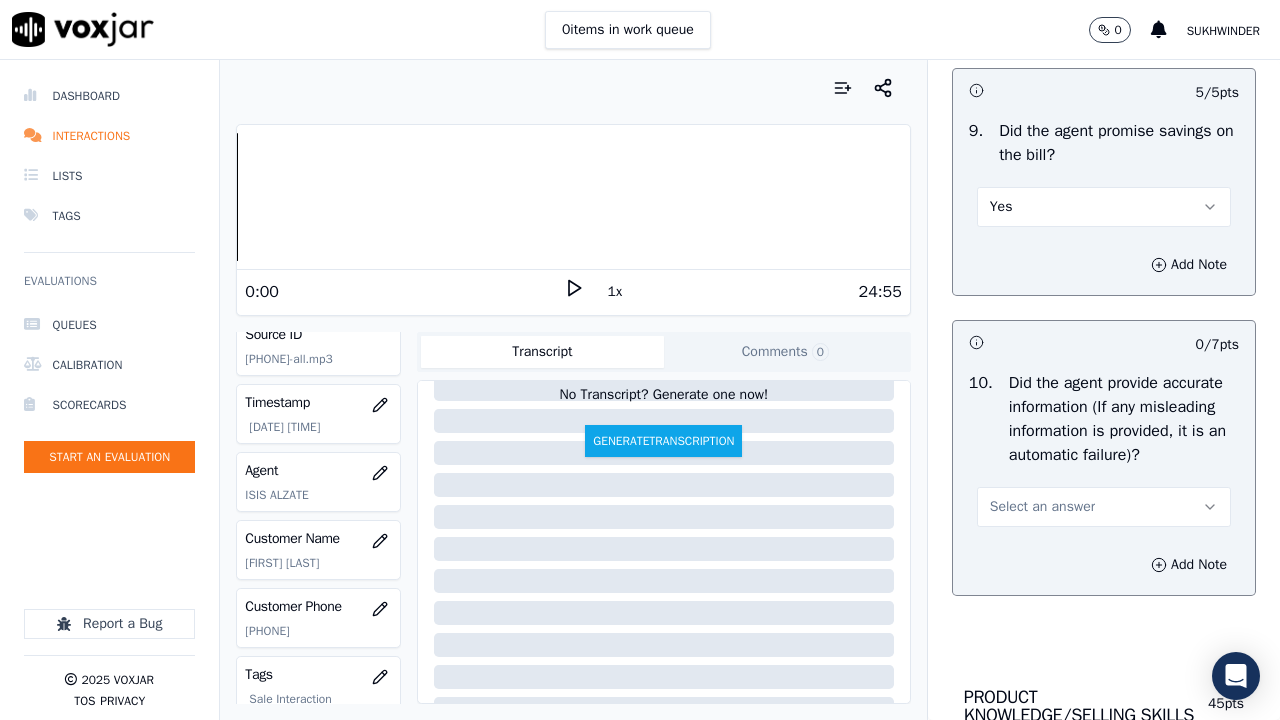 scroll, scrollTop: 2900, scrollLeft: 0, axis: vertical 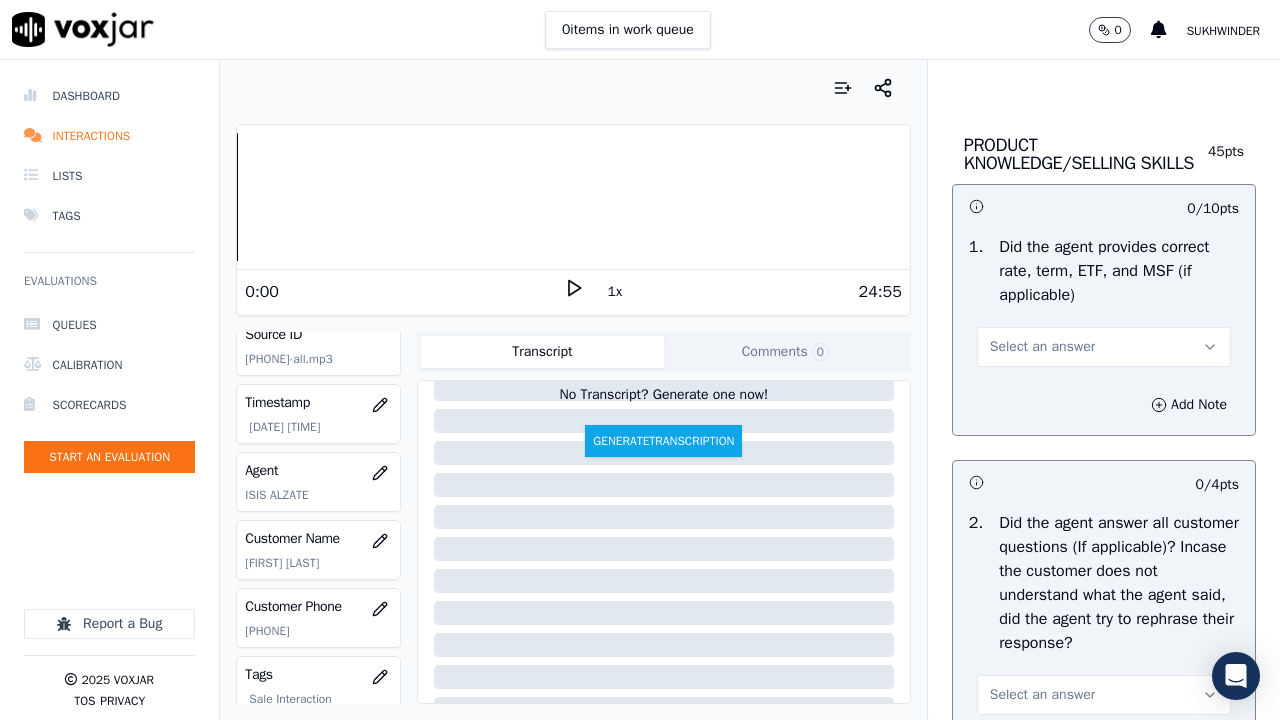 click on "Select an answer" at bounding box center [1042, -45] 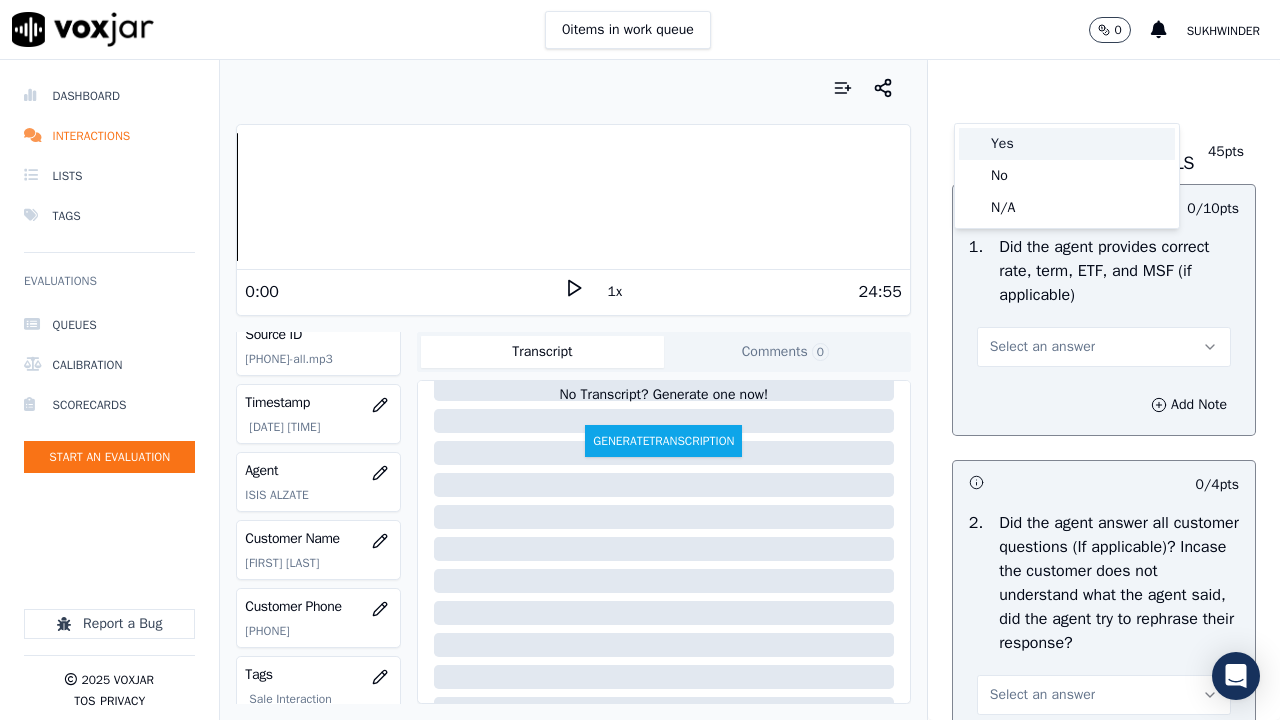 click on "Yes" at bounding box center (1067, 144) 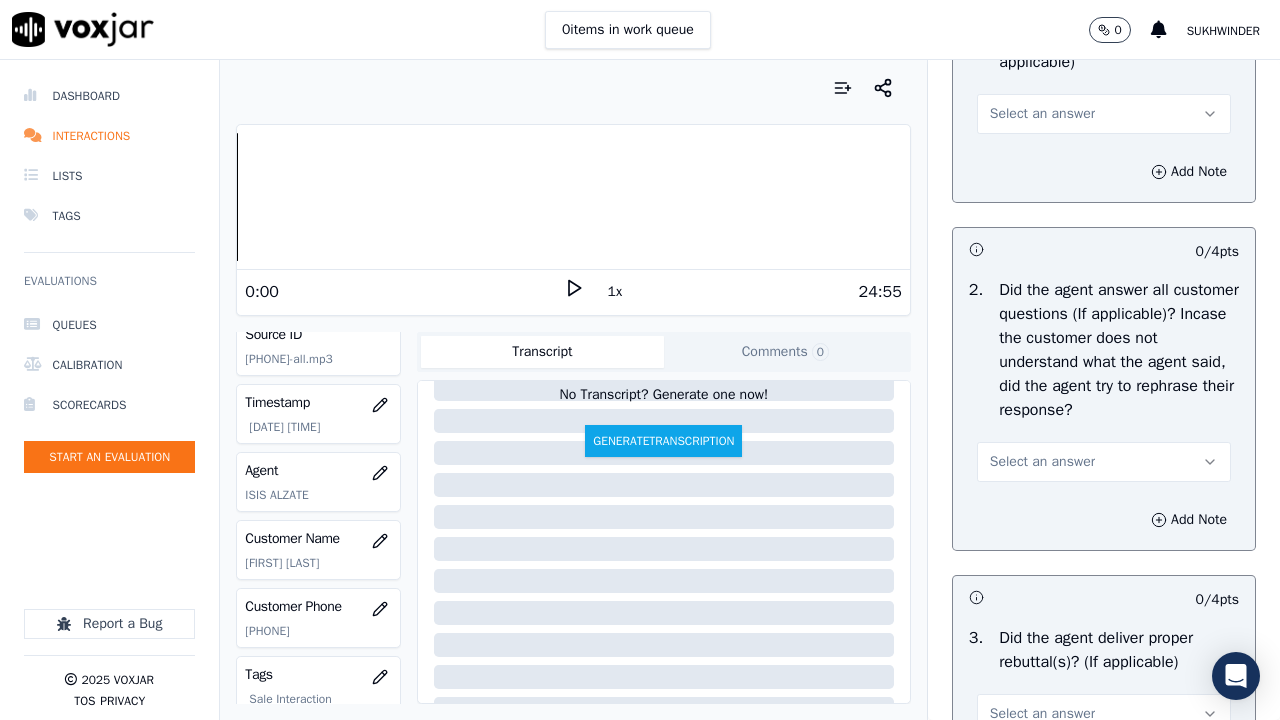 scroll, scrollTop: 3300, scrollLeft: 0, axis: vertical 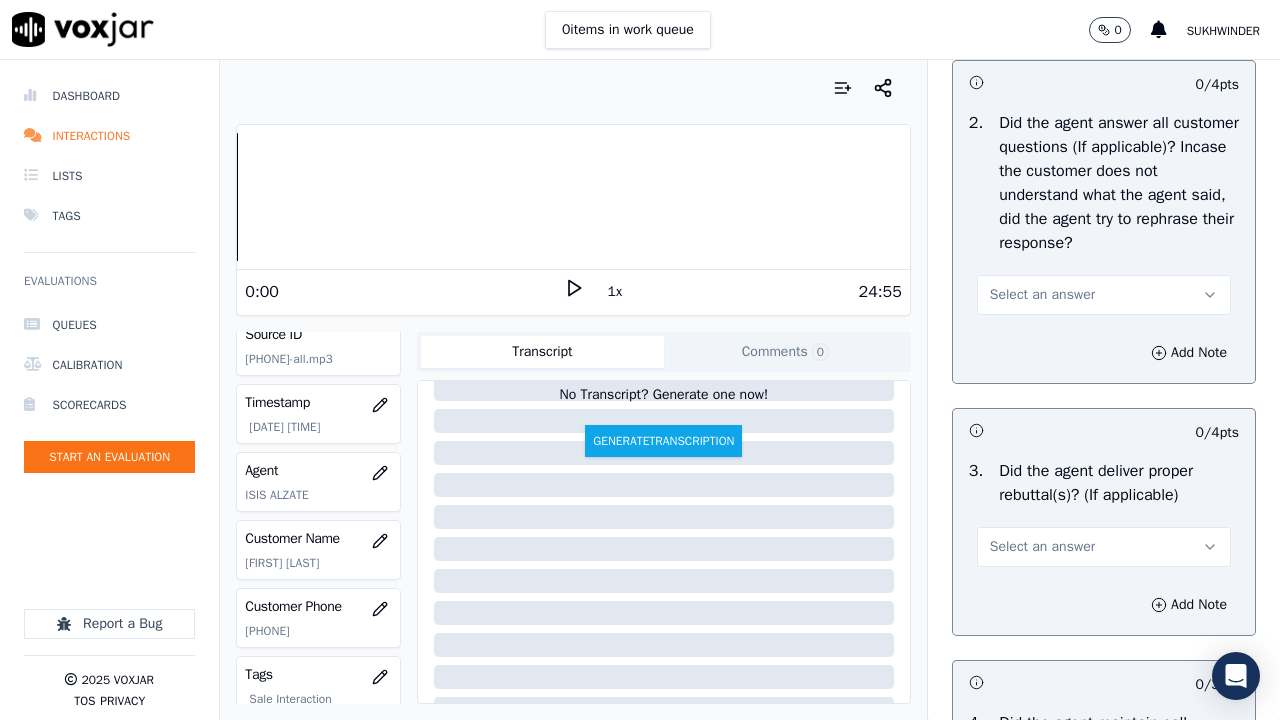 click on "Select an answer" at bounding box center (1042, -53) 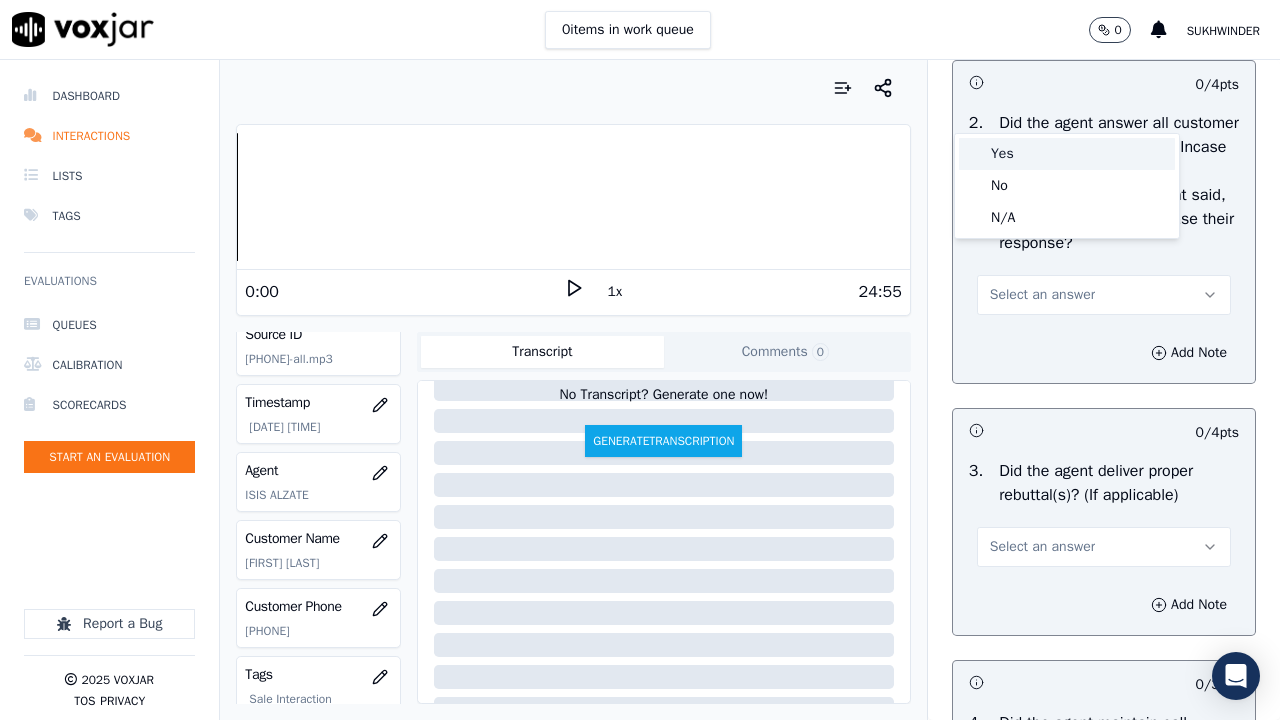 click on "Yes" at bounding box center (1067, 154) 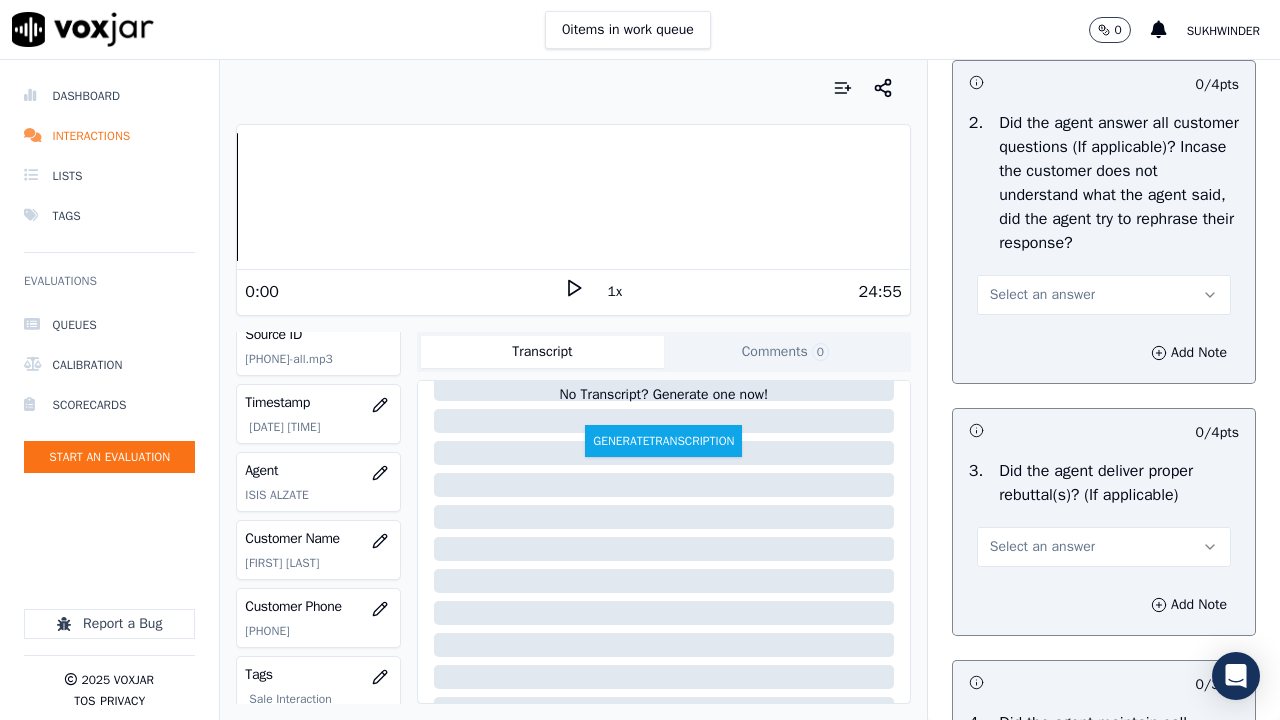 click on "Select an answer" at bounding box center (1042, 295) 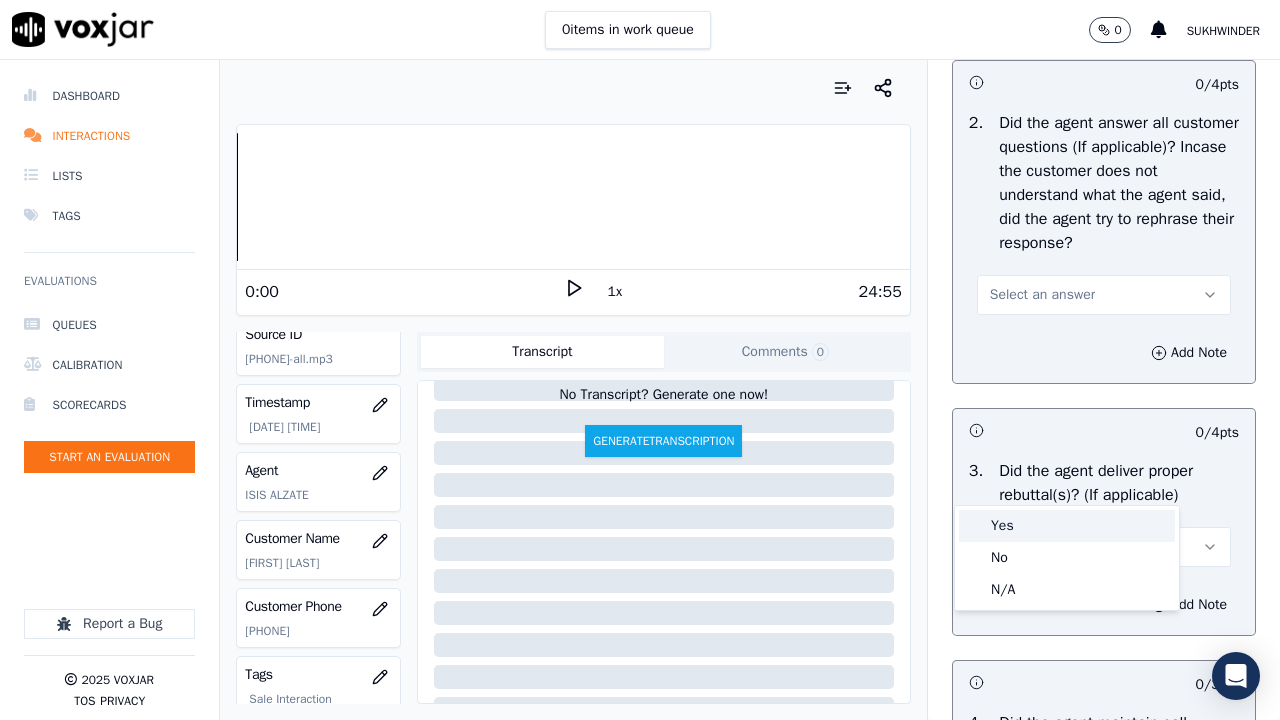click on "Yes" at bounding box center [1067, 526] 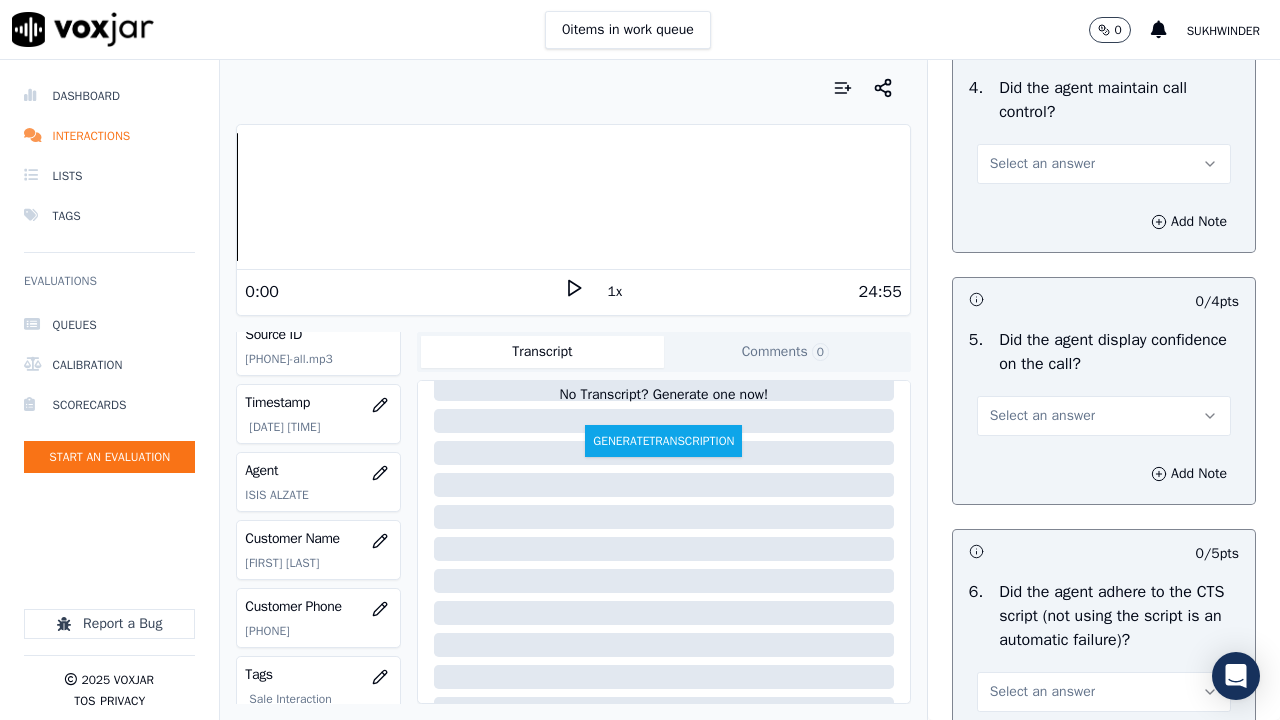 scroll, scrollTop: 3900, scrollLeft: 0, axis: vertical 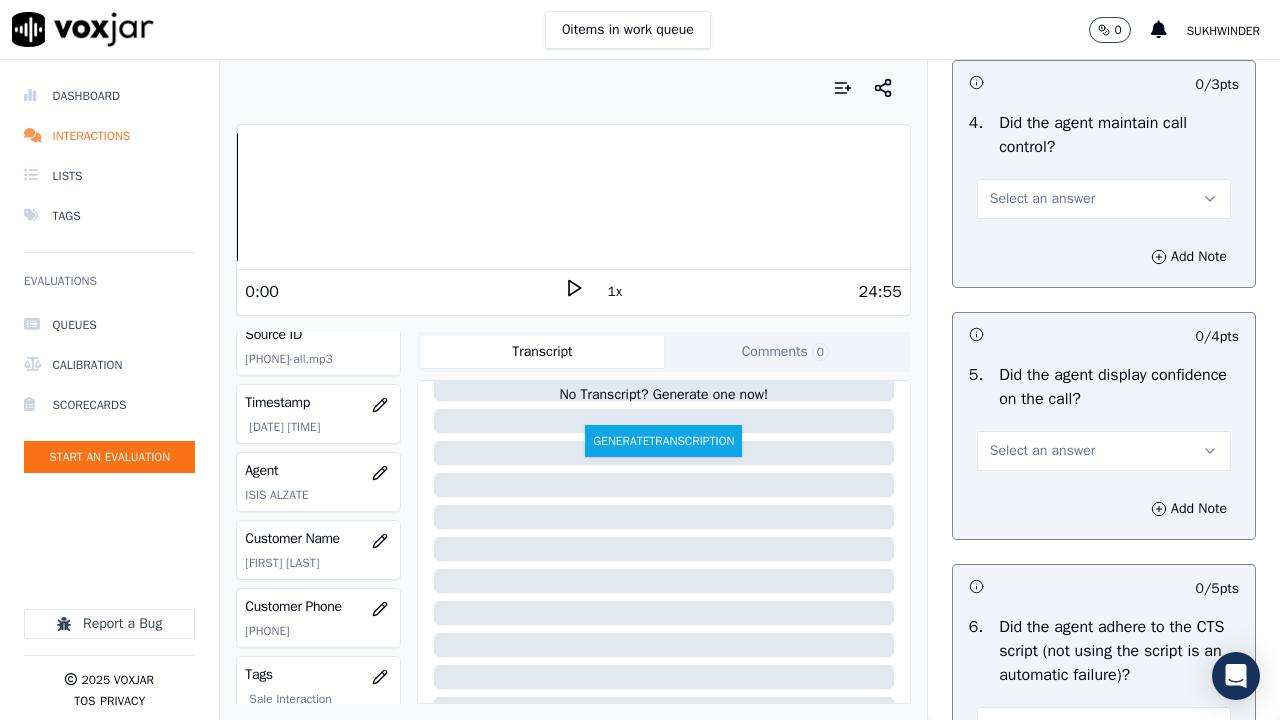click on "Select an answer" at bounding box center [1104, -53] 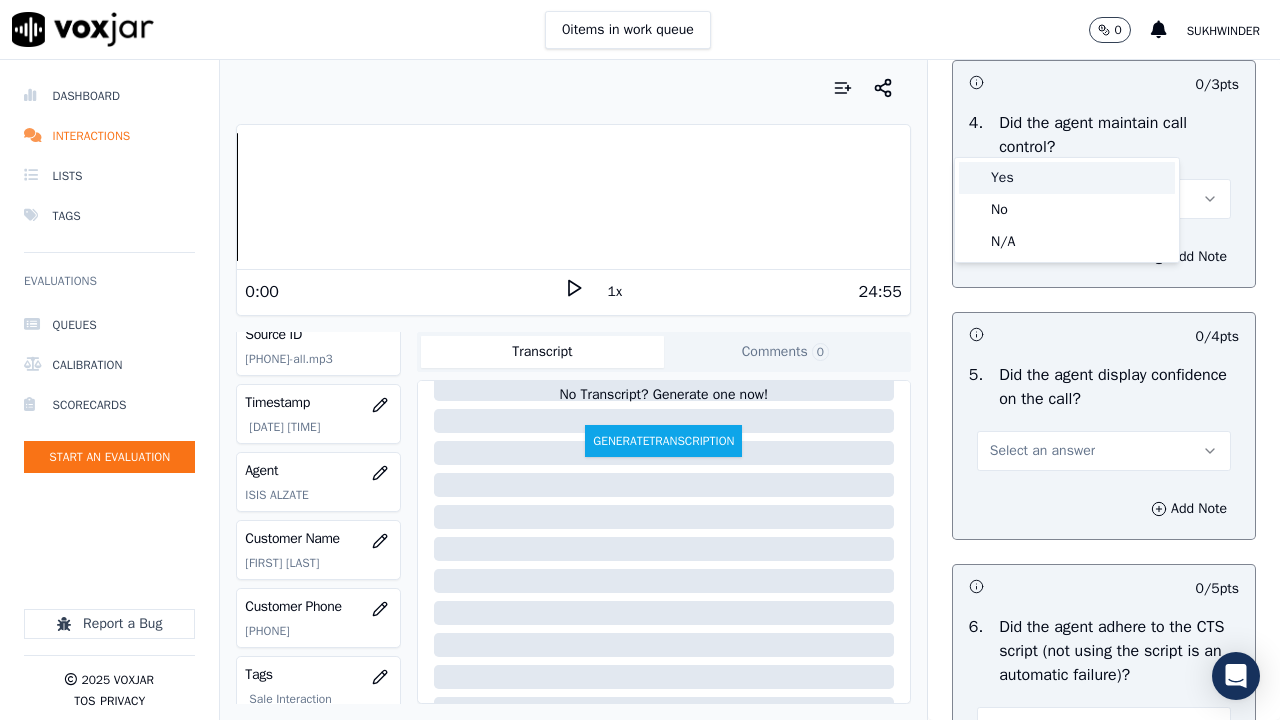 click on "Yes" at bounding box center (1067, 178) 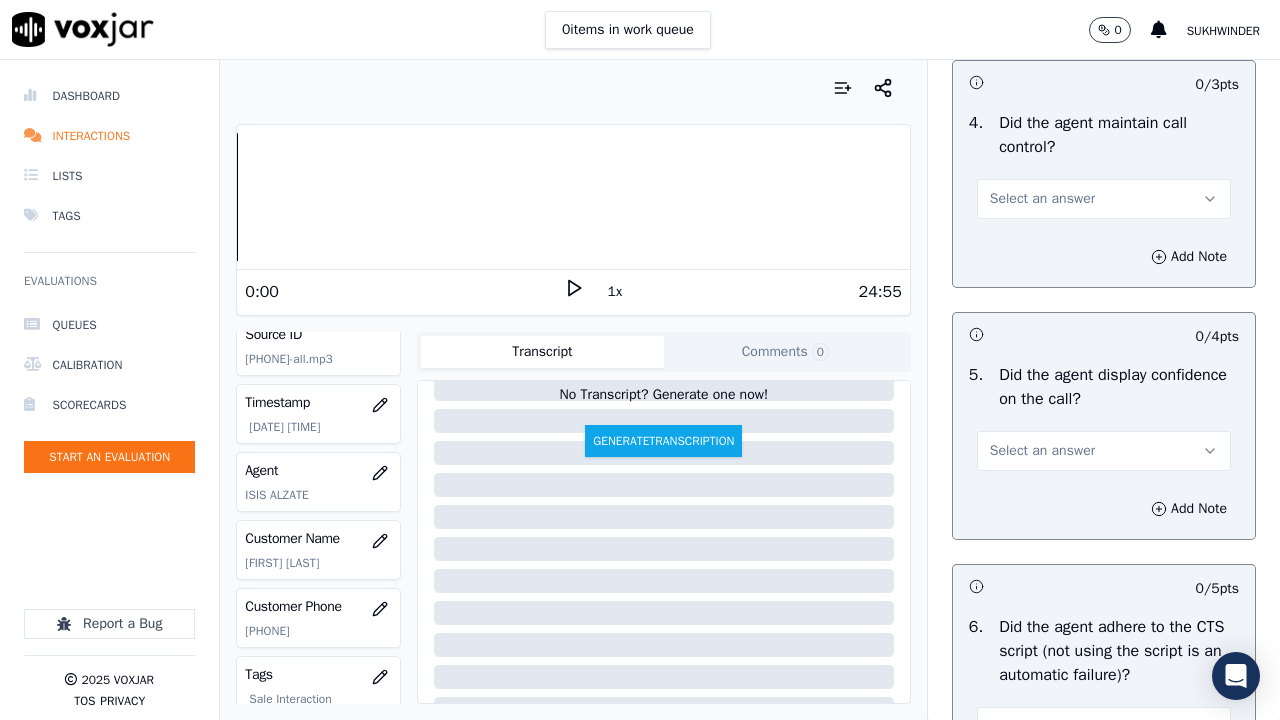 click on "Select an answer" at bounding box center [1042, 199] 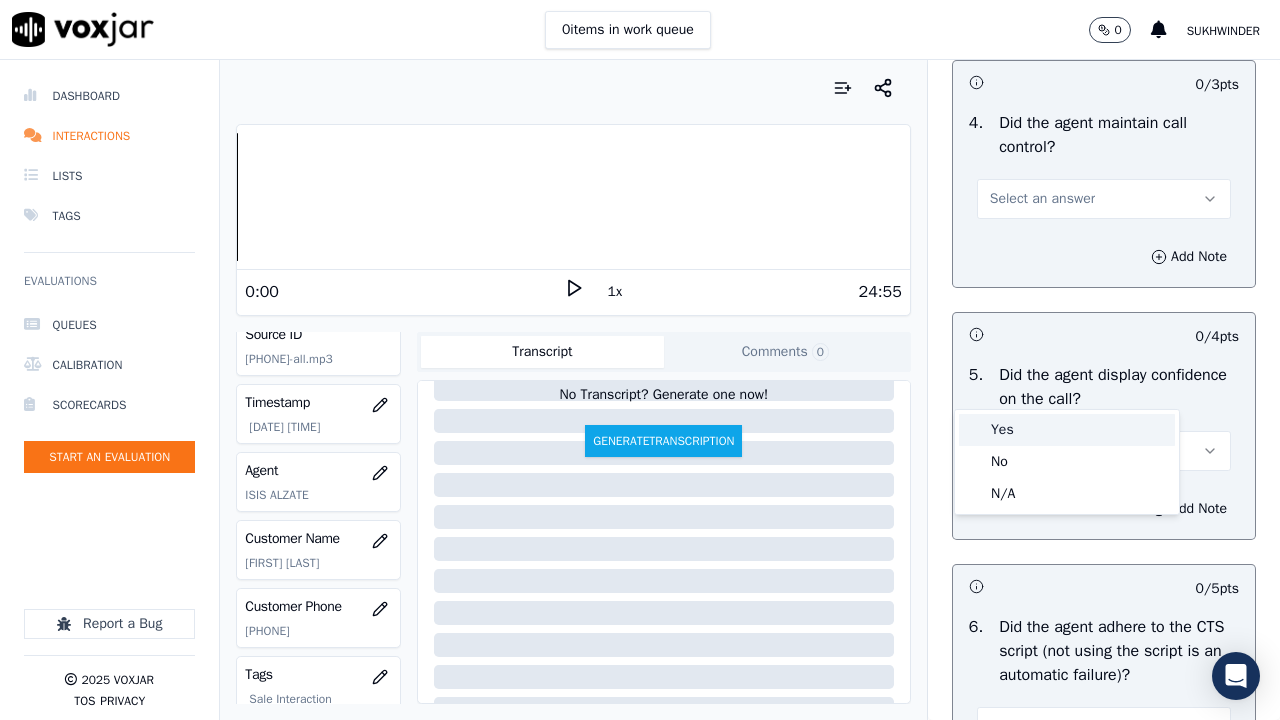 click on "Yes" at bounding box center [1067, 430] 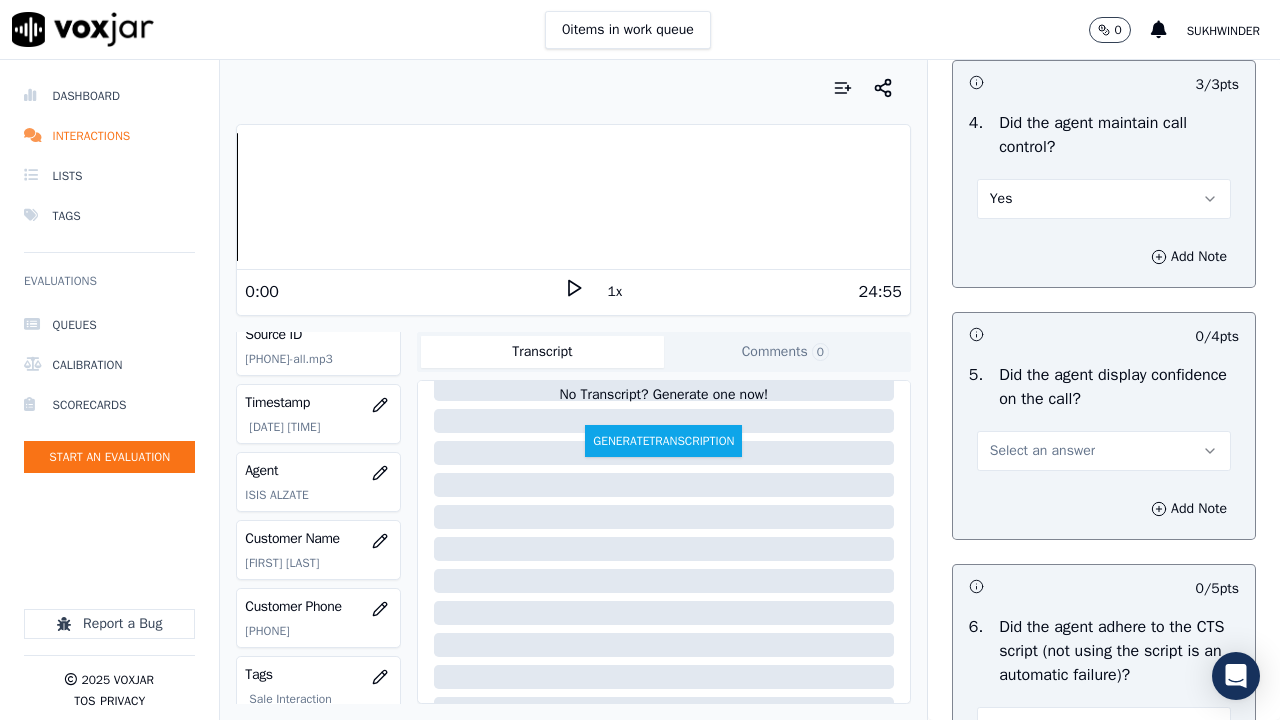 click on "Select an answer" at bounding box center [1104, 451] 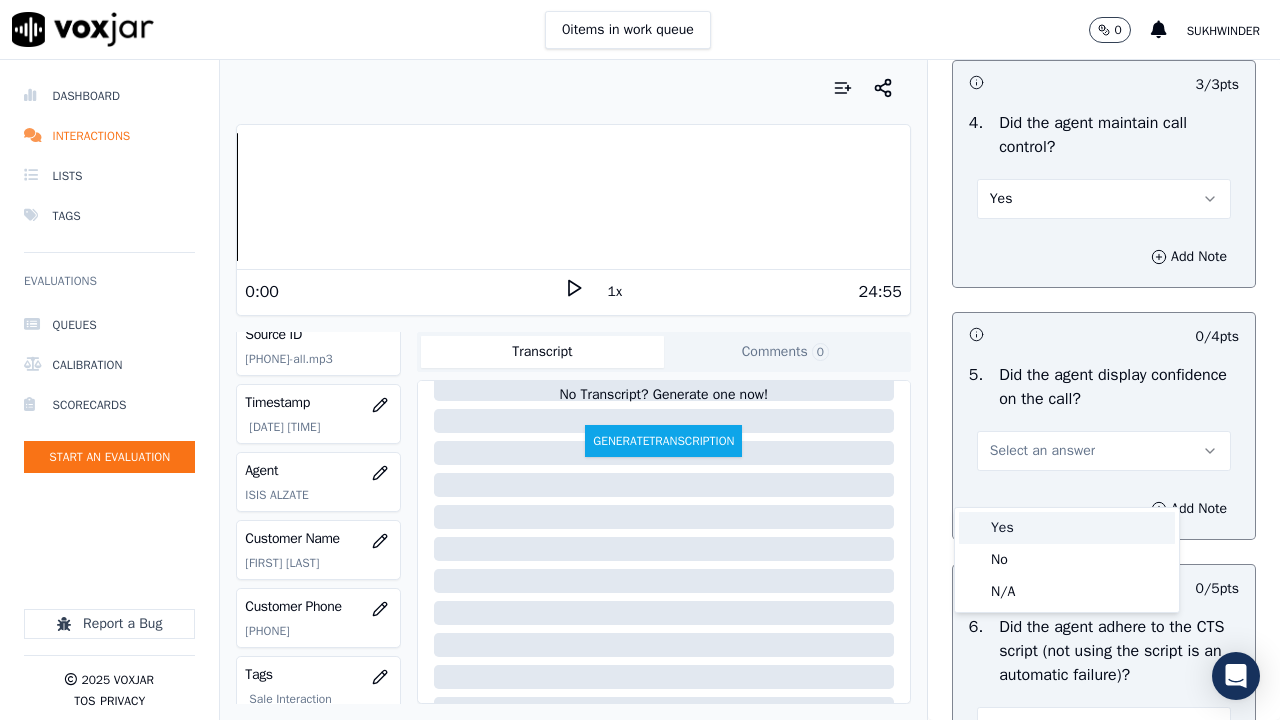 click on "Yes" at bounding box center [1067, 528] 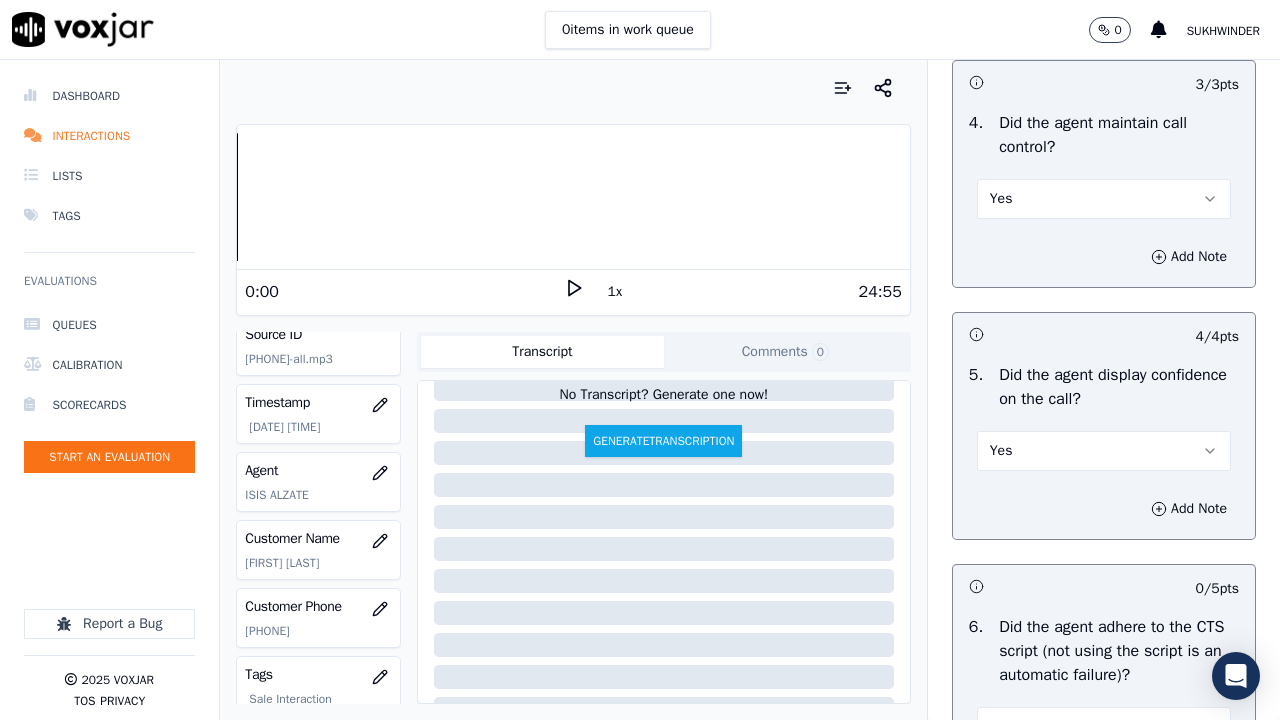 scroll, scrollTop: 4500, scrollLeft: 0, axis: vertical 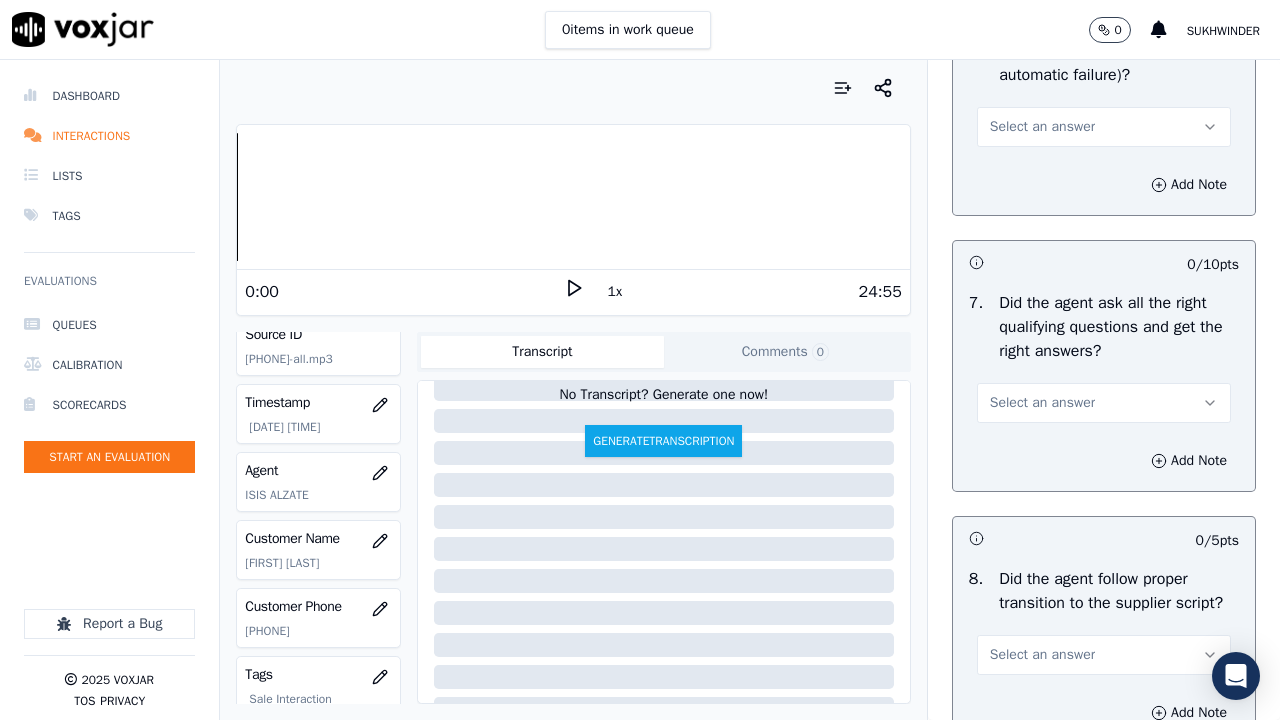 click on "Select an answer" at bounding box center (1042, 127) 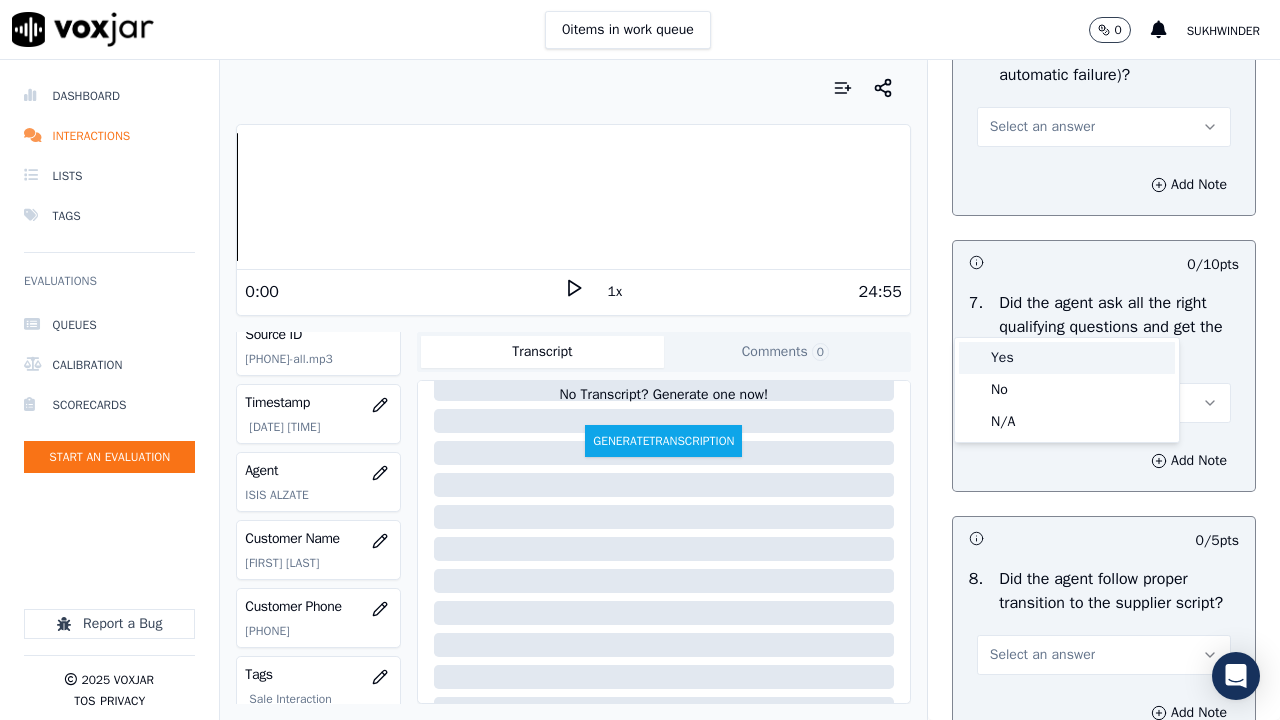 click on "Yes" at bounding box center (1067, 358) 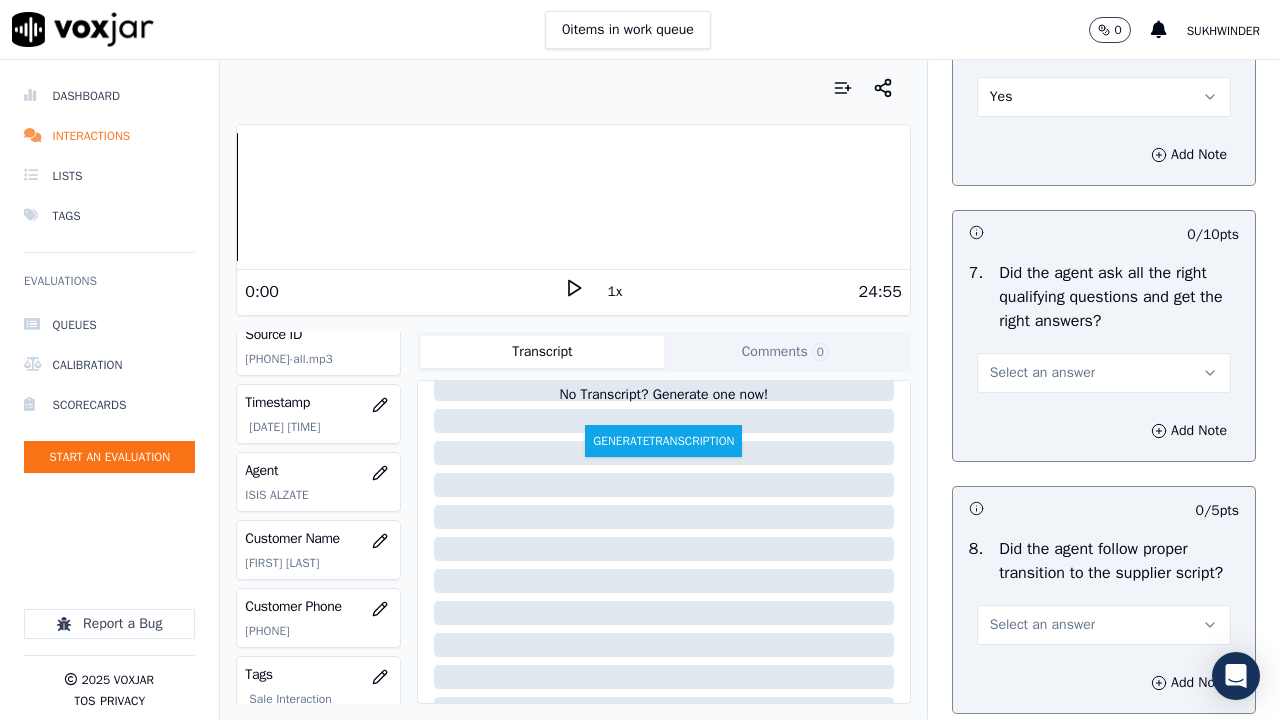 scroll, scrollTop: 4800, scrollLeft: 0, axis: vertical 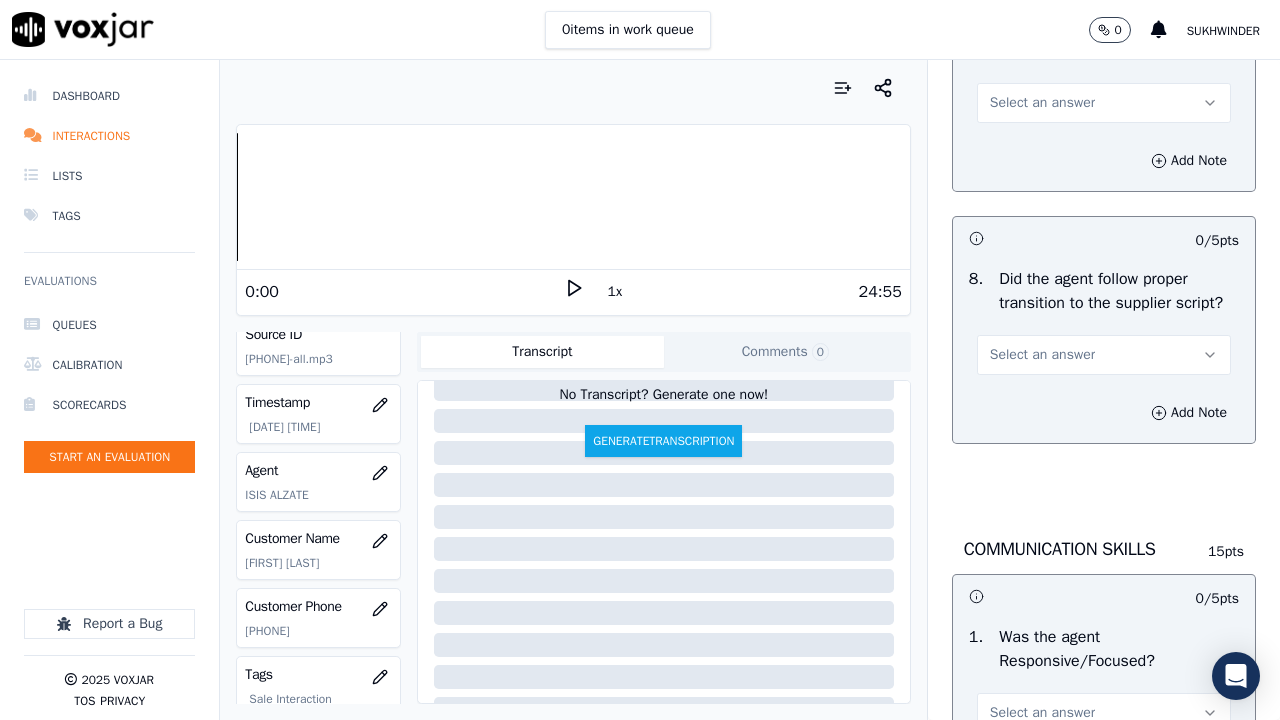 click on "Select an answer" at bounding box center (1042, 103) 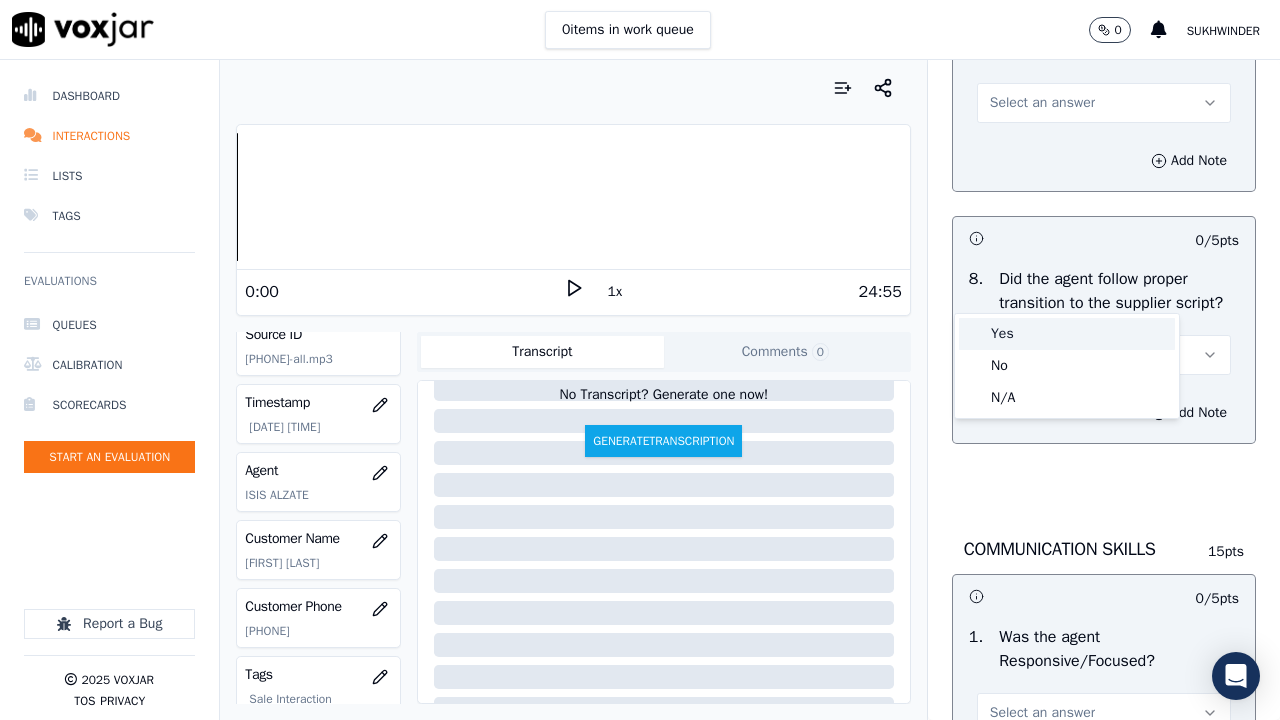 click on "Yes" at bounding box center (1067, 334) 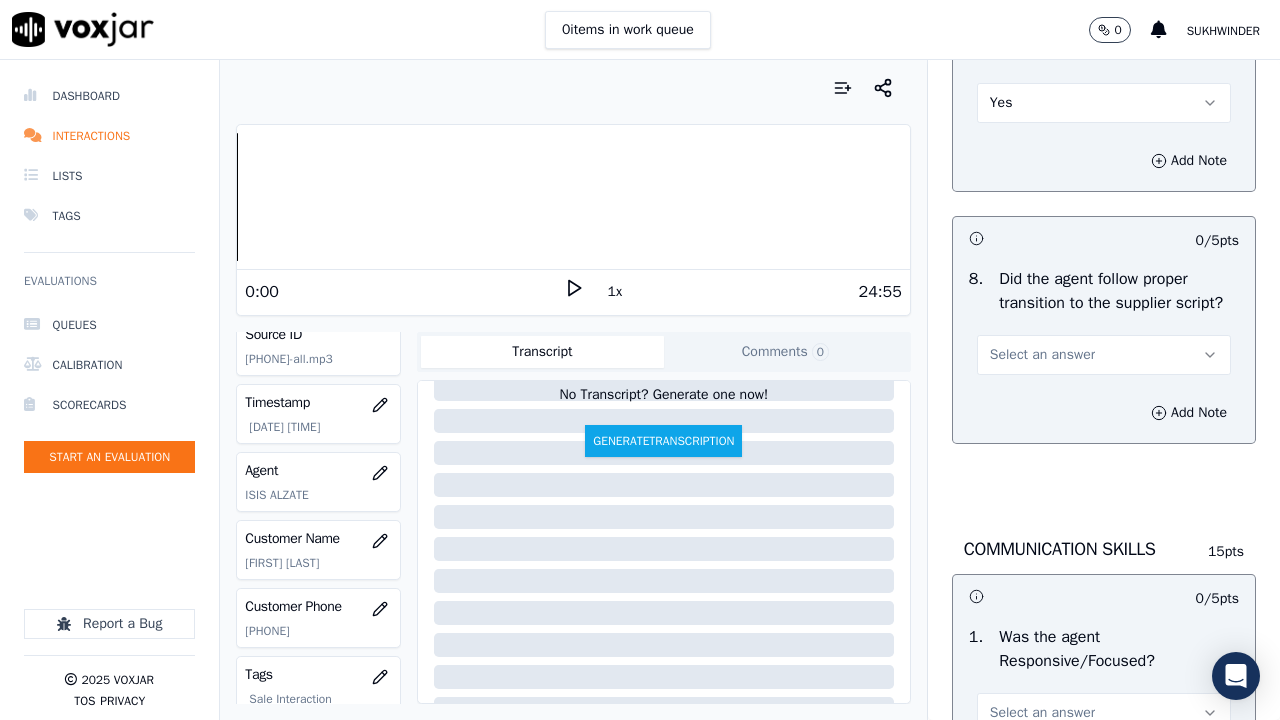click on "Select an answer" at bounding box center (1042, 355) 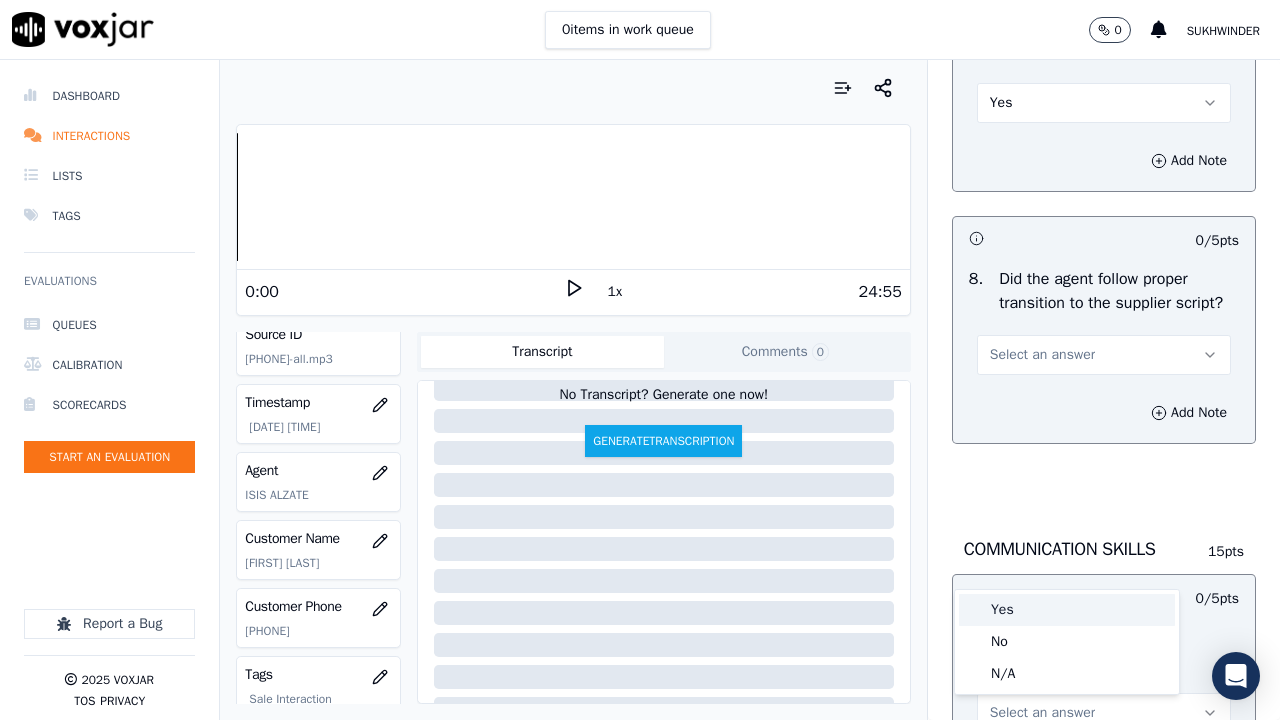 click on "Yes" at bounding box center [1067, 610] 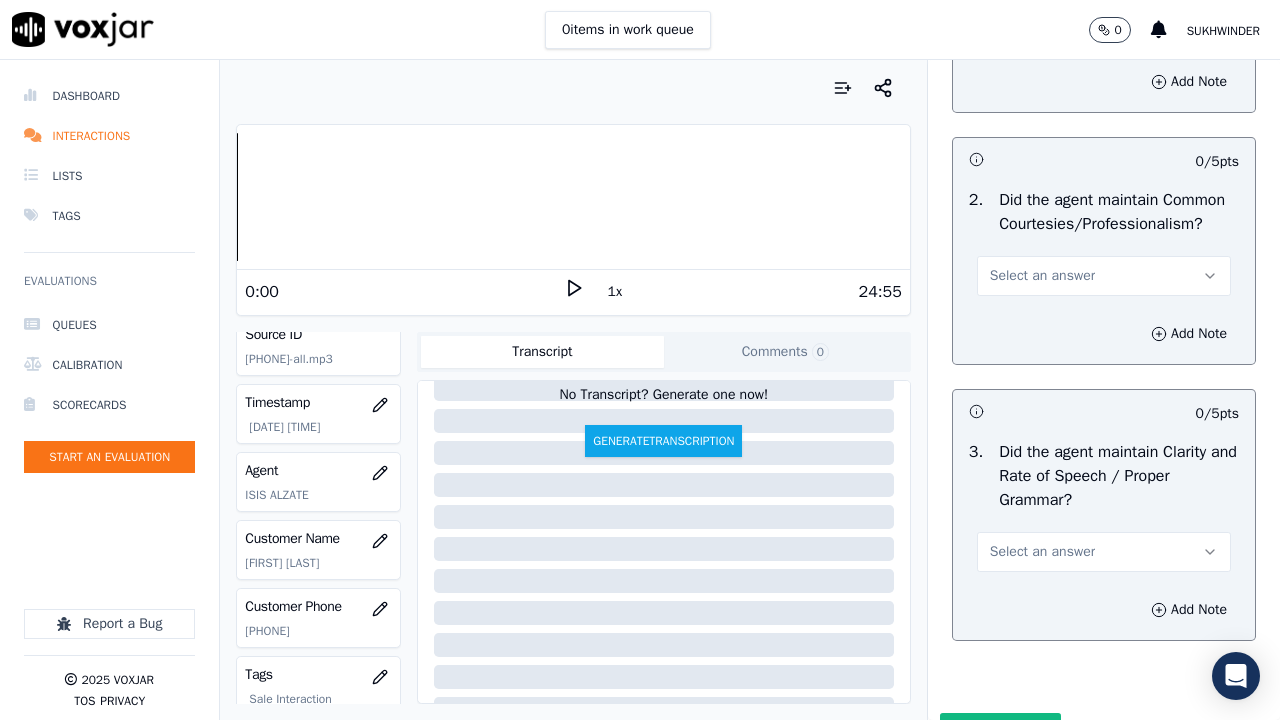 scroll, scrollTop: 5500, scrollLeft: 0, axis: vertical 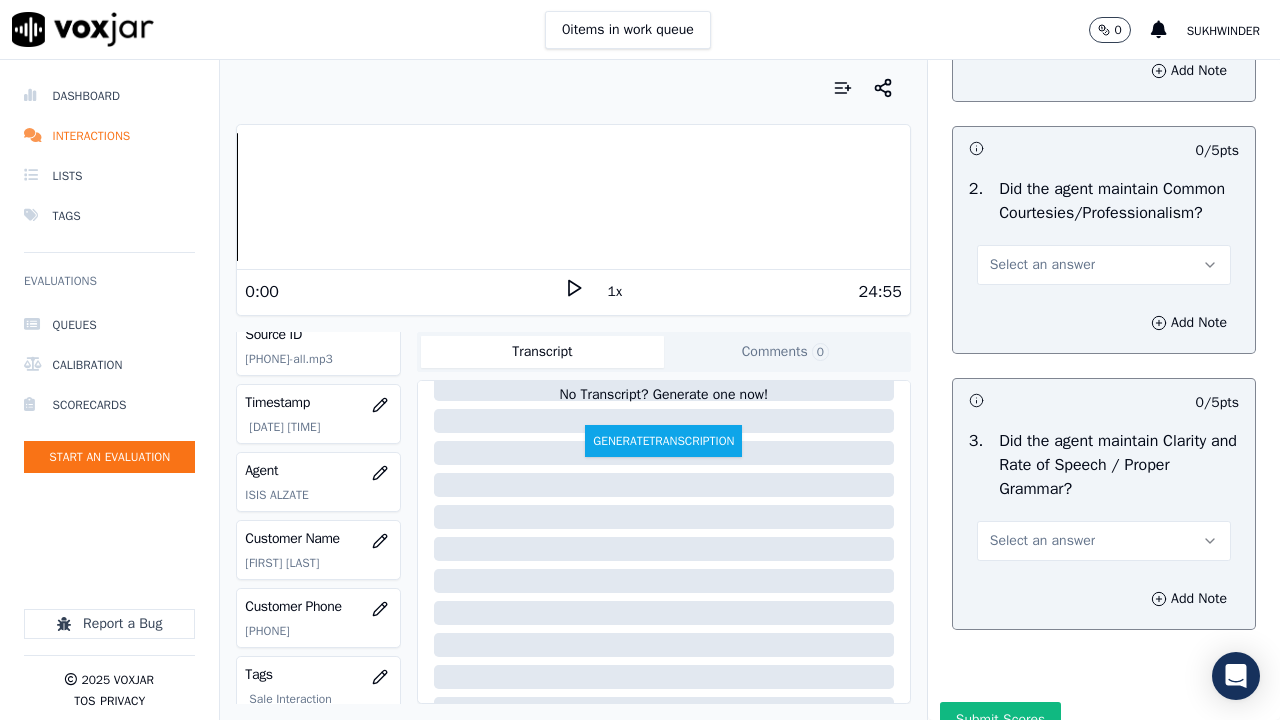 click on "Select an answer" at bounding box center [1042, 13] 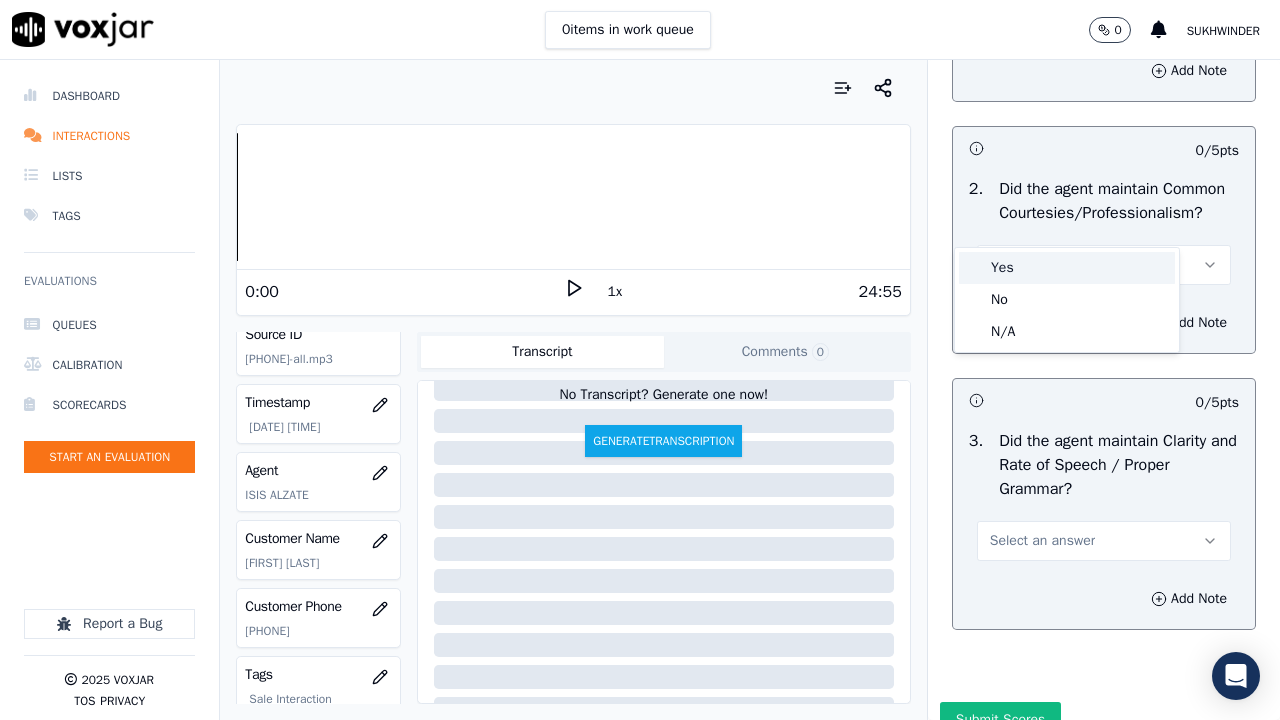 click on "Yes" at bounding box center (1067, 268) 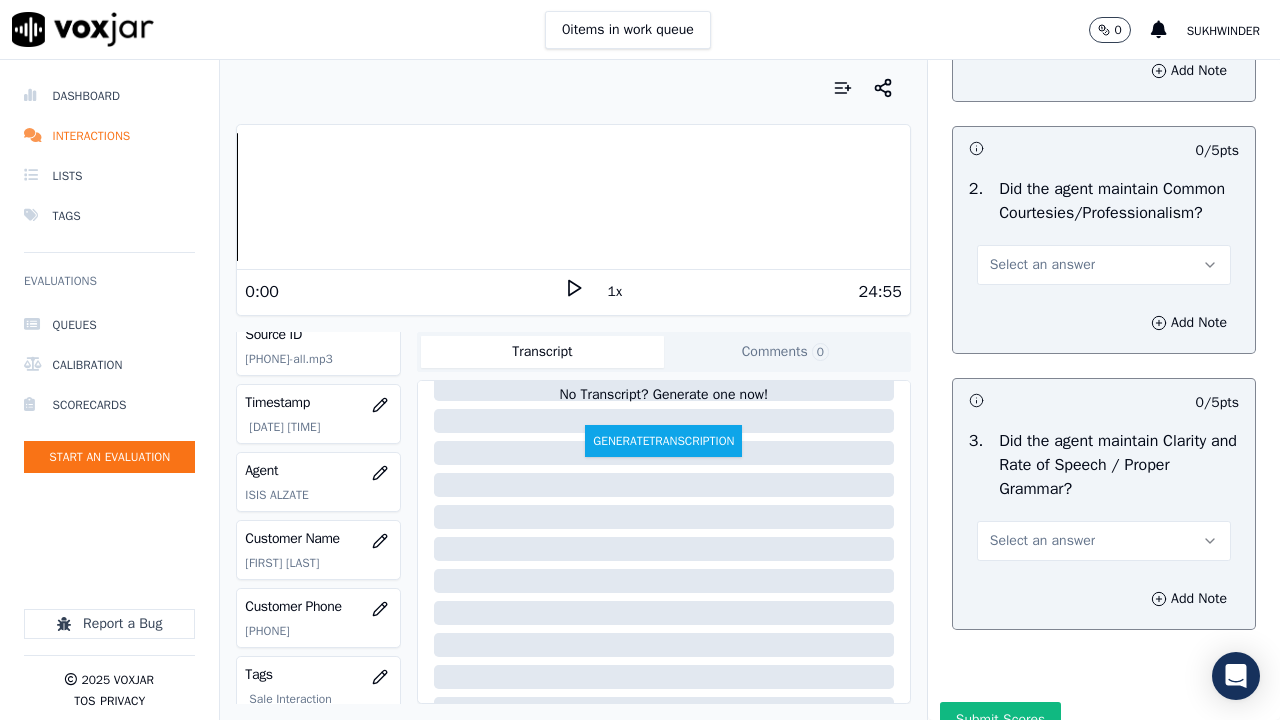 click on "Select an answer" at bounding box center (1104, 265) 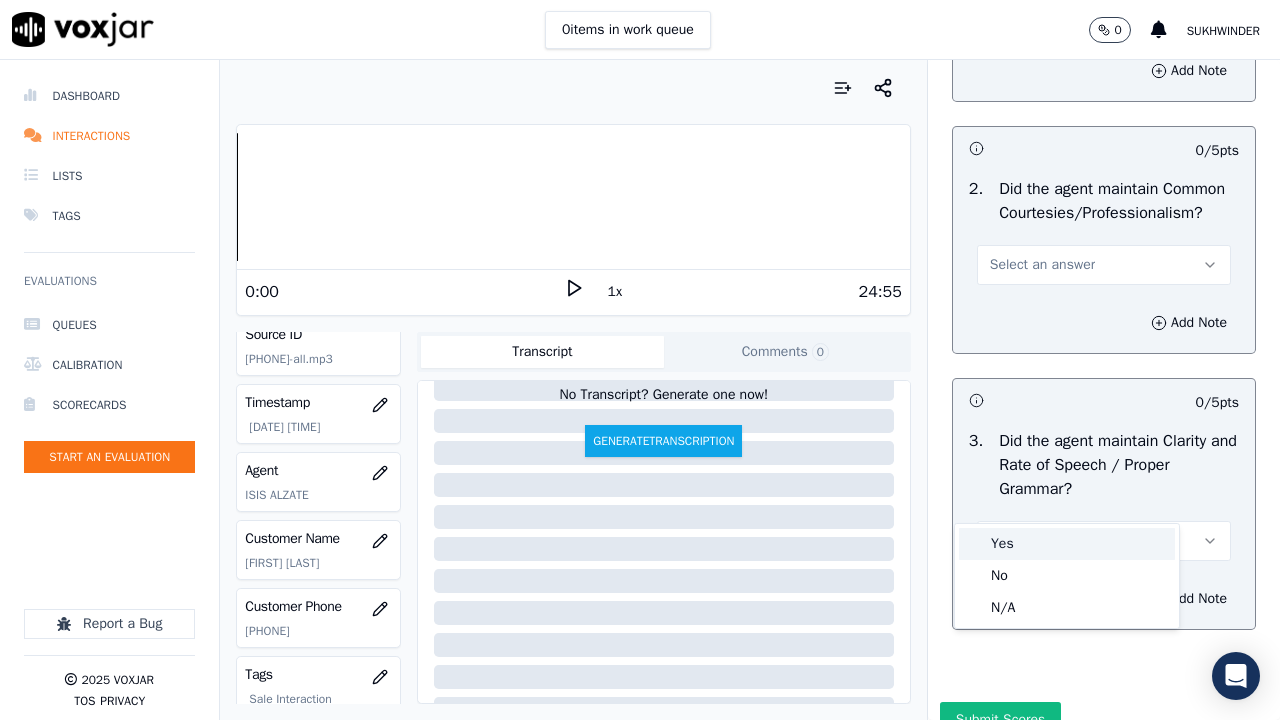click on "Yes" at bounding box center [1067, 544] 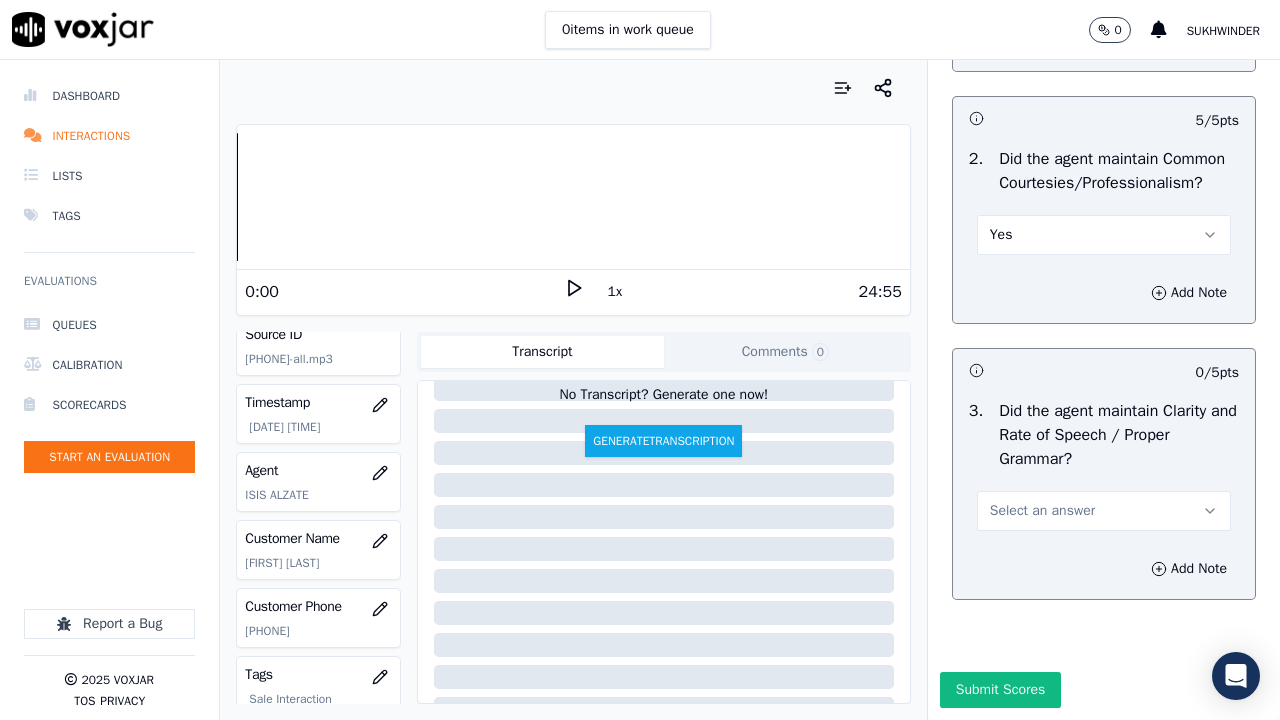 scroll, scrollTop: 5815, scrollLeft: 0, axis: vertical 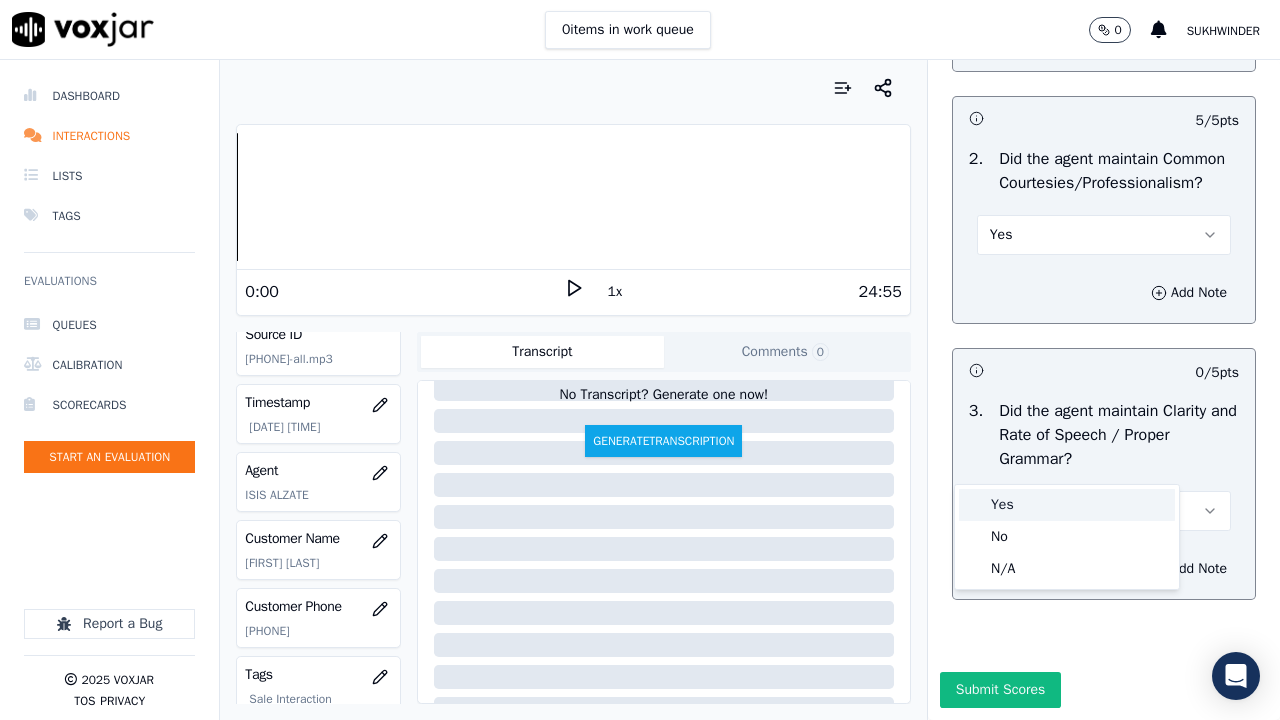 click on "Yes" at bounding box center (1067, 505) 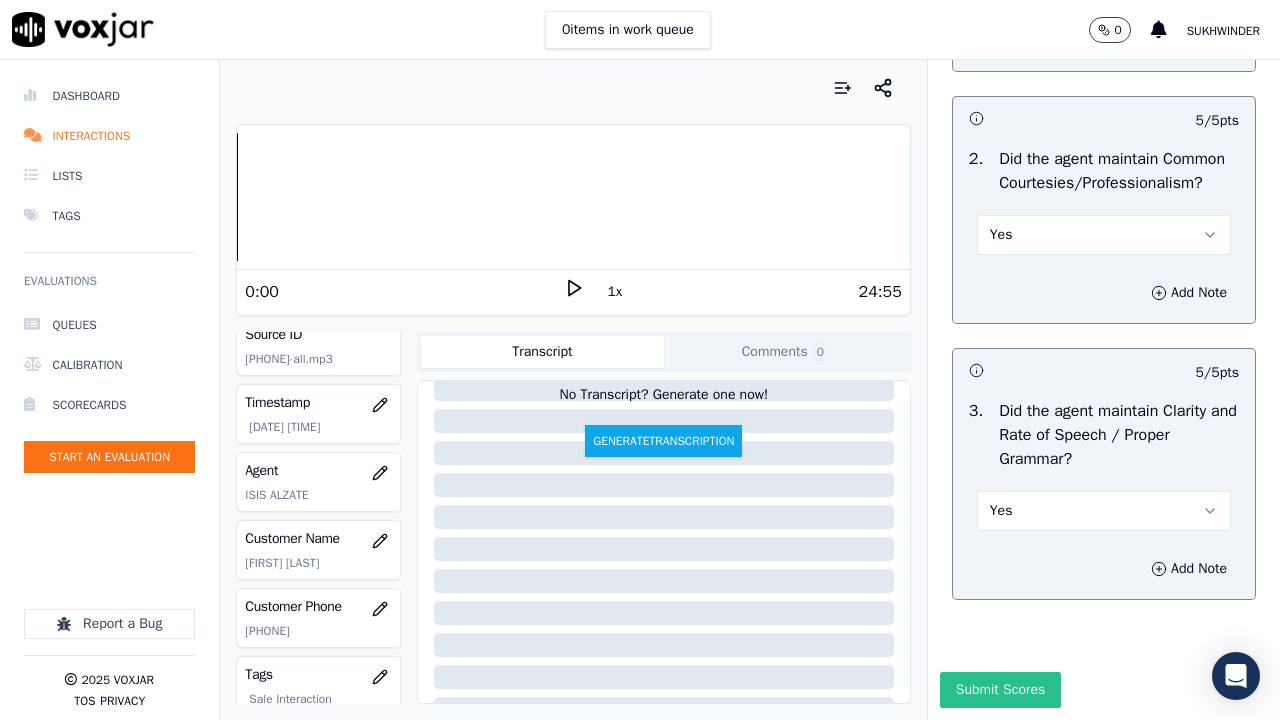 click on "Submit Scores" at bounding box center (1000, 690) 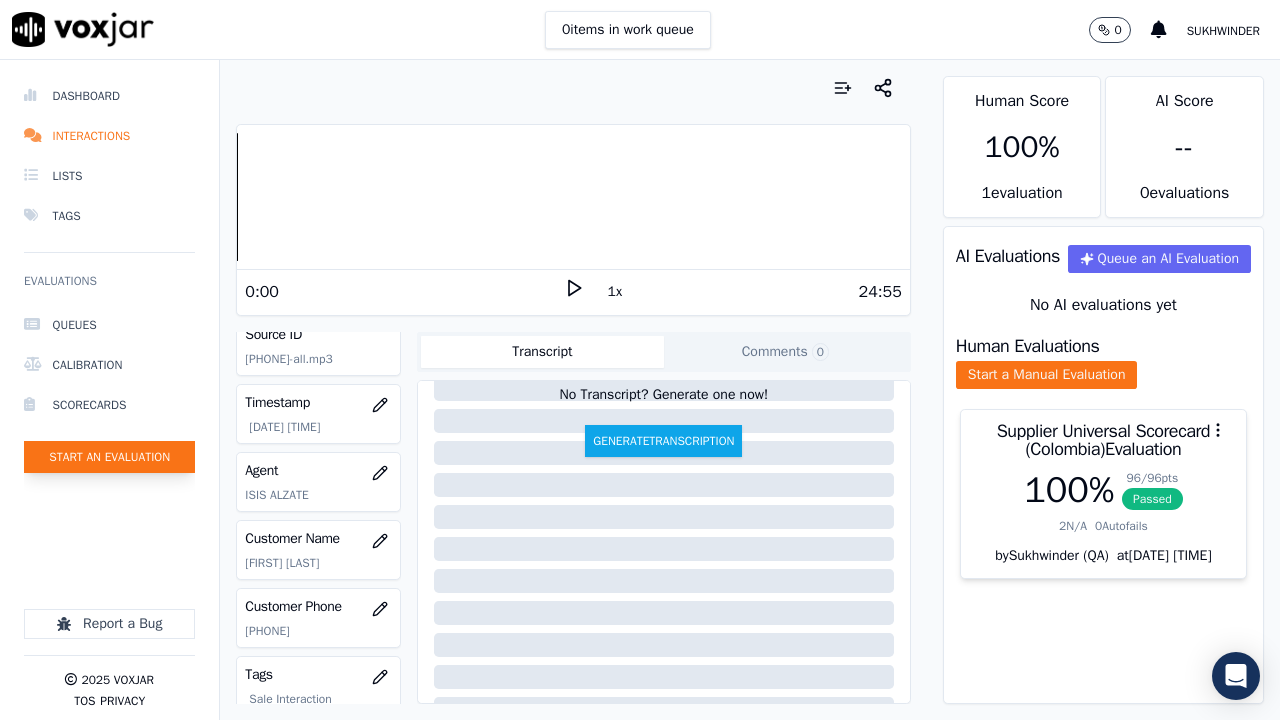 click on "Start an Evaluation" 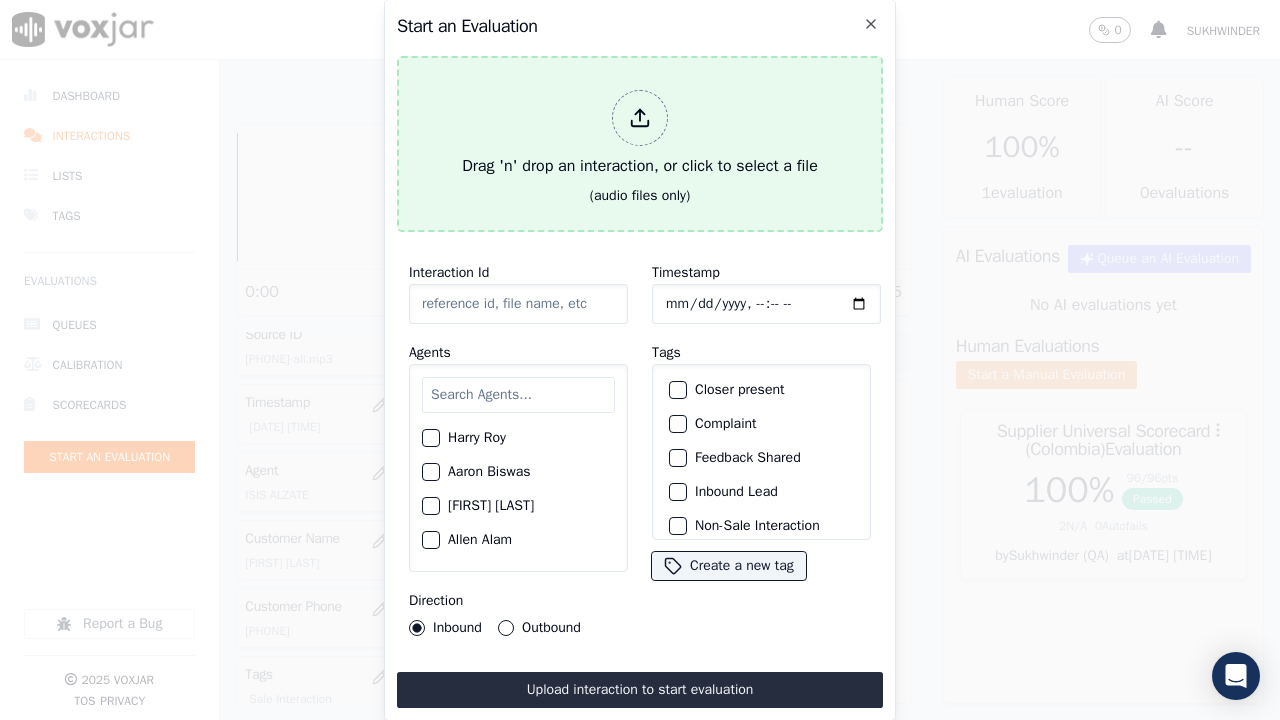 click on "Drag 'n' drop an interaction, or click to select a file   (audio files only)" at bounding box center [640, 144] 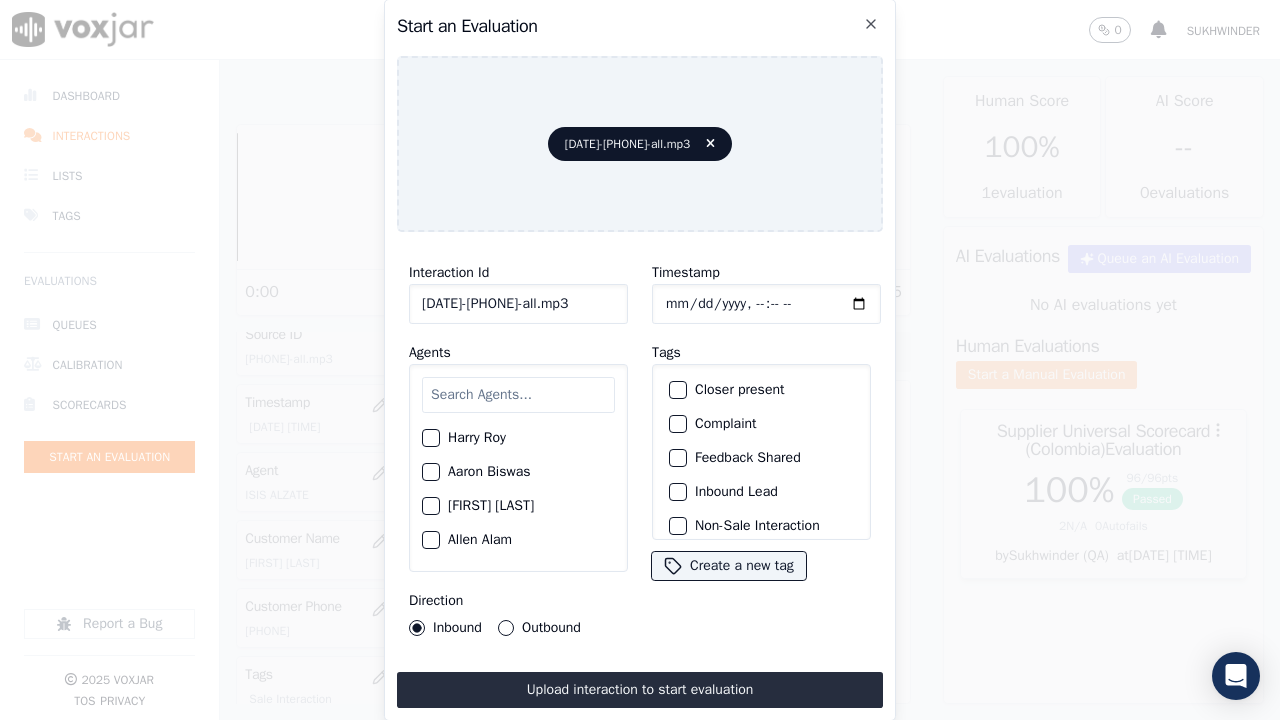 click at bounding box center (518, 395) 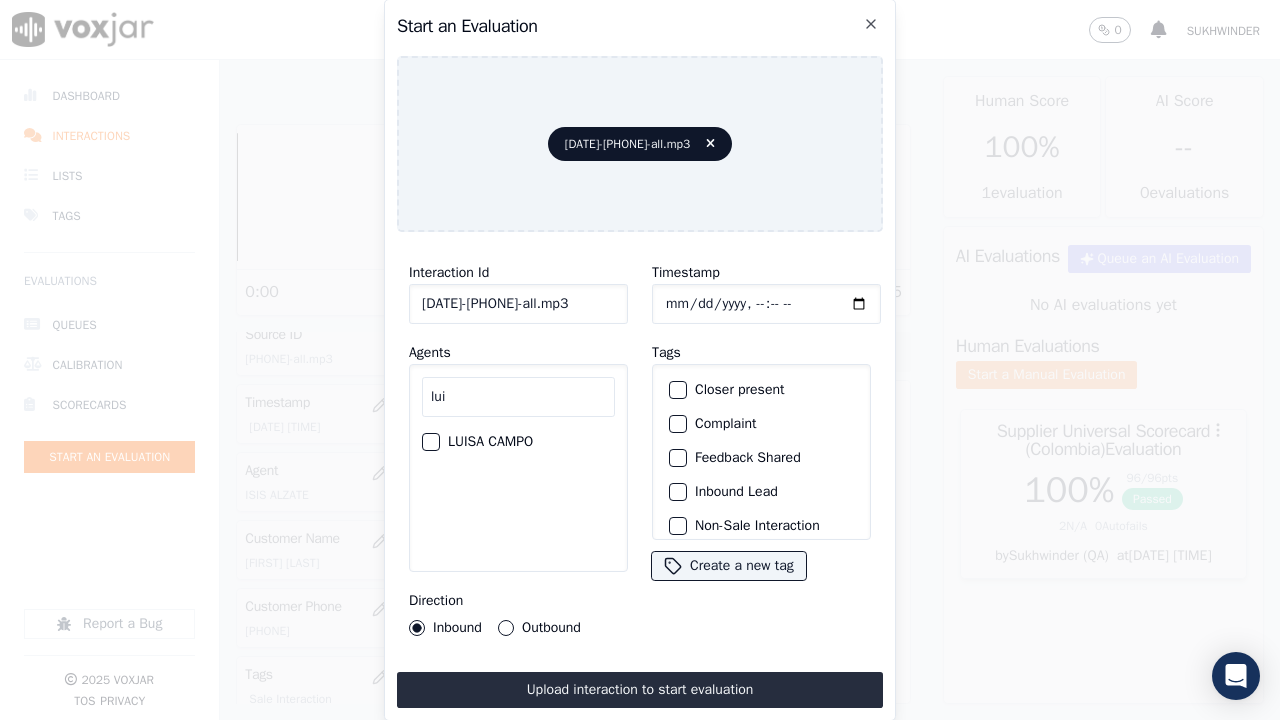 type on "lui" 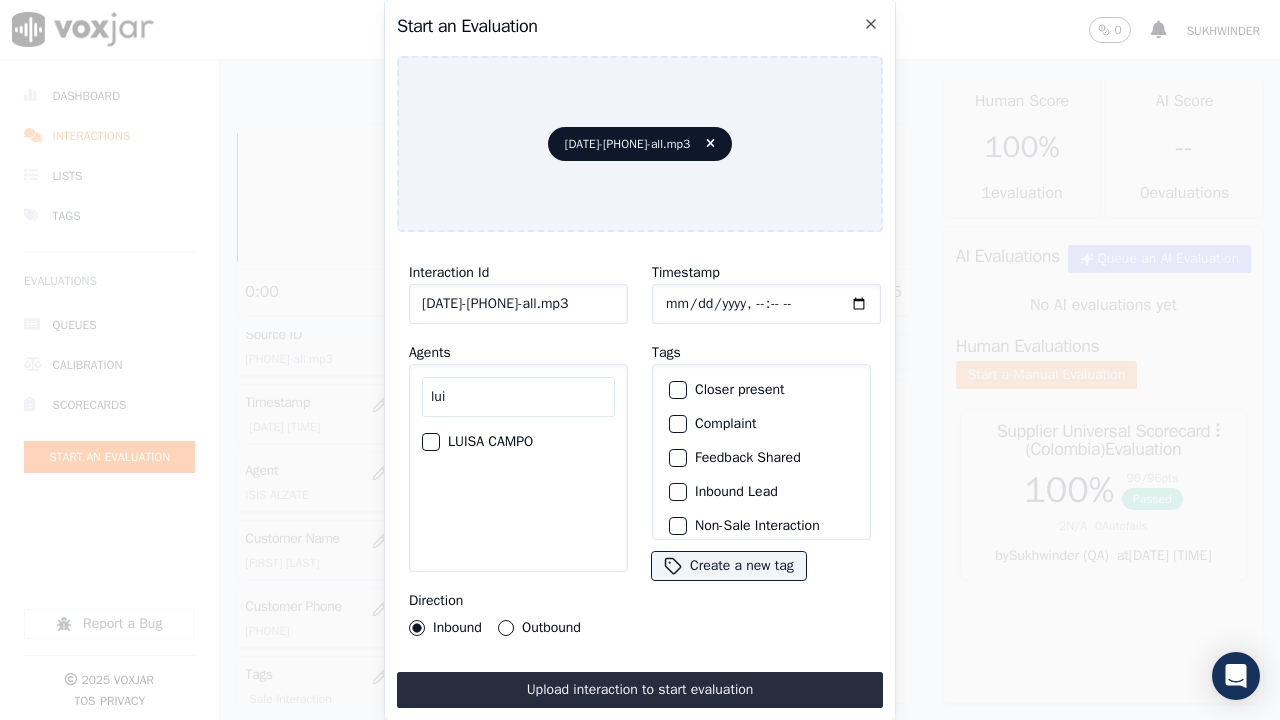 click on "LUISA CAMPO" 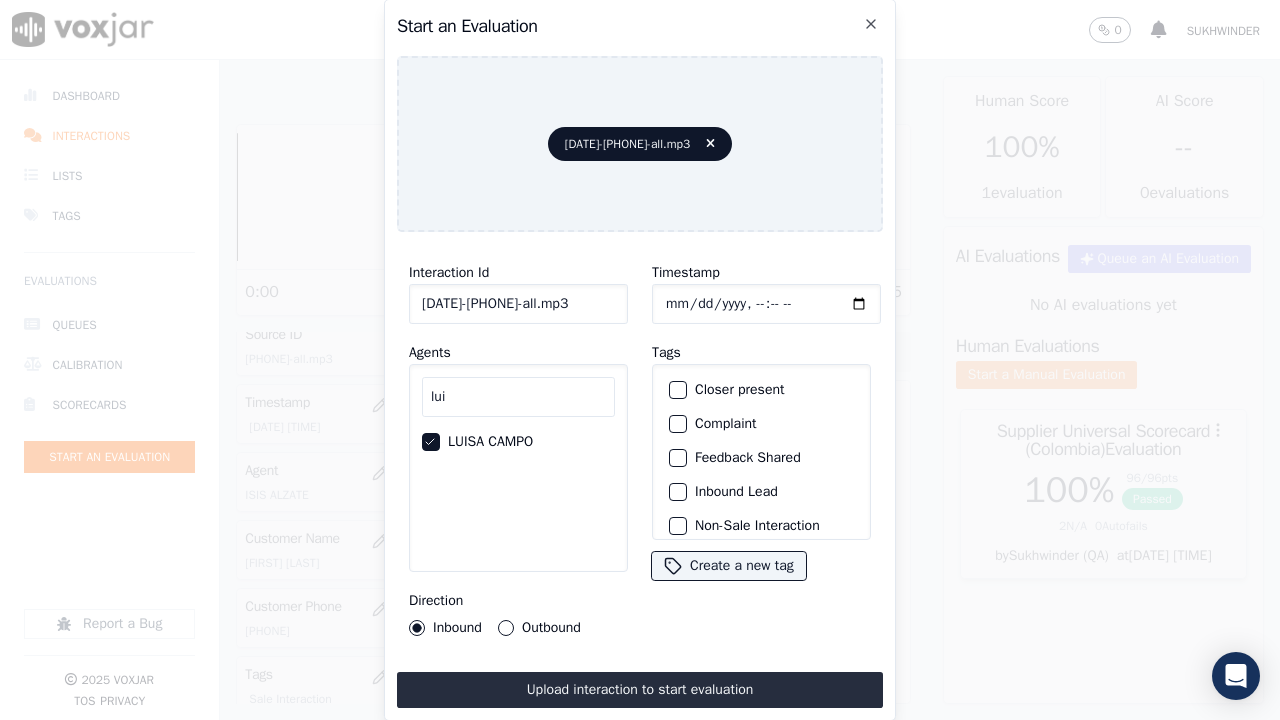 click on "Timestamp" 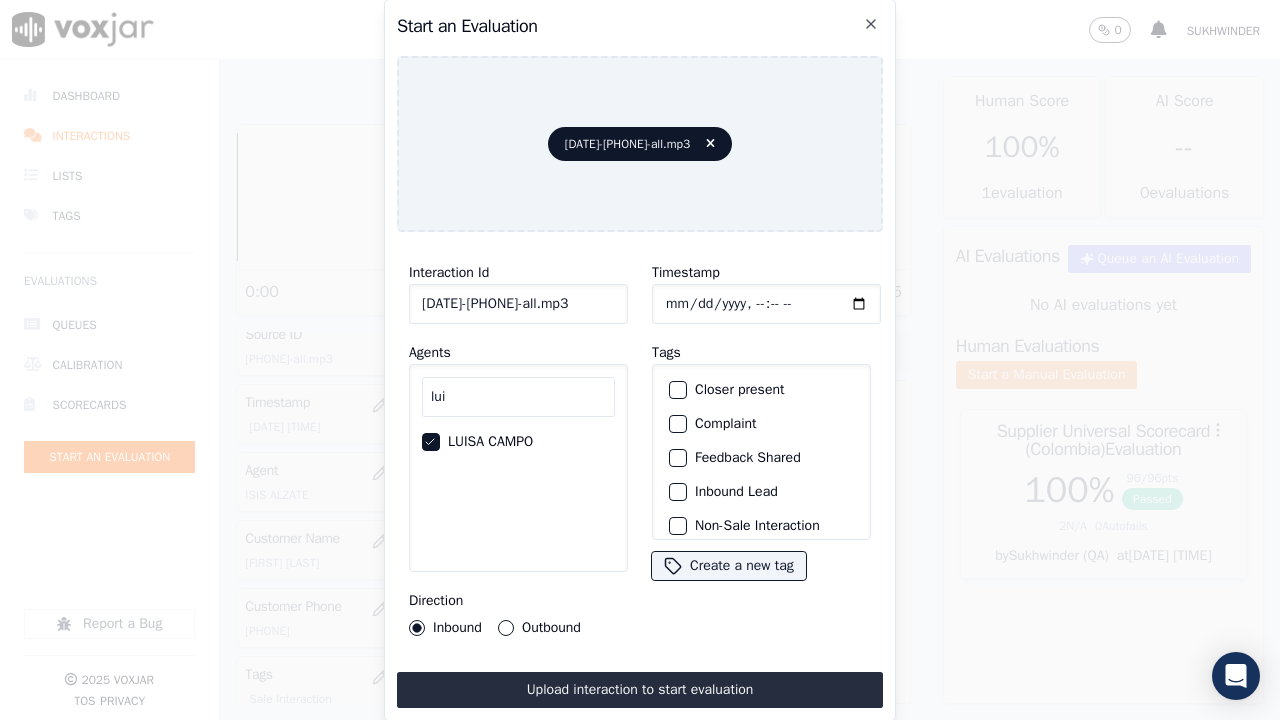scroll, scrollTop: 189, scrollLeft: 0, axis: vertical 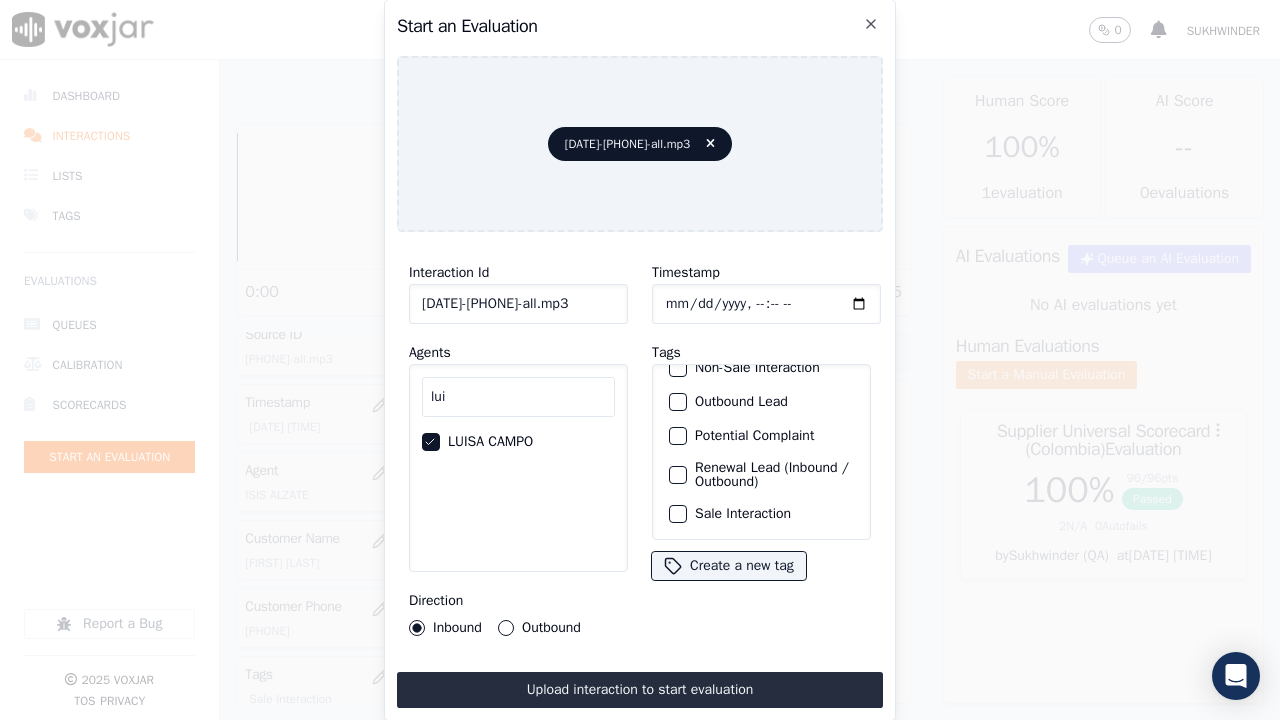 click on "Sale Interaction" 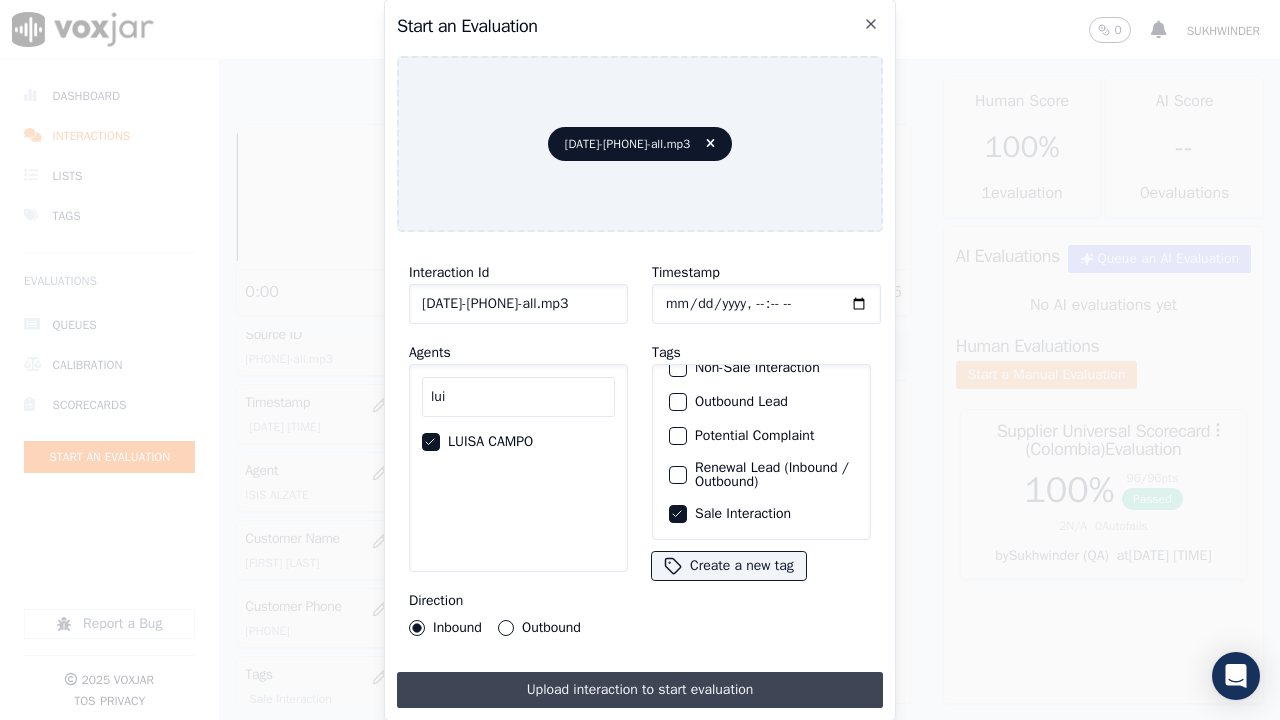 click on "Upload interaction to start evaluation" at bounding box center (640, 690) 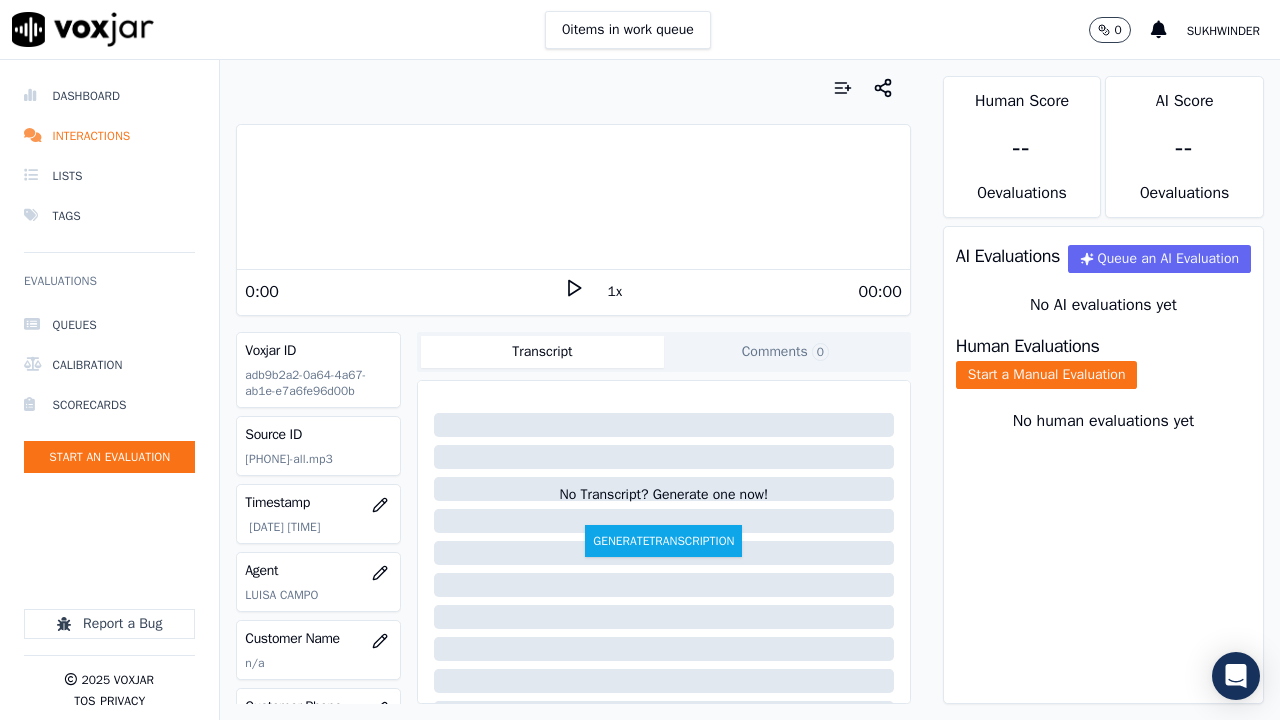scroll, scrollTop: 100, scrollLeft: 0, axis: vertical 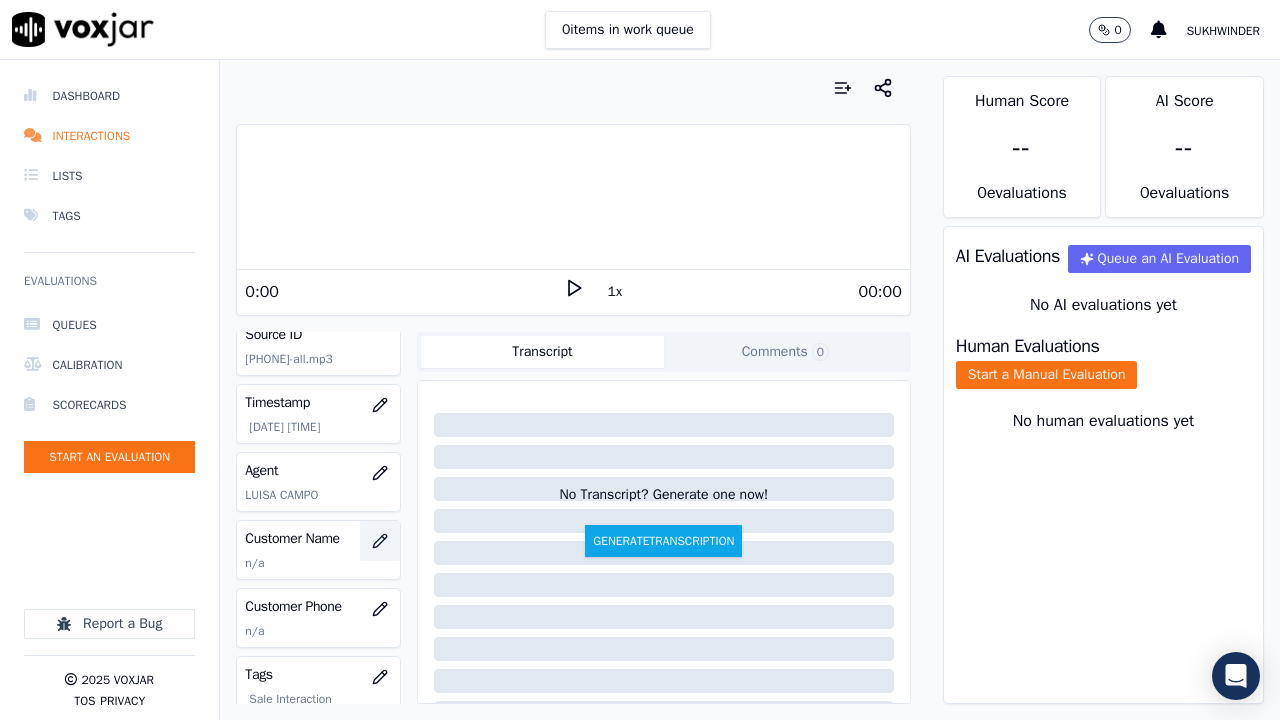 click 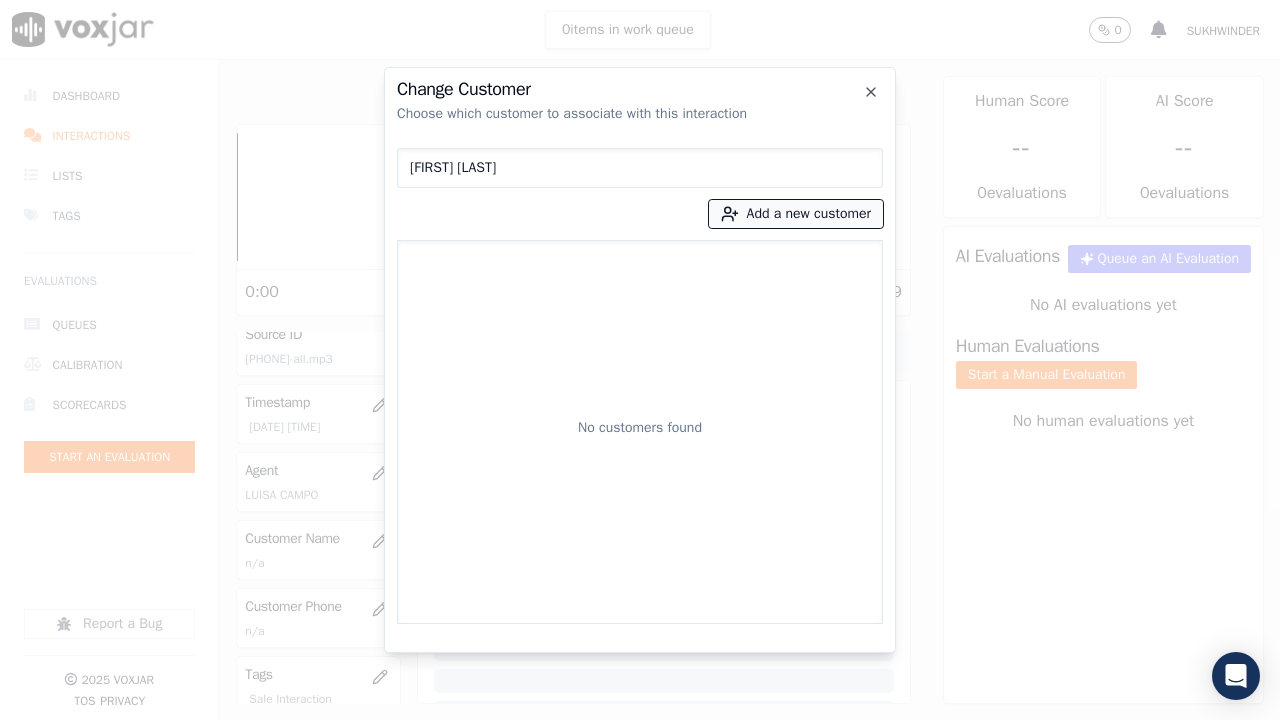 type on "[FIRST] [LAST]" 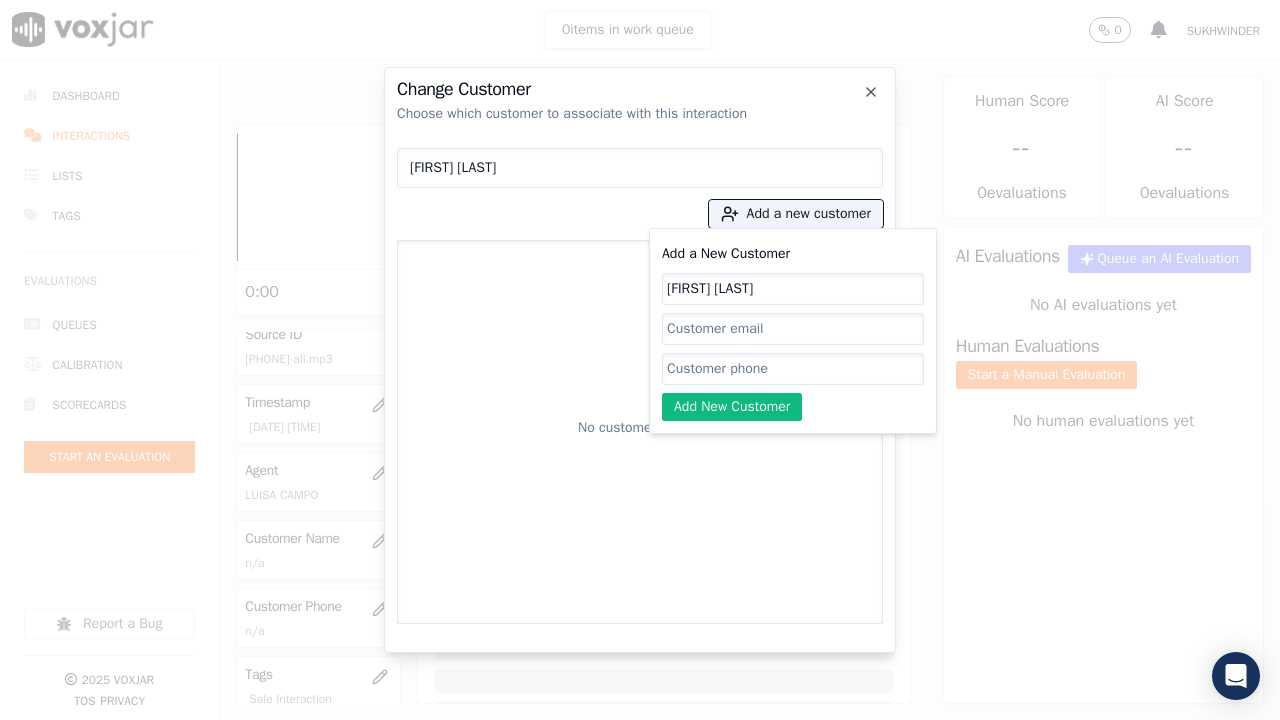 type on "[FIRST] [LAST]" 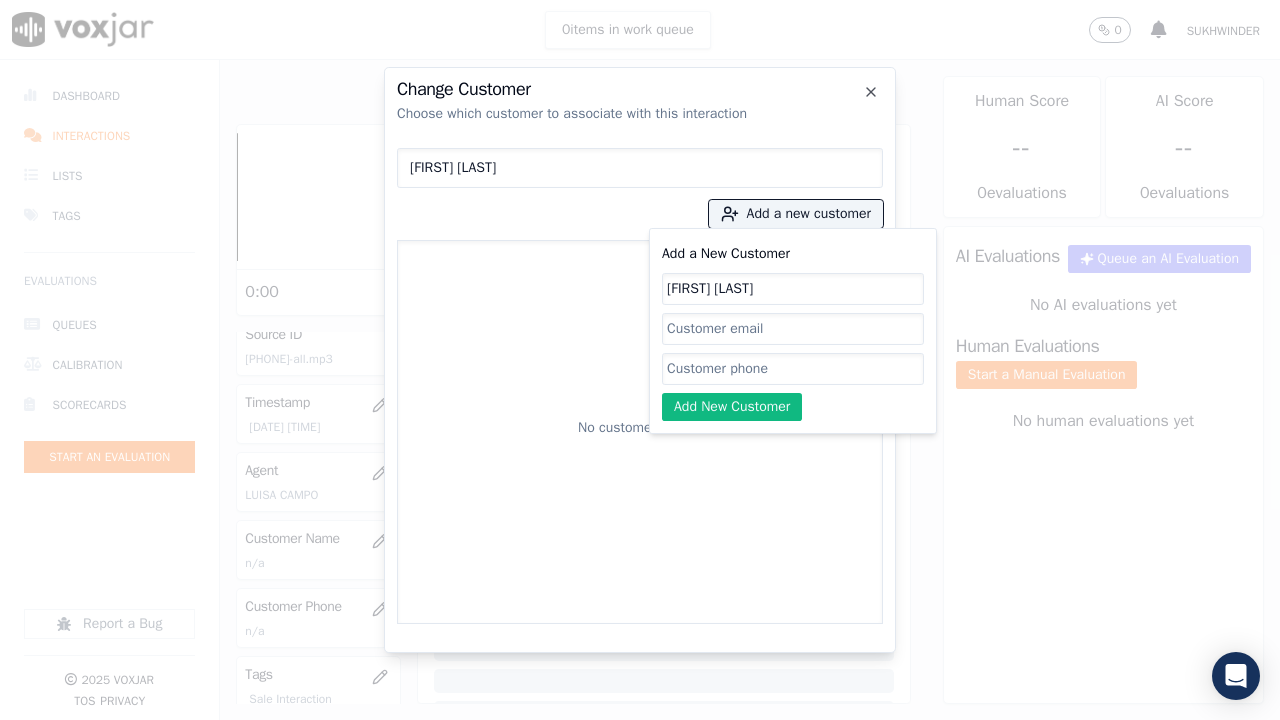 click on "Add a New Customer" 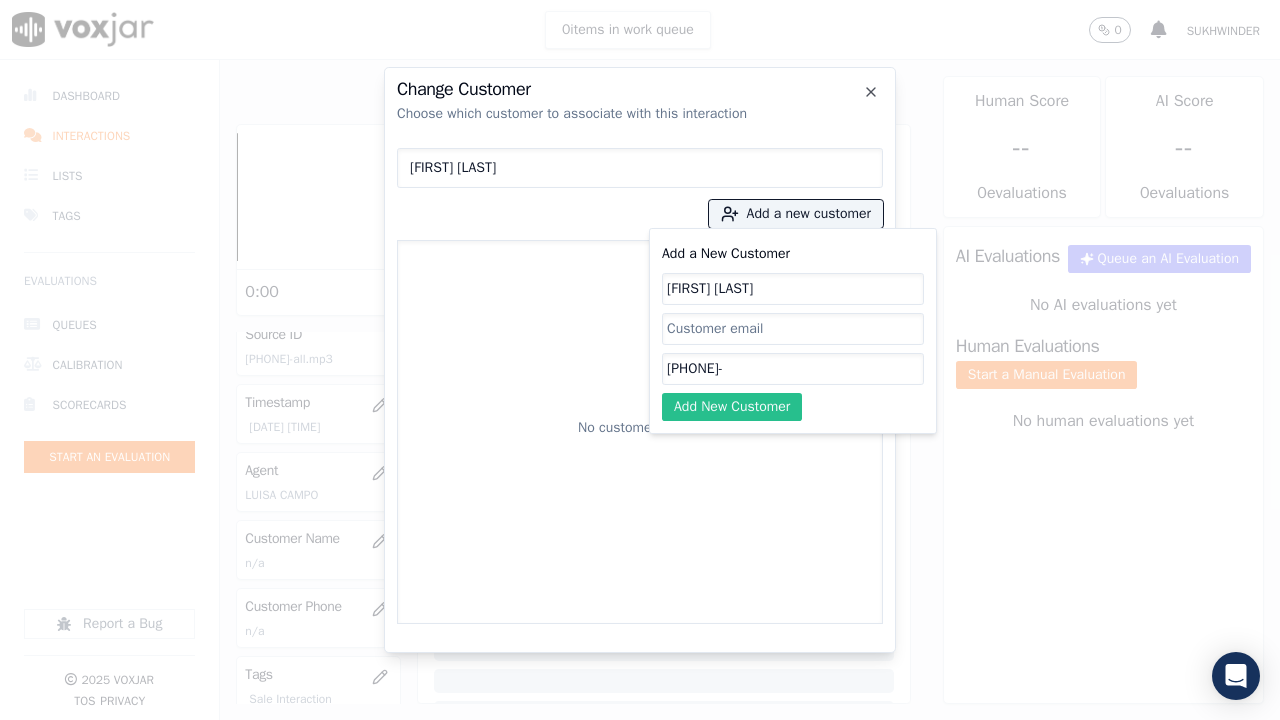 paste on "[PHONE]" 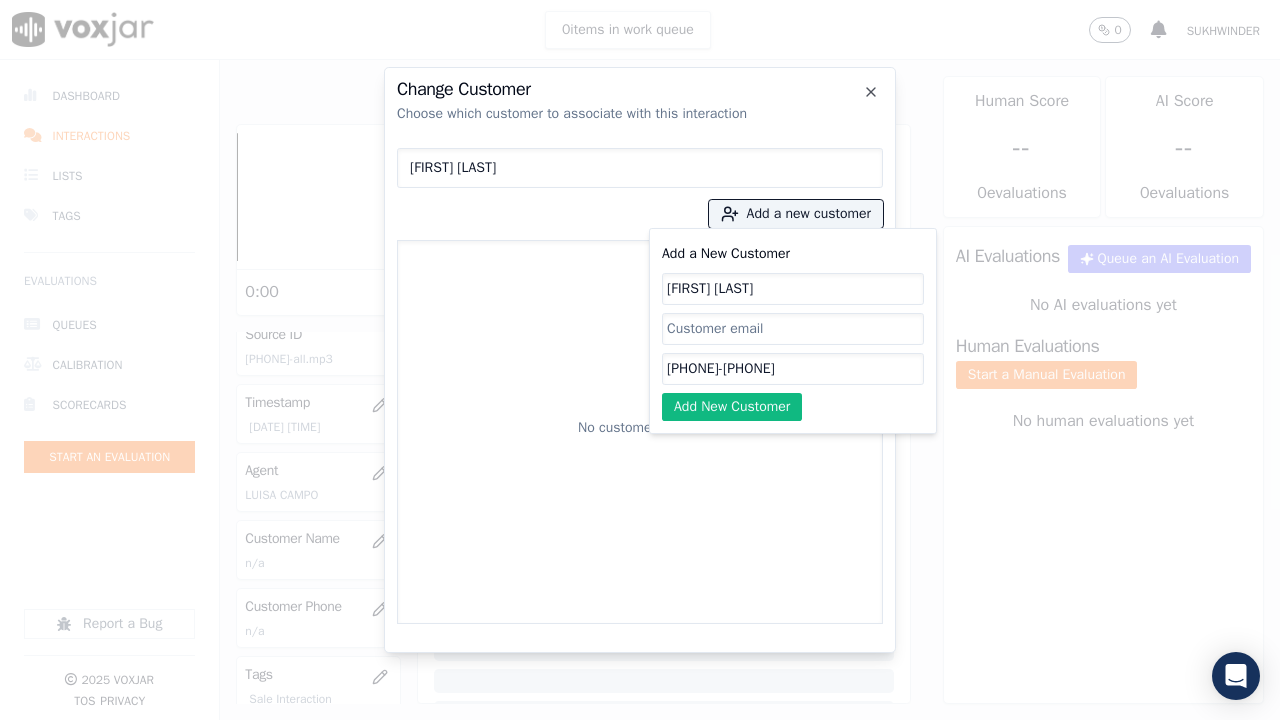 type on "[PHONE]-[PHONE]" 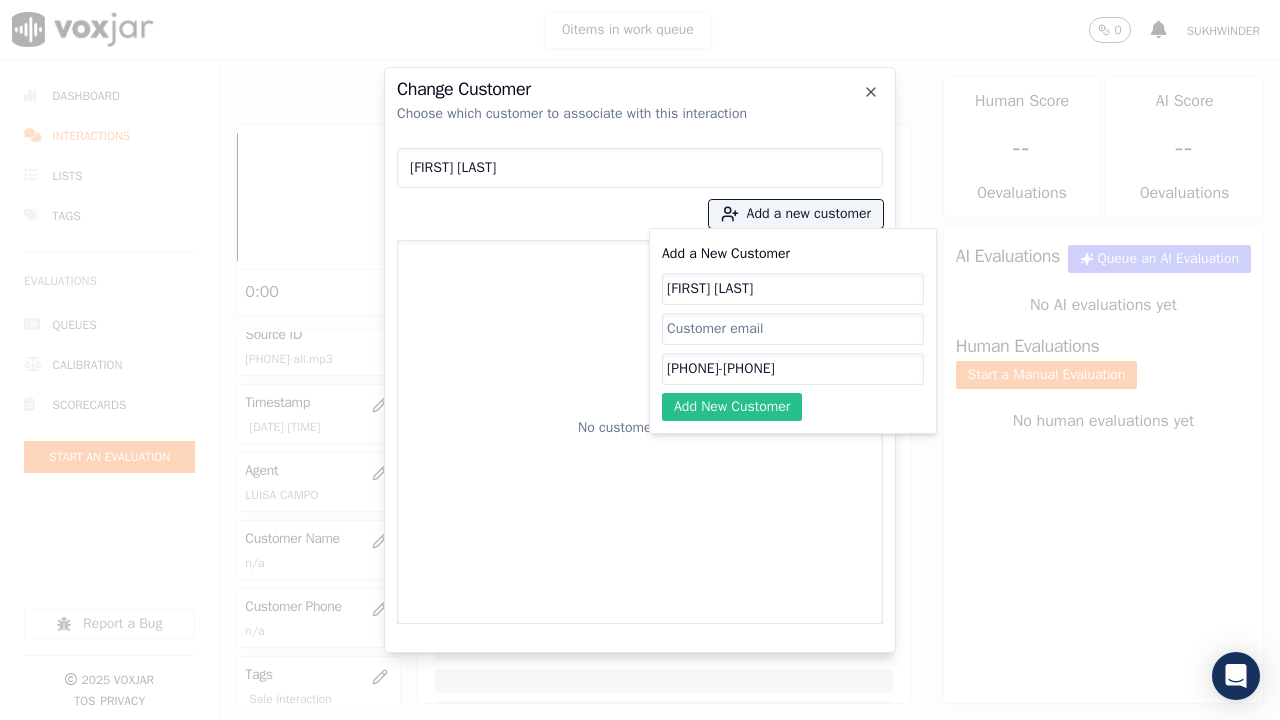click on "Add New Customer" 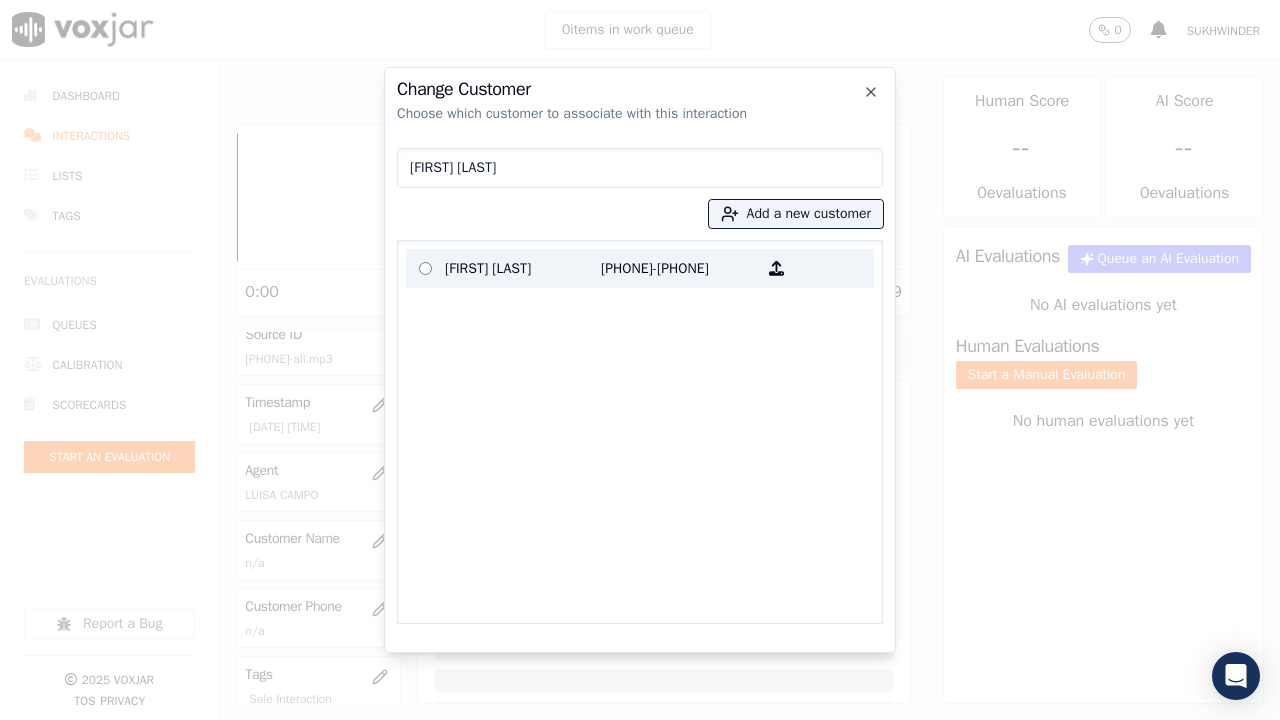 click on "[FIRST] [LAST]" at bounding box center (523, 268) 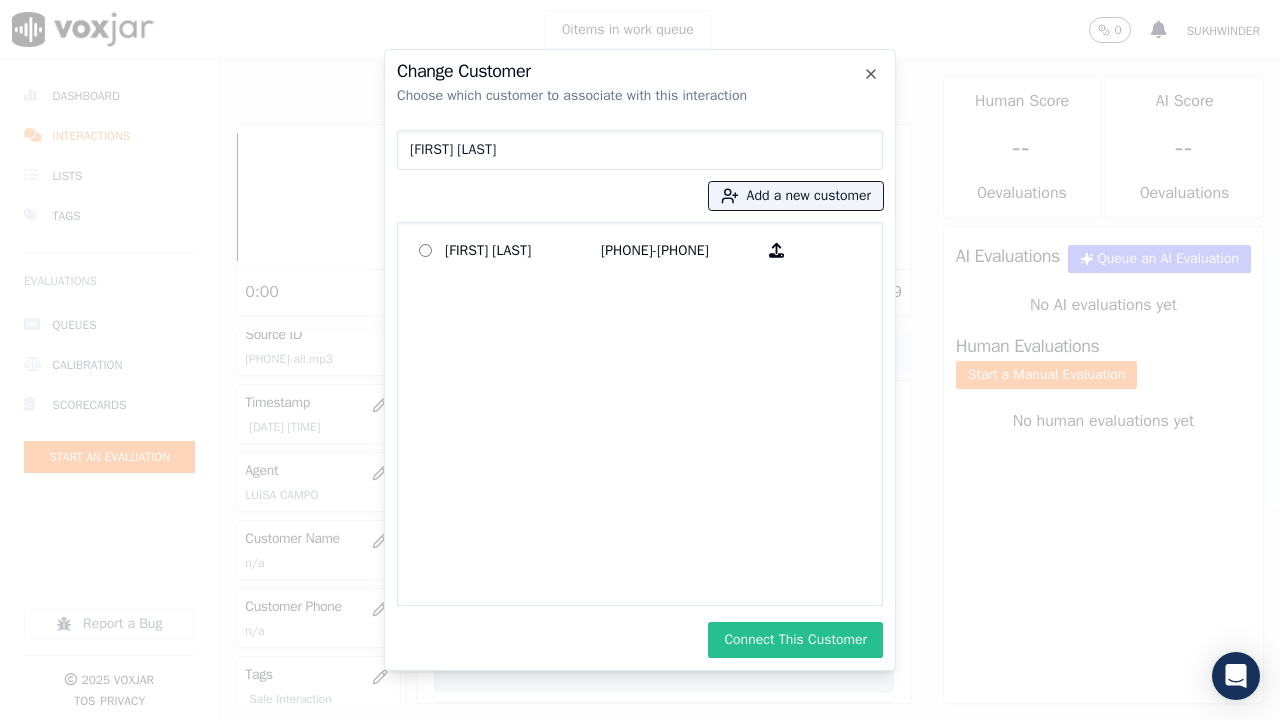 click on "Connect This Customer" at bounding box center [795, 640] 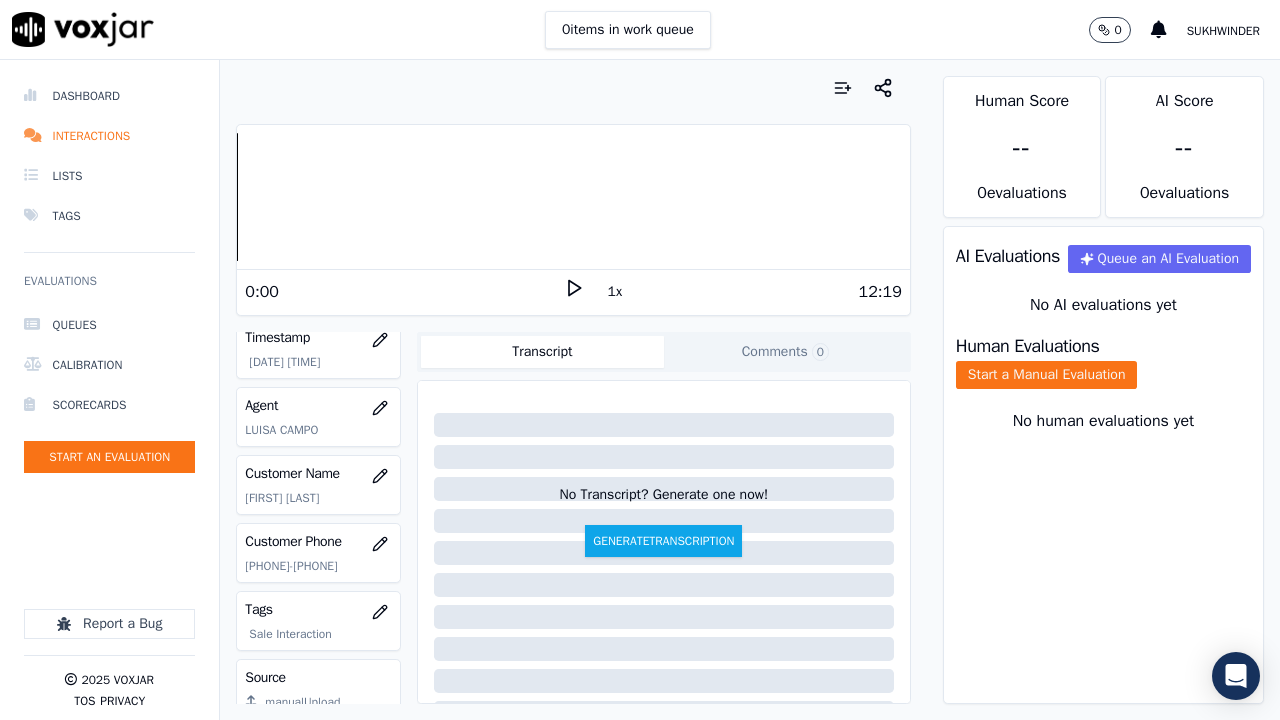 scroll, scrollTop: 200, scrollLeft: 0, axis: vertical 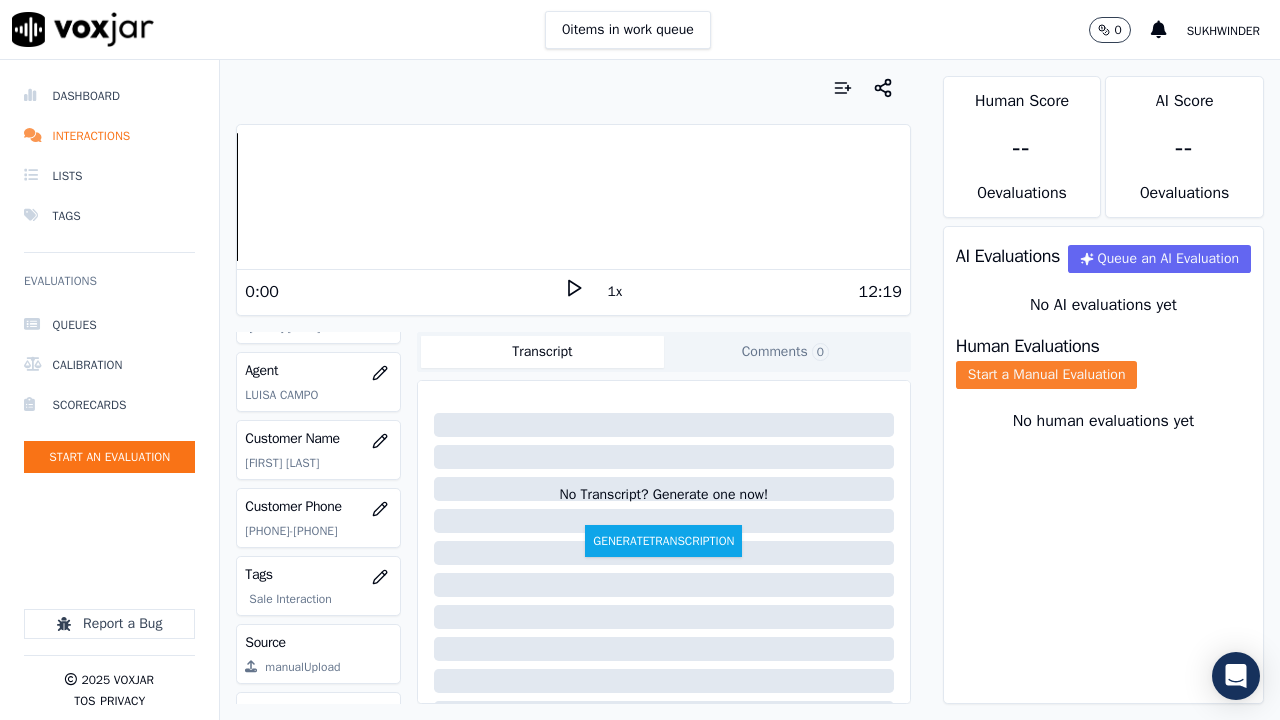 click on "Start a Manual Evaluation" 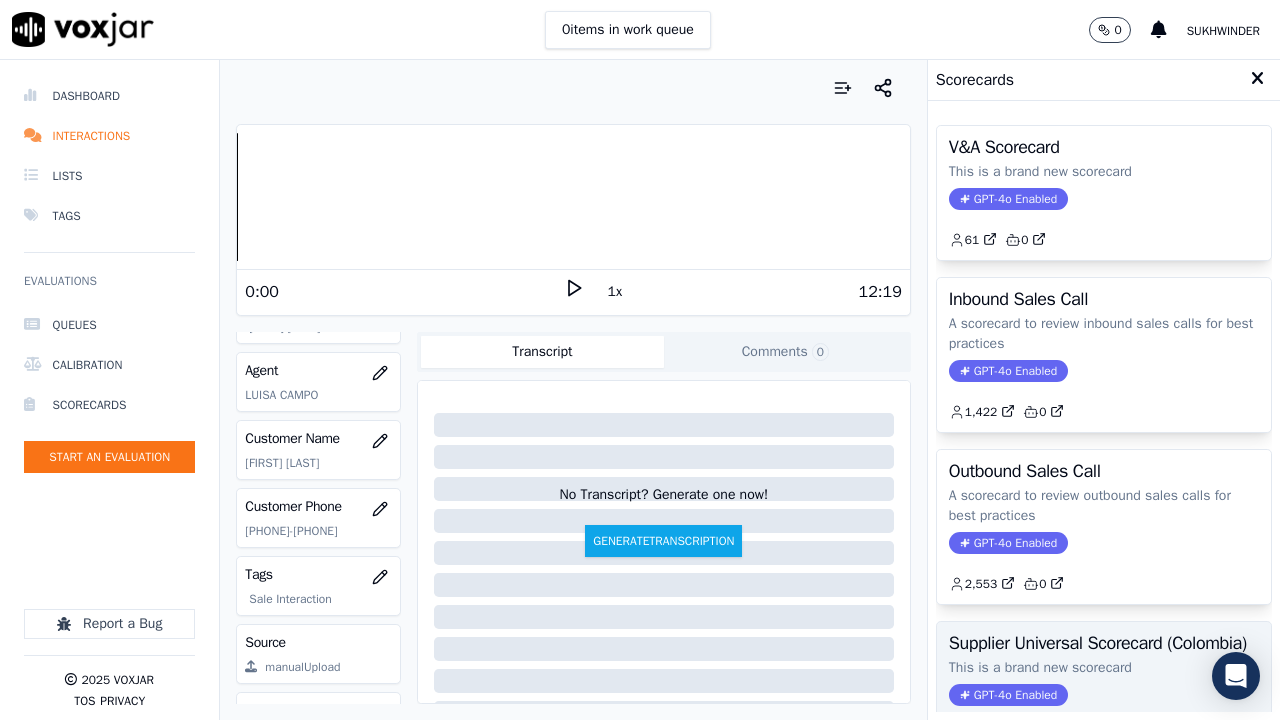 click on "Supplier Universal Scorecard (Colombia)" at bounding box center [1104, 643] 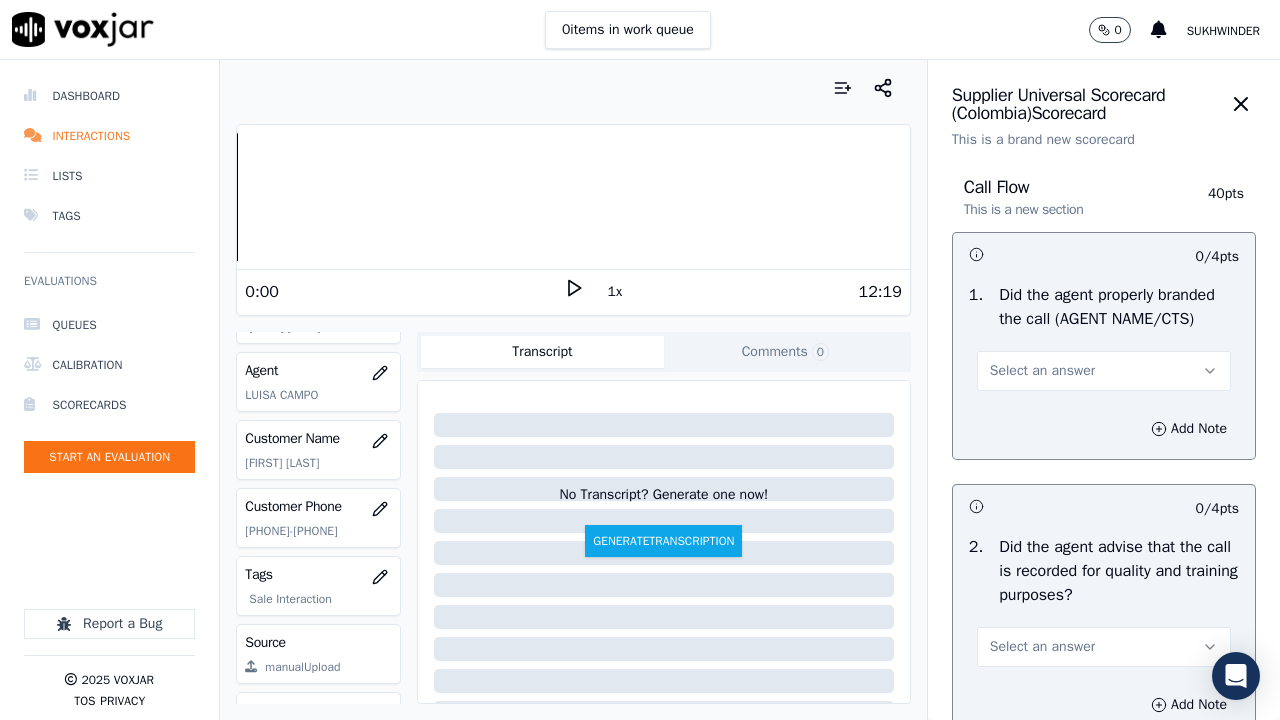 click on "Select an answer" at bounding box center [1104, 371] 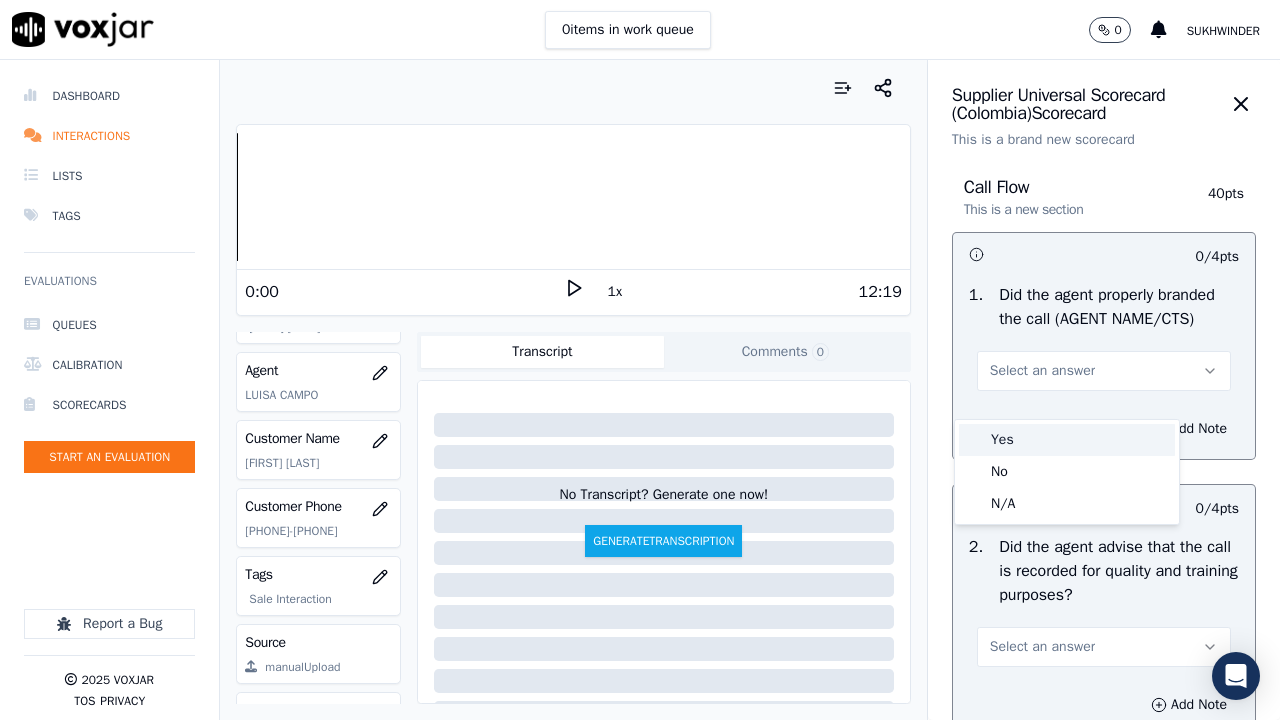 click on "Yes" at bounding box center [1067, 440] 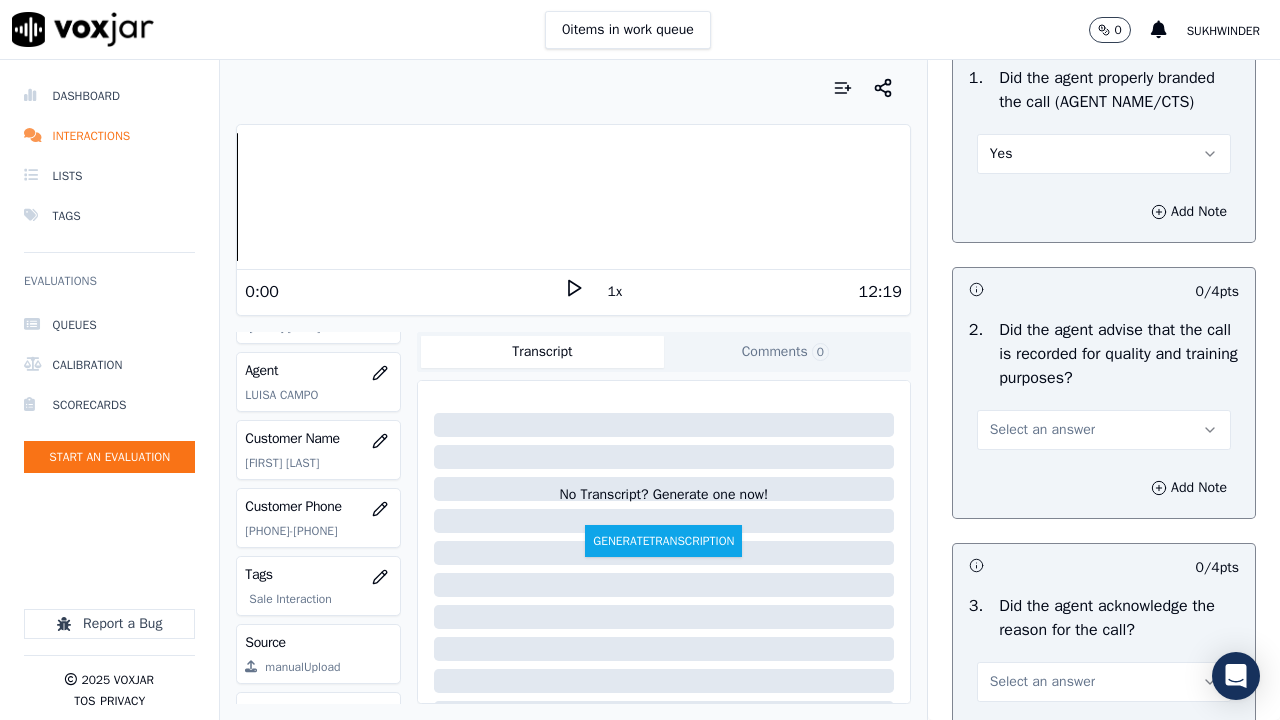scroll, scrollTop: 600, scrollLeft: 0, axis: vertical 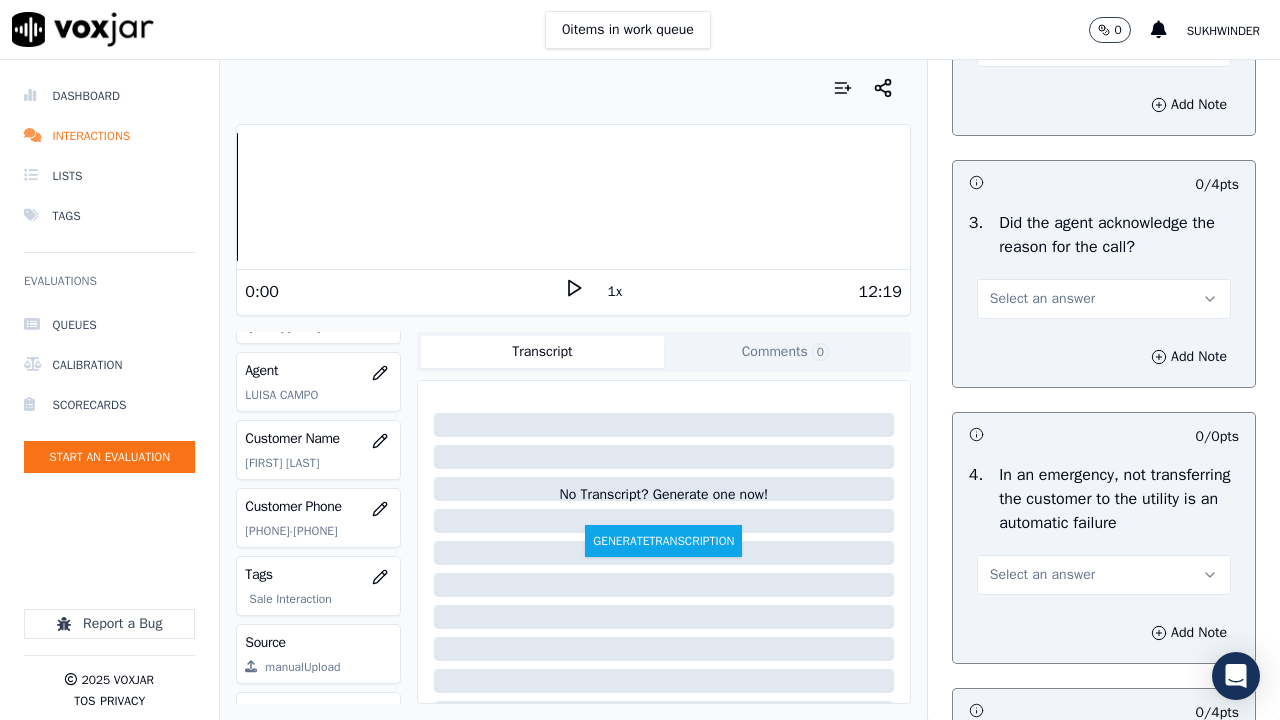 click on "Select an answer" at bounding box center (1042, 47) 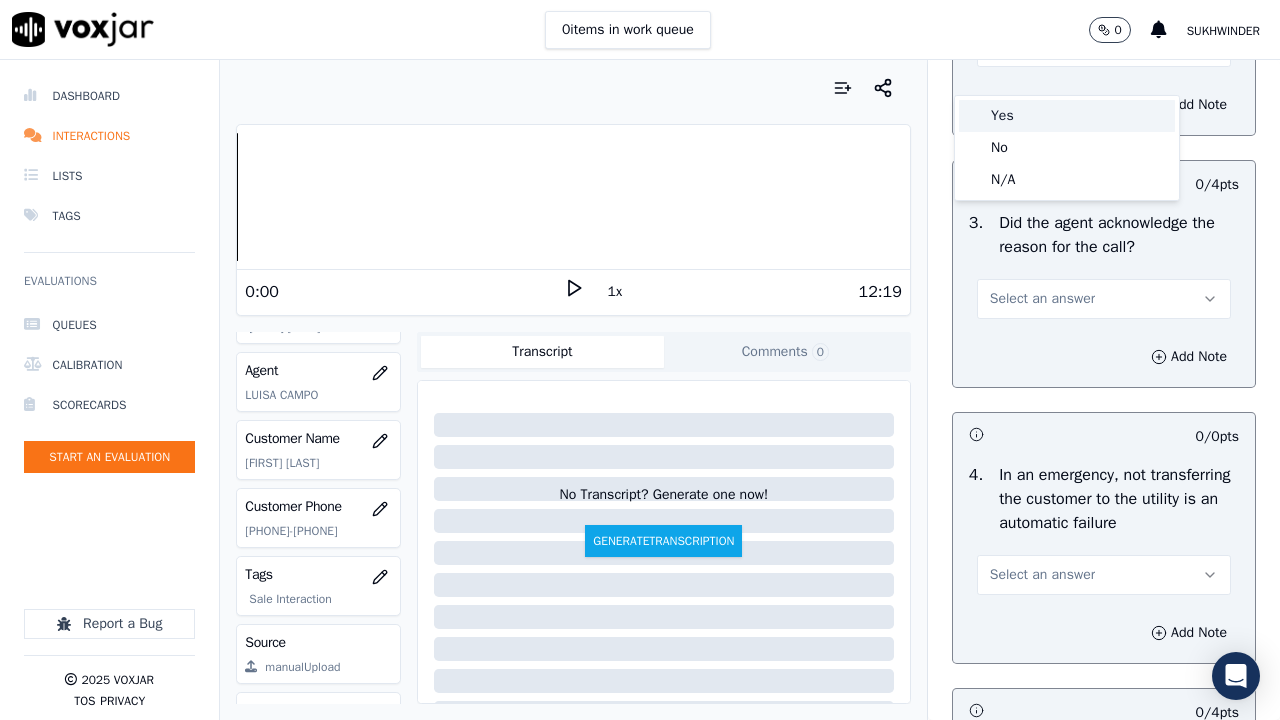 click on "Yes" at bounding box center (1067, 116) 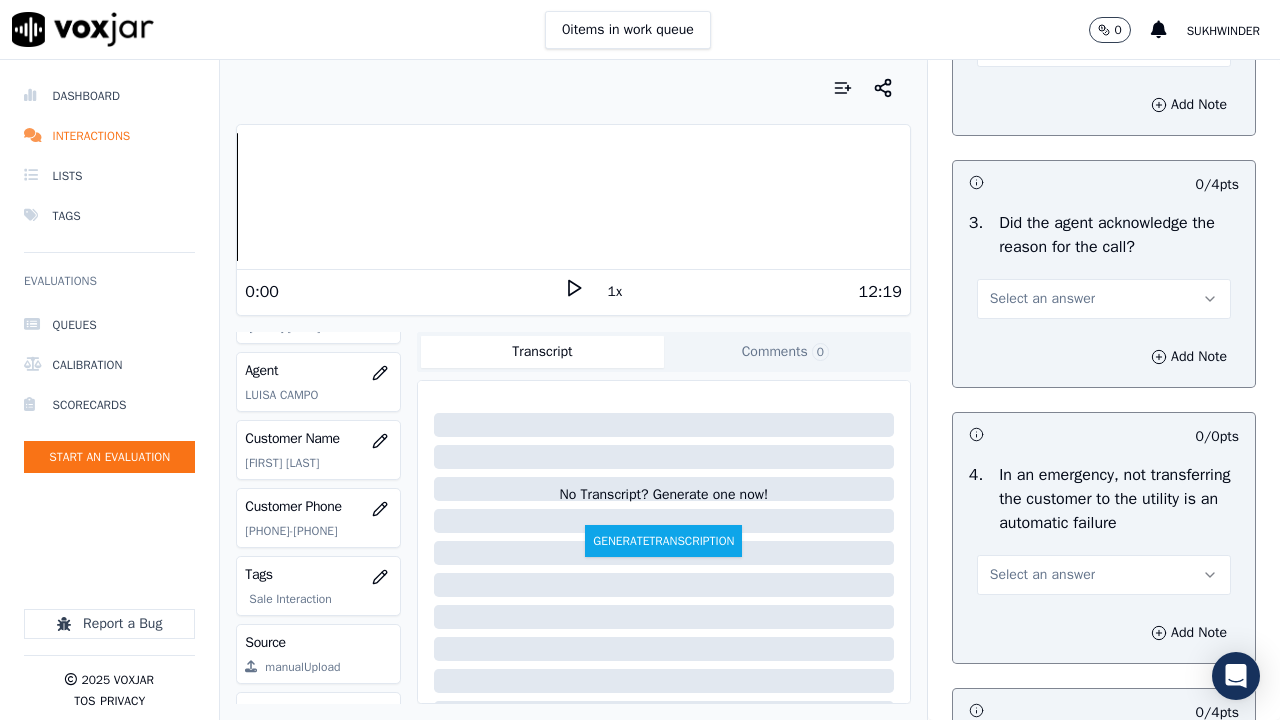 click on "Select an answer" at bounding box center (1104, 299) 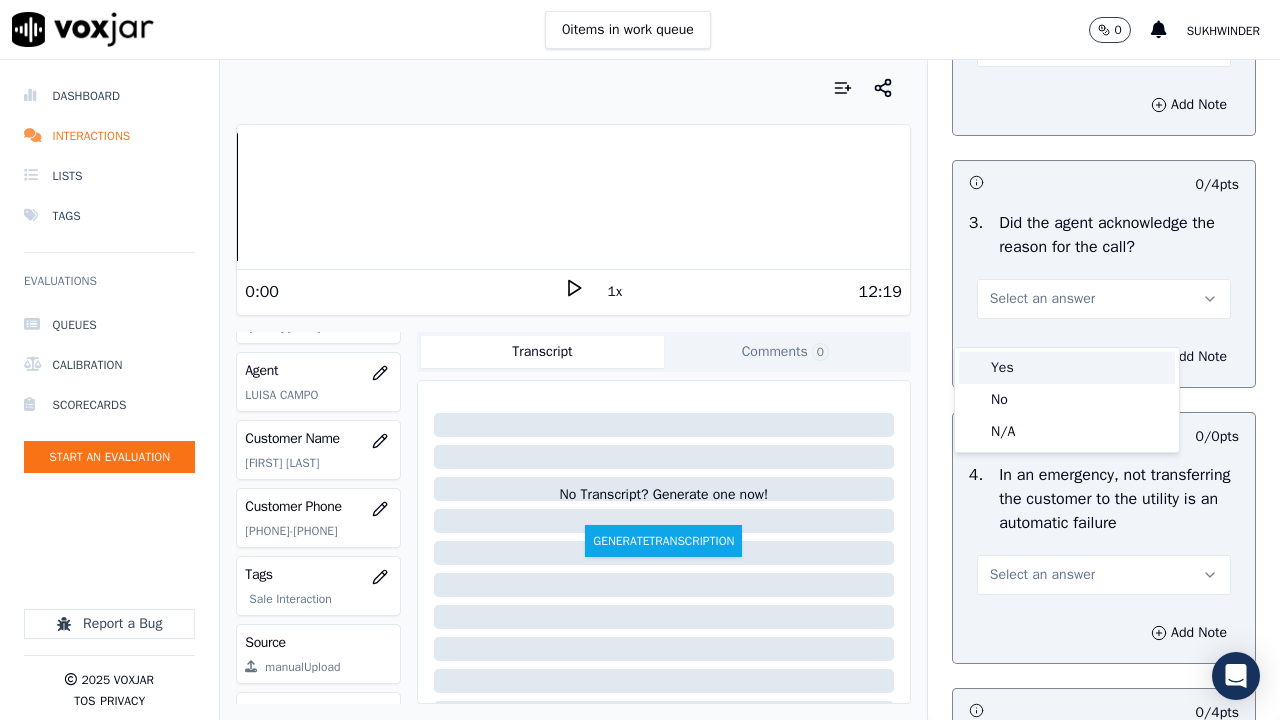 click on "Yes" at bounding box center (1067, 368) 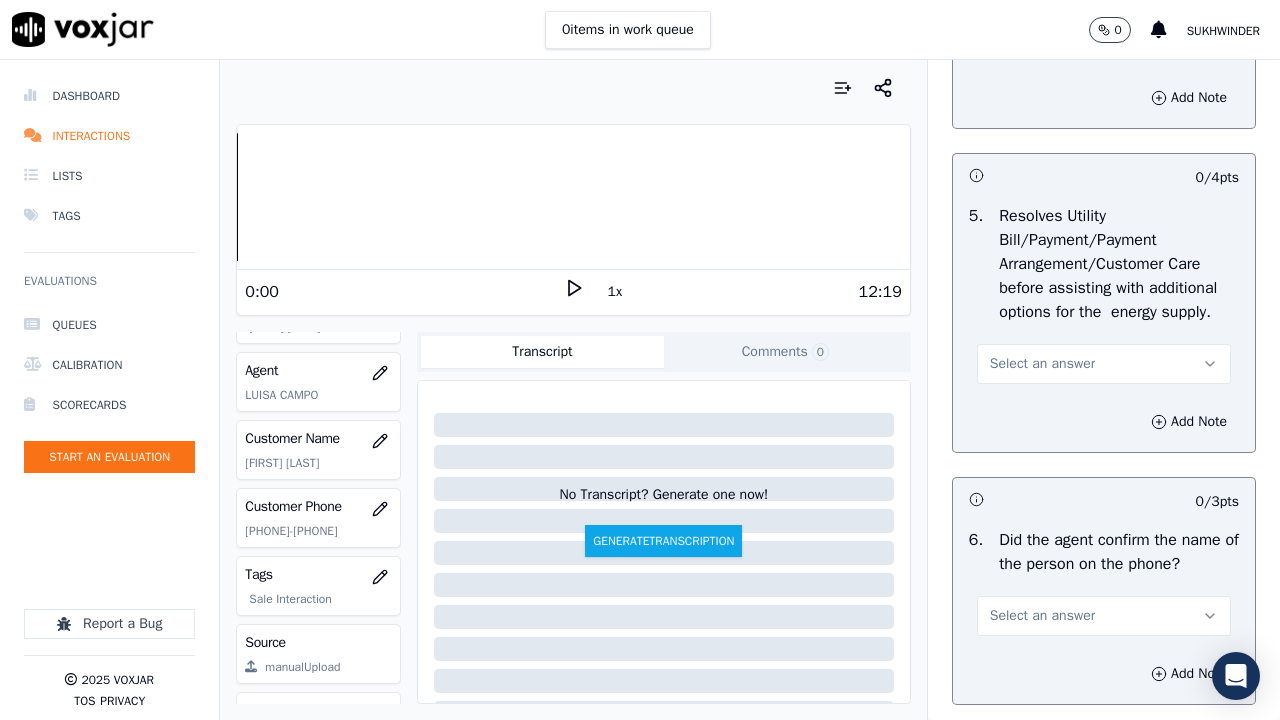 scroll, scrollTop: 1100, scrollLeft: 0, axis: vertical 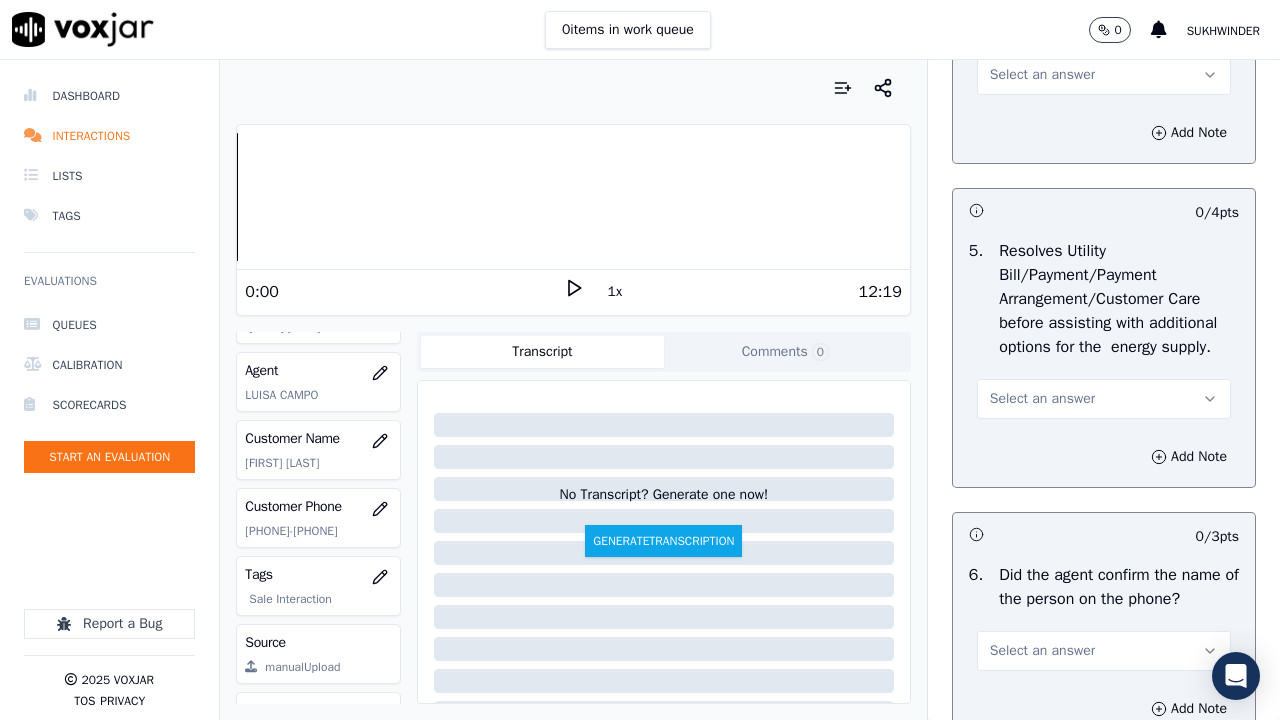 click on "Select an answer" at bounding box center [1042, 75] 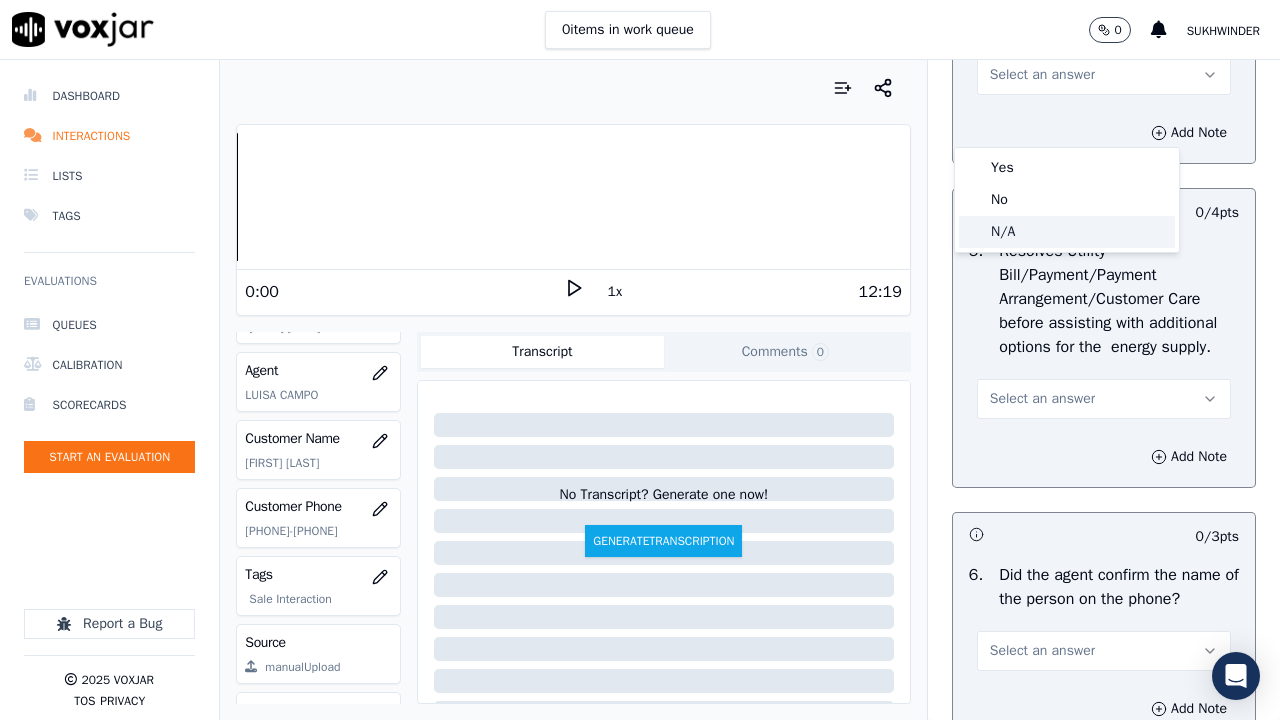 click on "N/A" 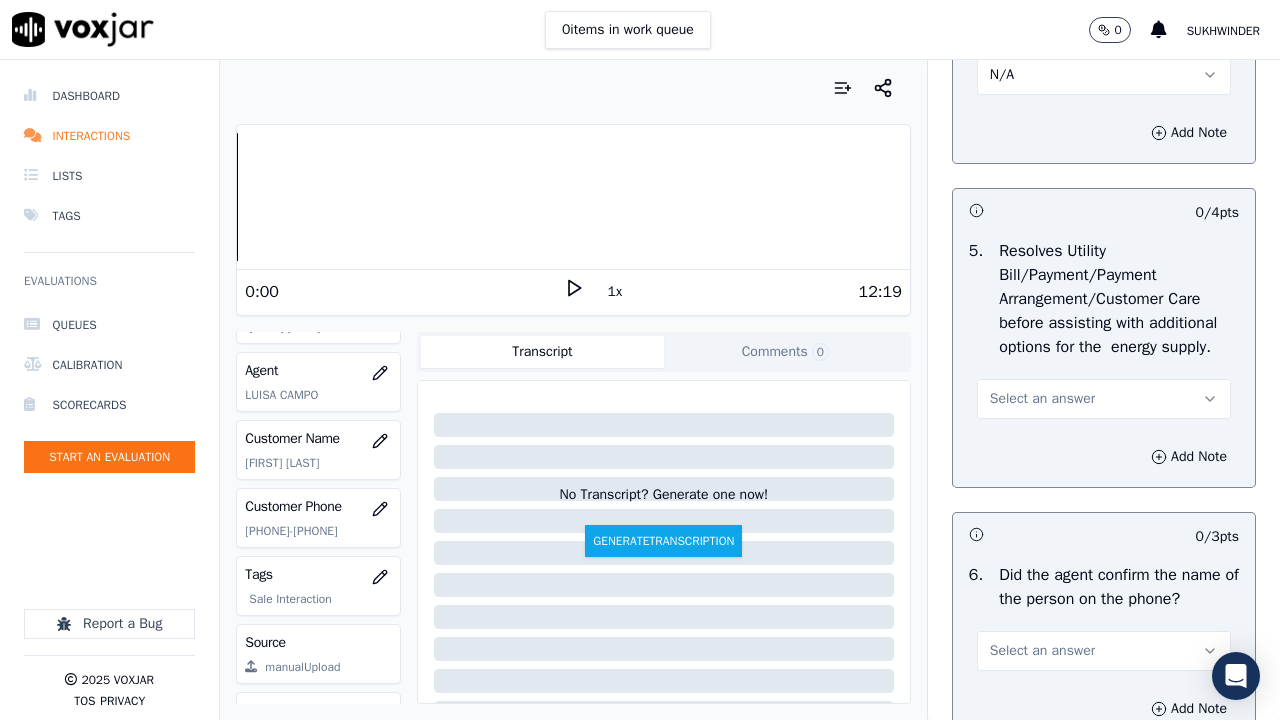 click on "Select an answer" at bounding box center (1042, 399) 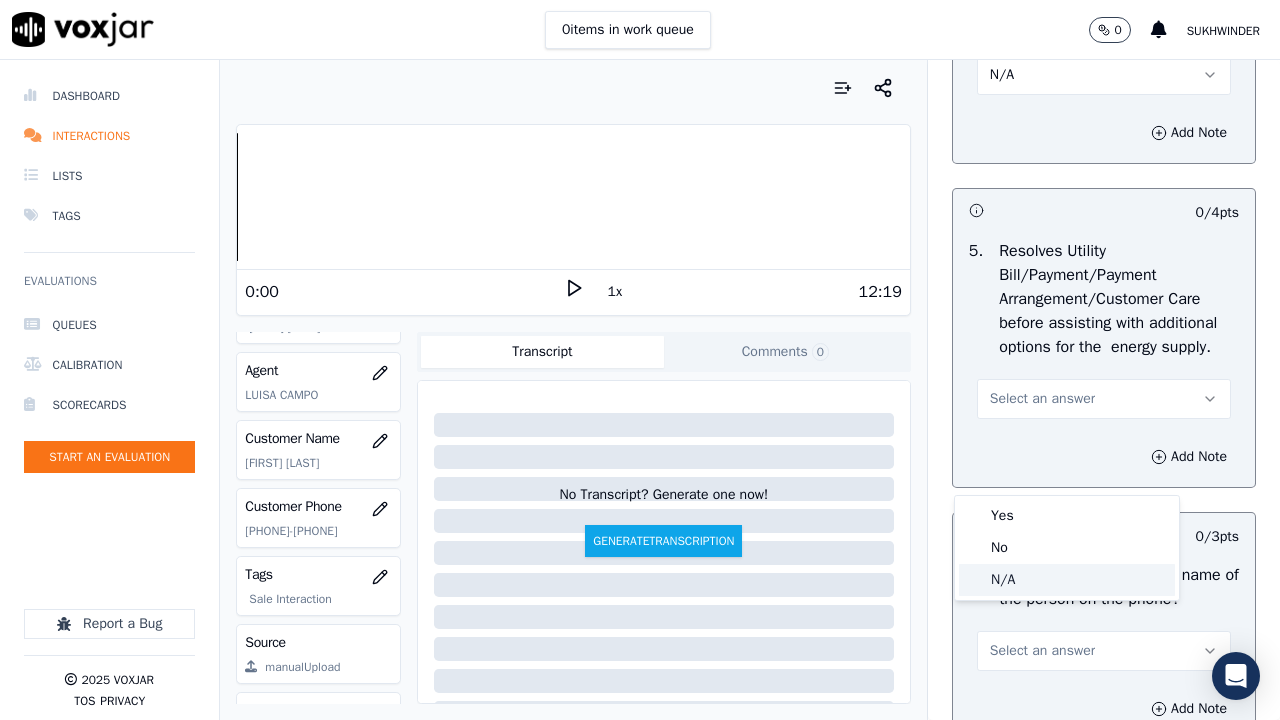 click on "N/A" 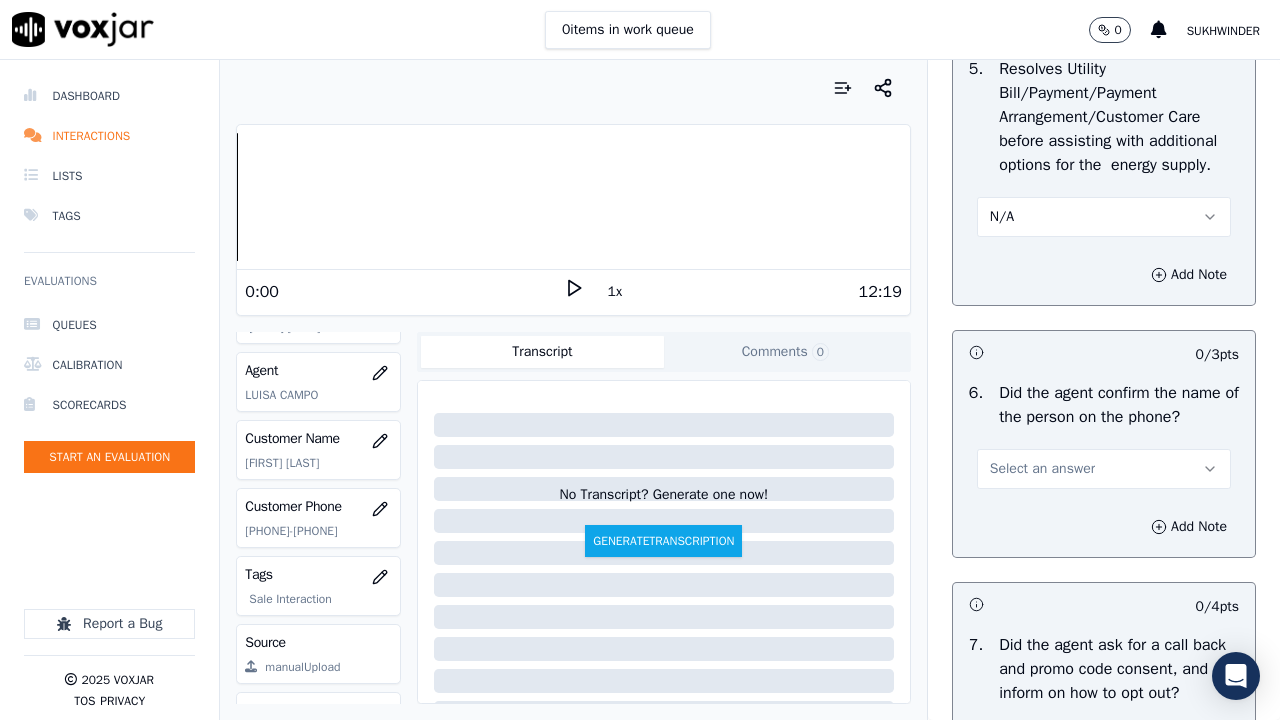 scroll, scrollTop: 1500, scrollLeft: 0, axis: vertical 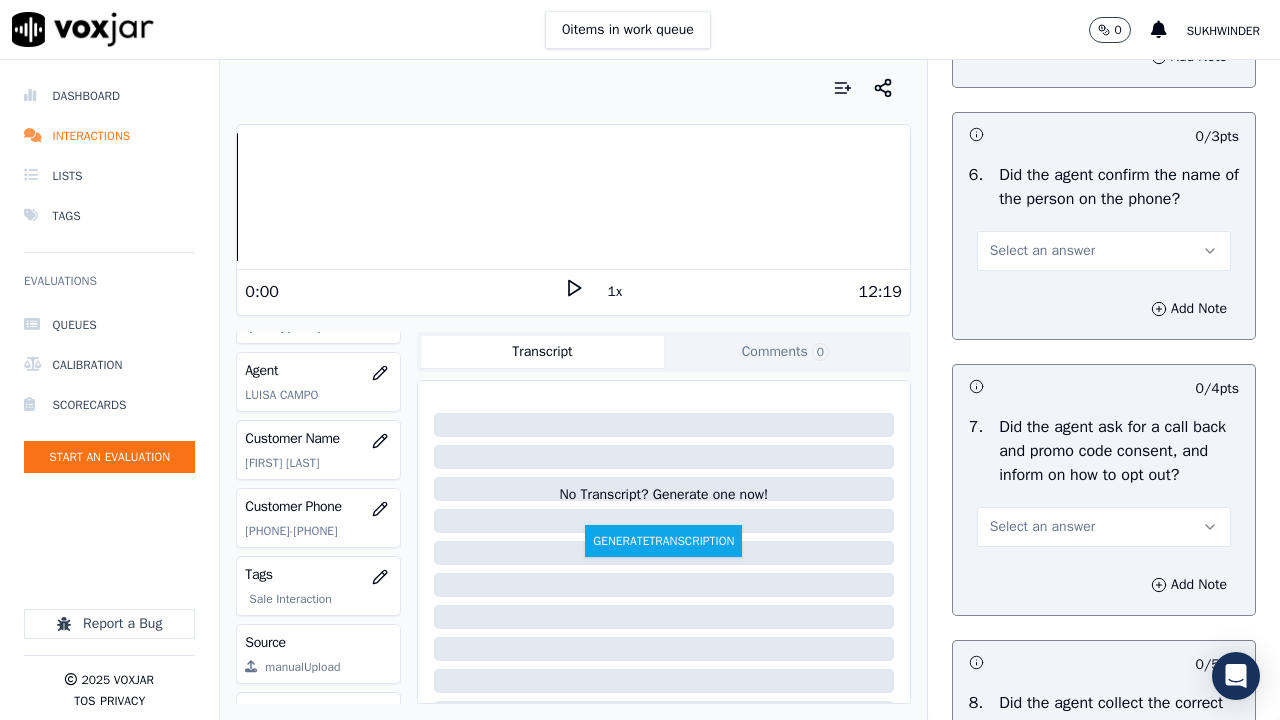 click on "Select an answer" at bounding box center [1042, 251] 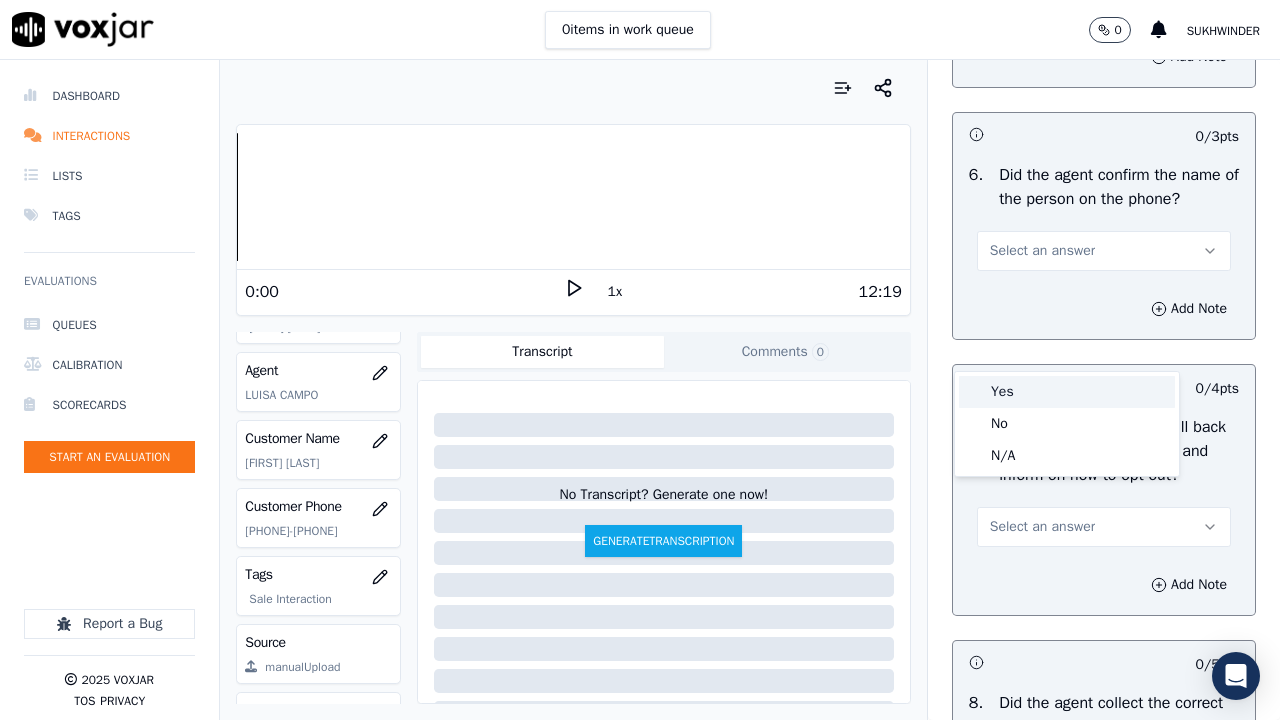 click on "Yes" at bounding box center [1067, 392] 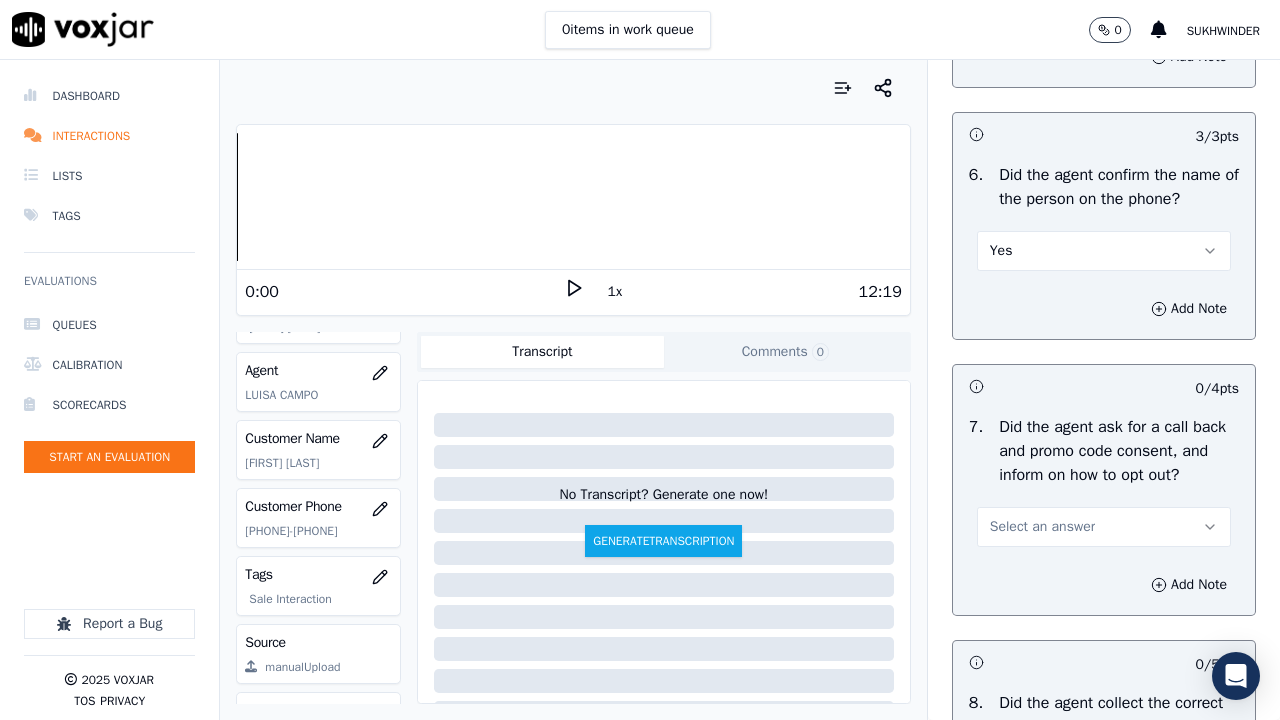 click on "Select an answer" at bounding box center [1042, 527] 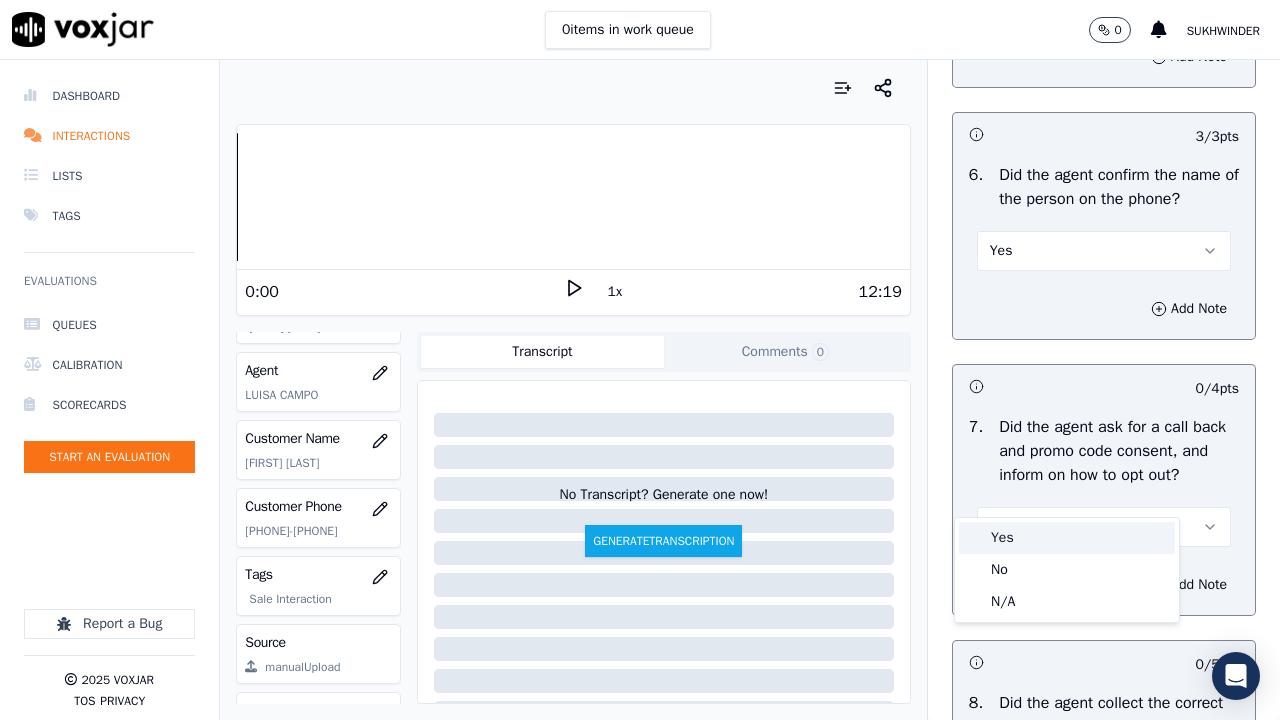 click on "Yes" at bounding box center (1067, 538) 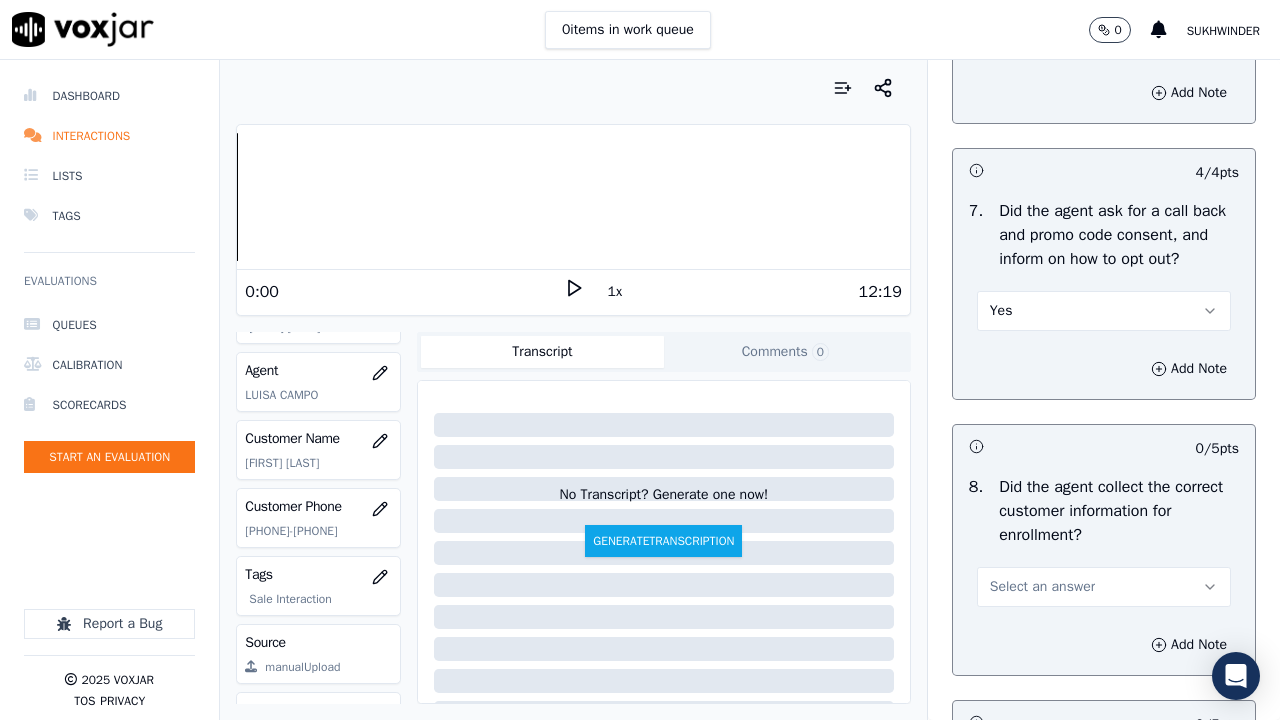 scroll, scrollTop: 2200, scrollLeft: 0, axis: vertical 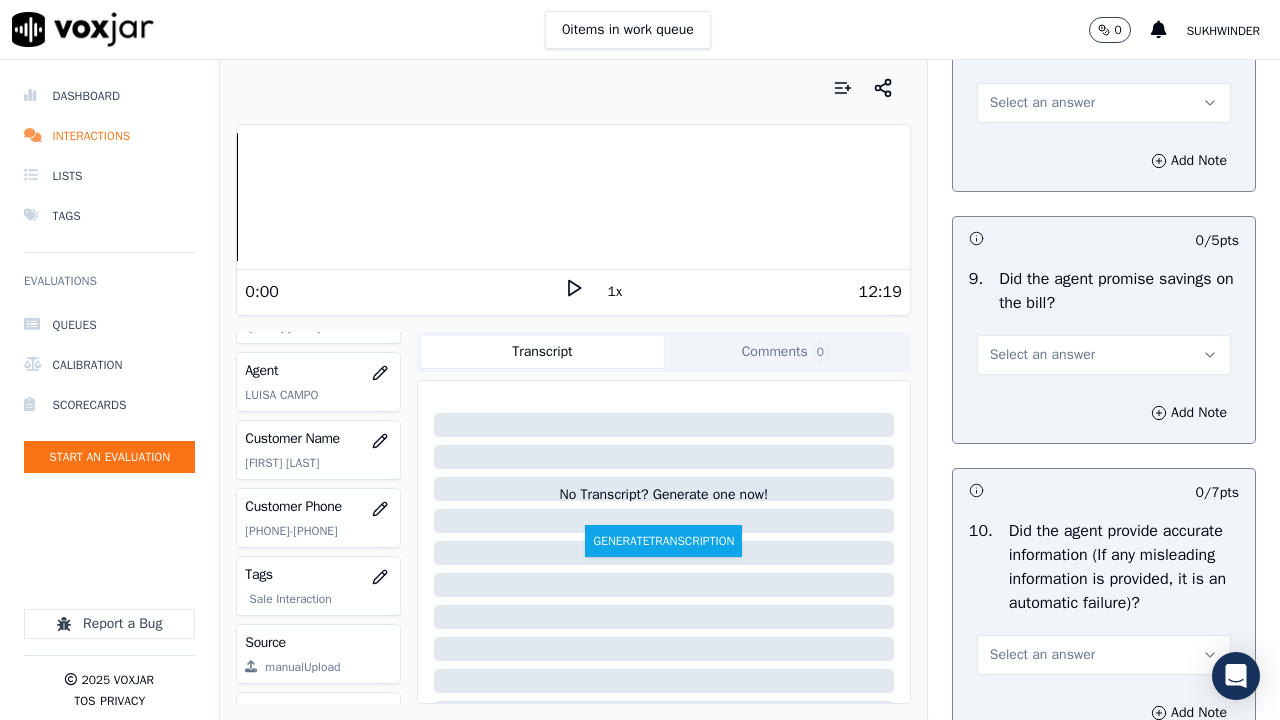 click on "Select an answer" at bounding box center (1042, 103) 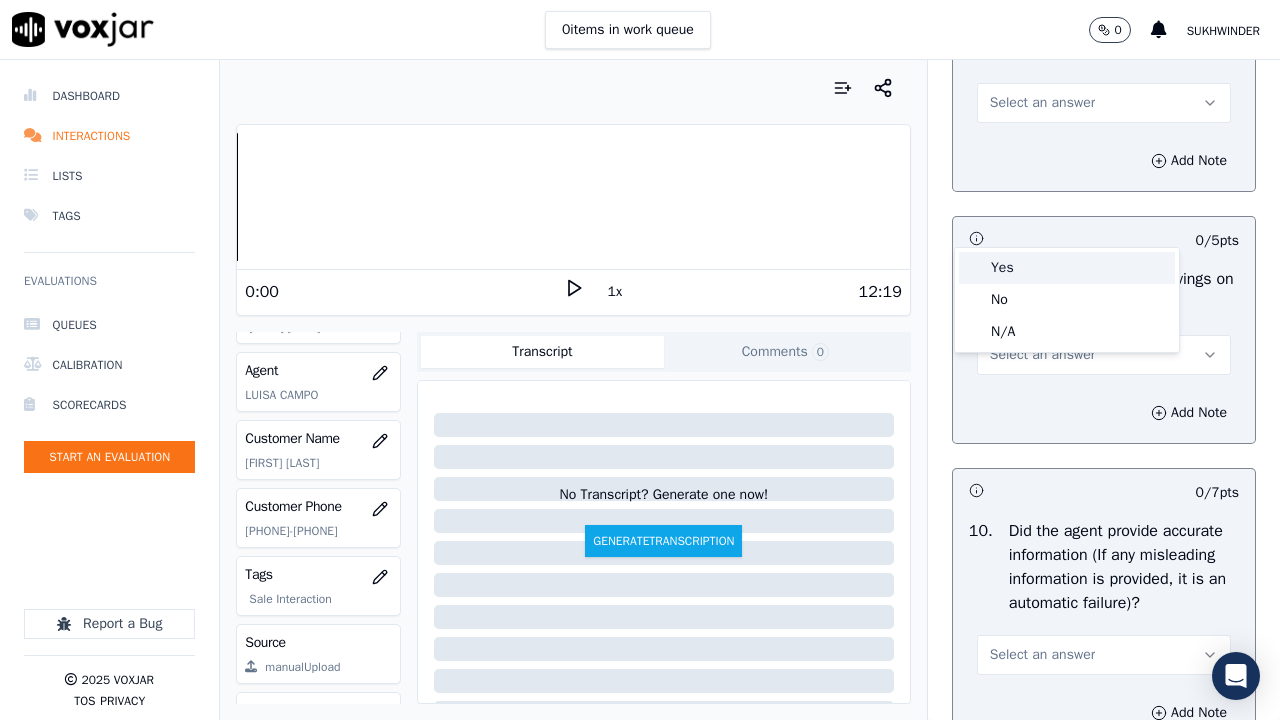 click on "Yes" at bounding box center [1067, 268] 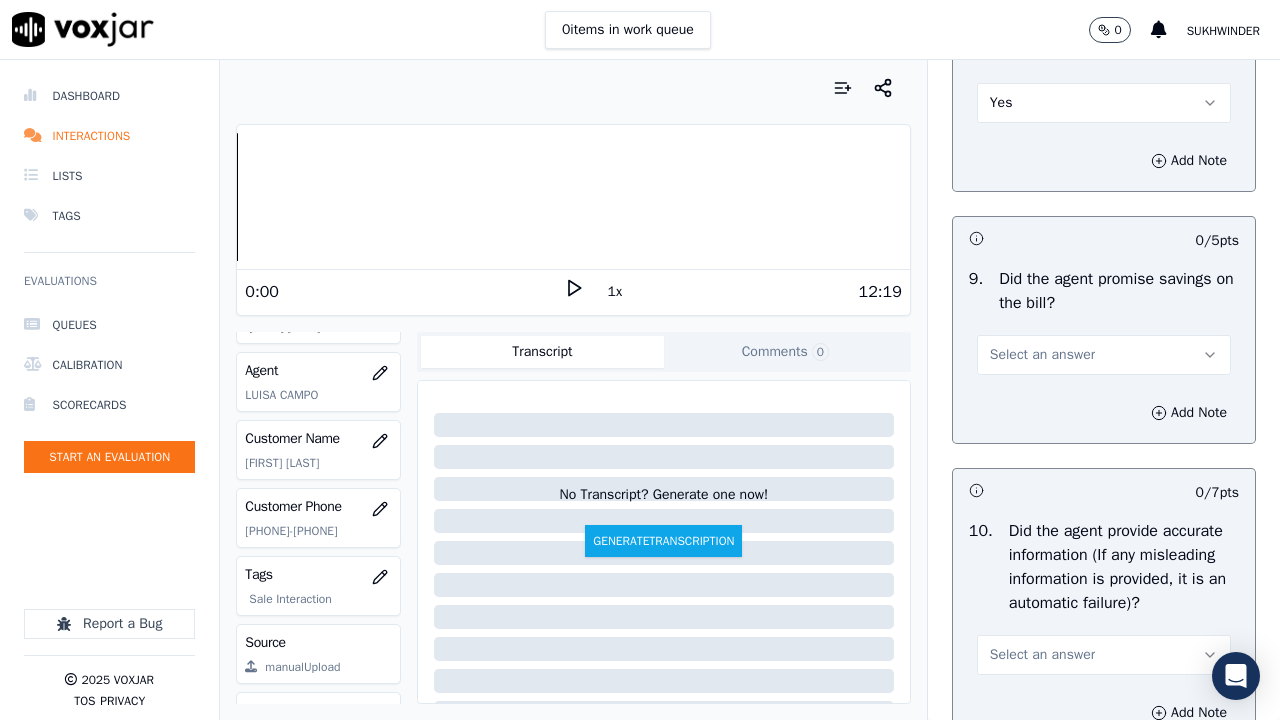 click on "Select an answer" at bounding box center [1042, 355] 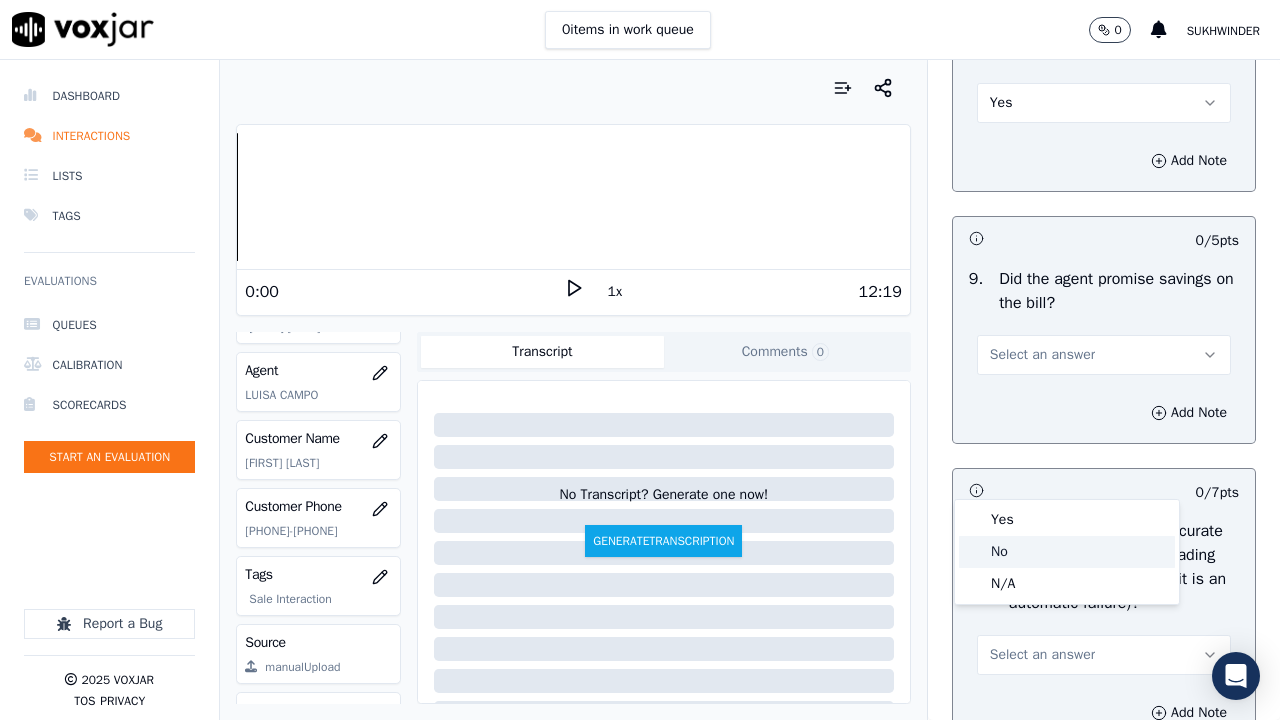 click on "Yes" at bounding box center [1067, 520] 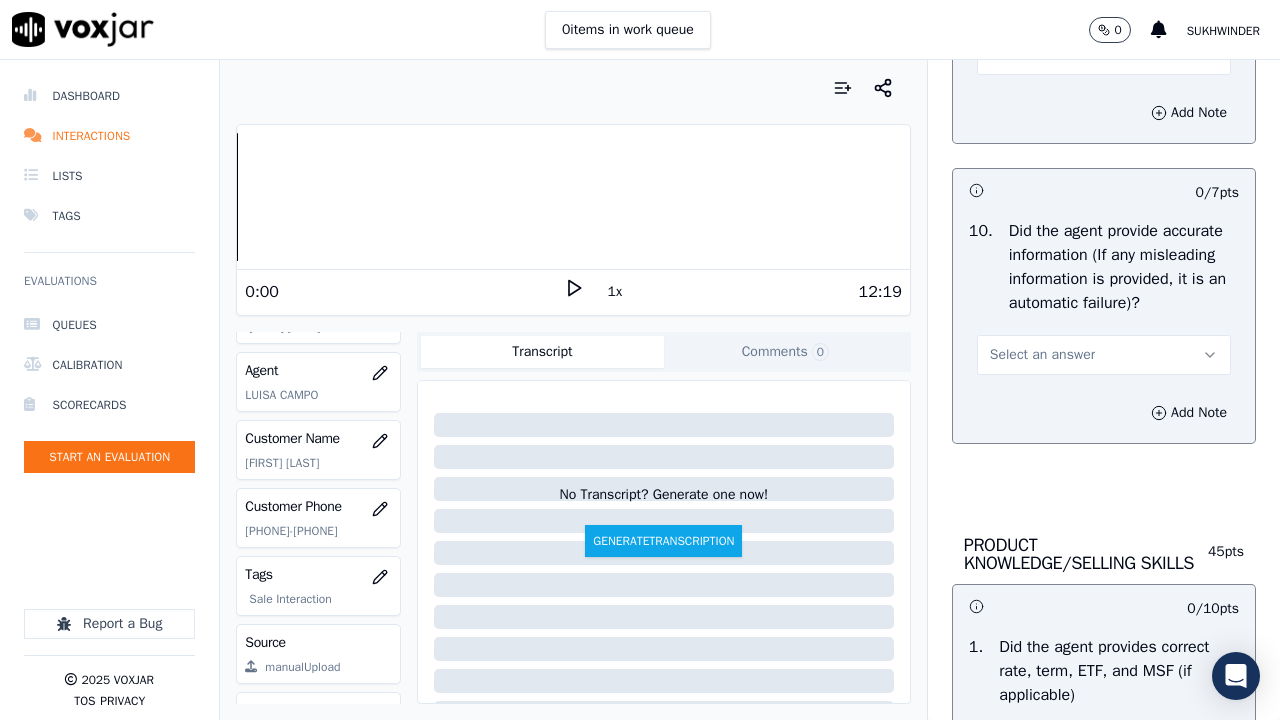 scroll, scrollTop: 2800, scrollLeft: 0, axis: vertical 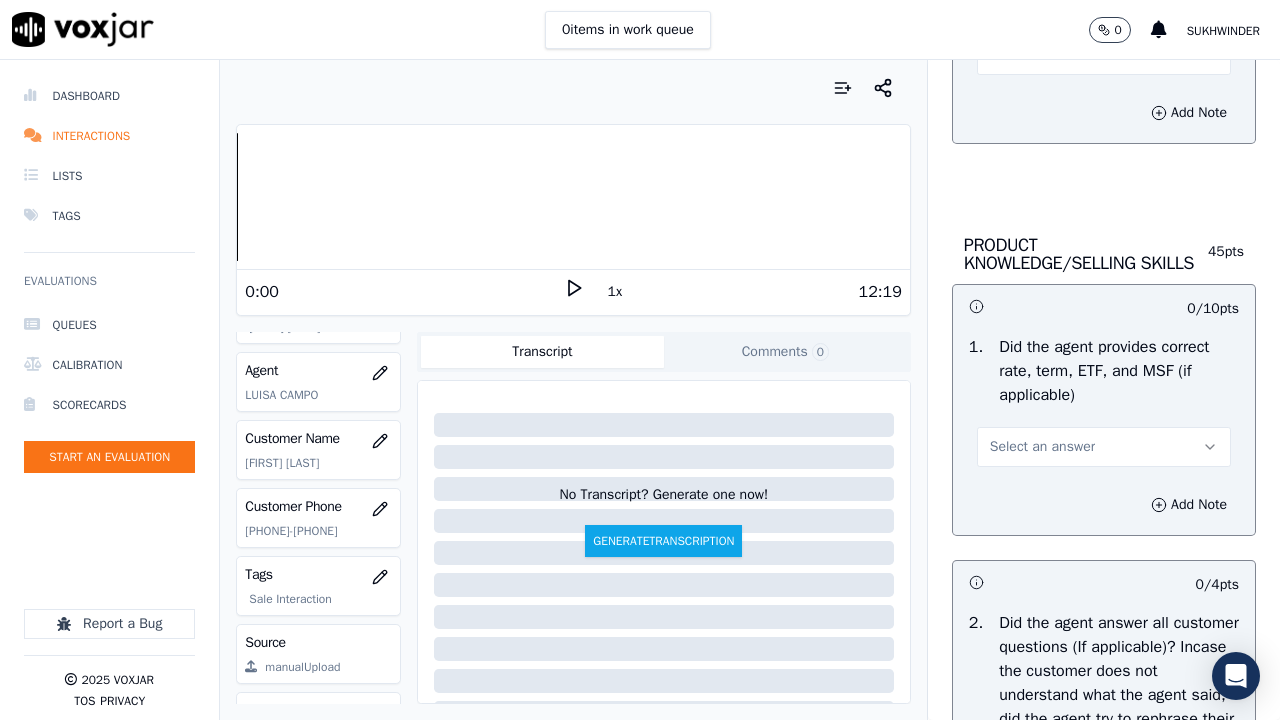 click on "Select an answer" at bounding box center [1042, 55] 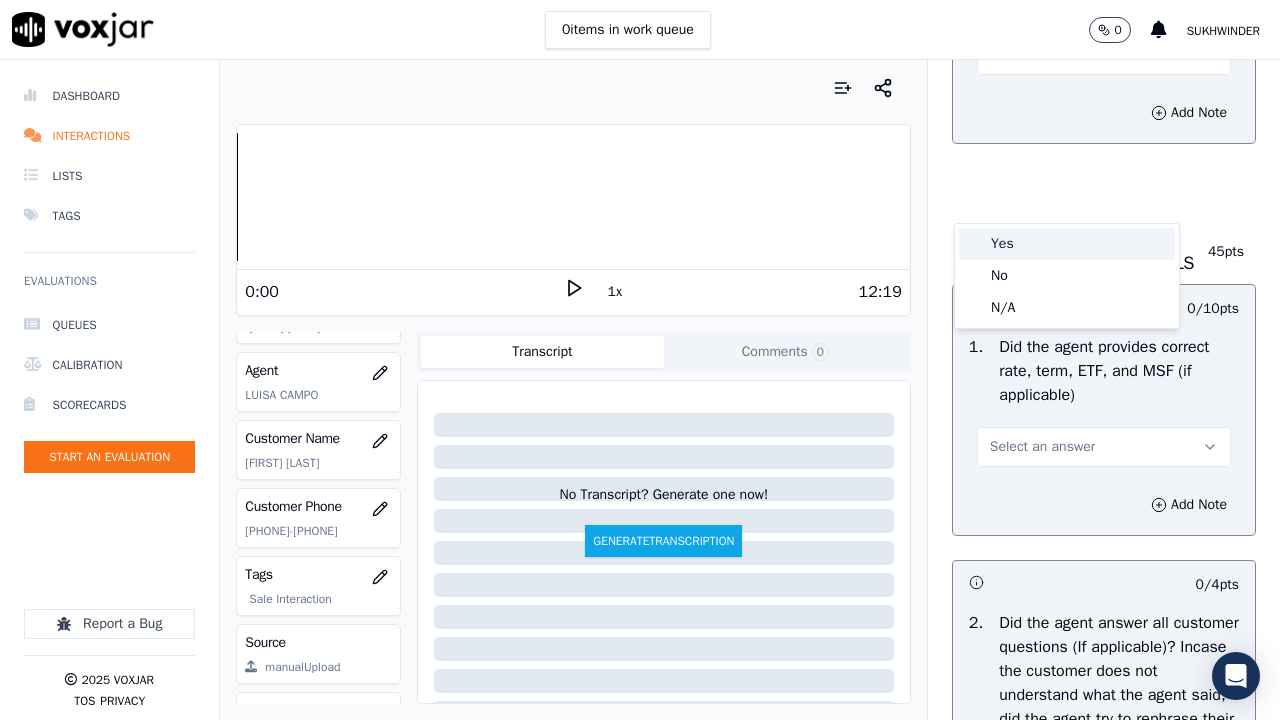 click on "Yes" at bounding box center [1067, 244] 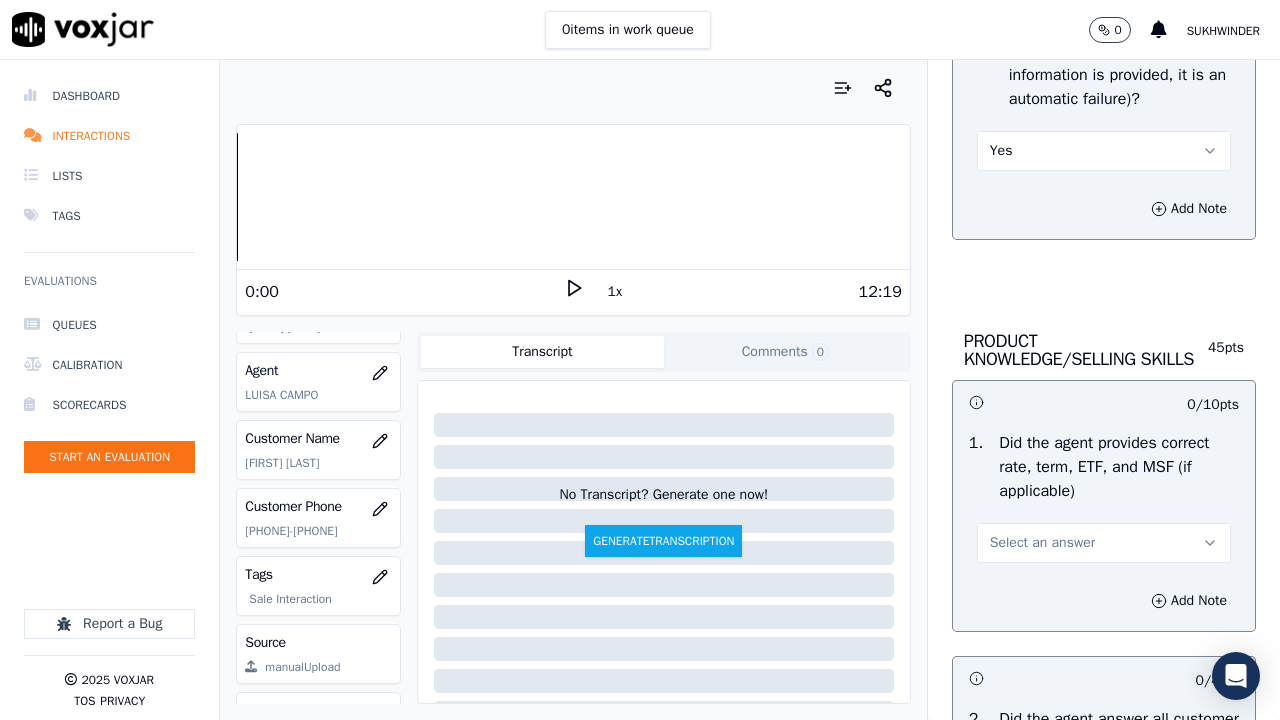 scroll, scrollTop: 3100, scrollLeft: 0, axis: vertical 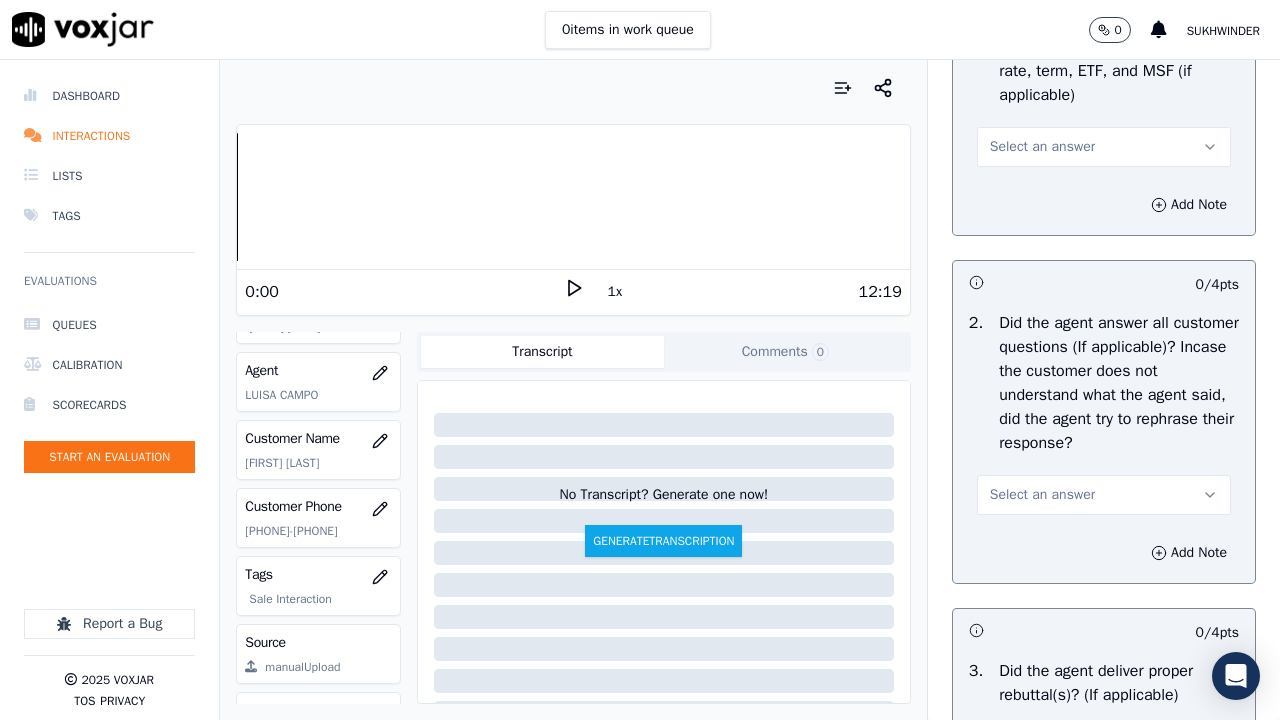 click on "Select an answer" at bounding box center [1042, 147] 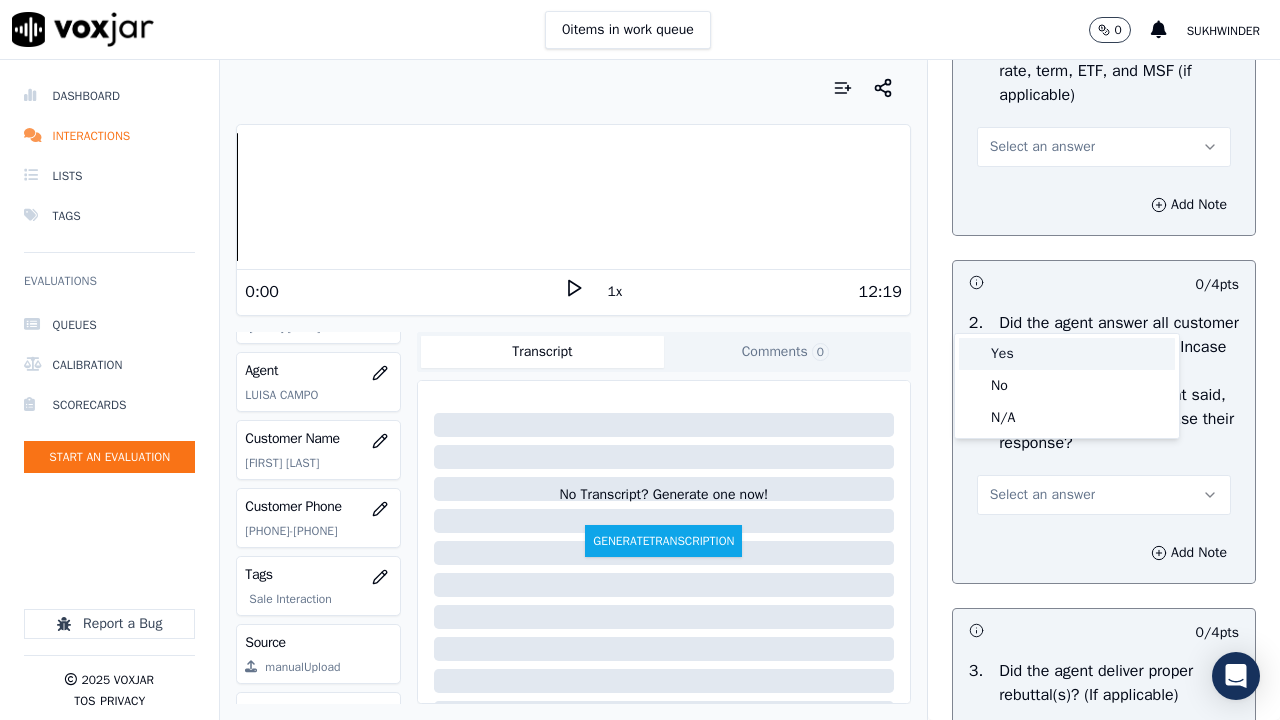 click on "Yes" at bounding box center [1067, 354] 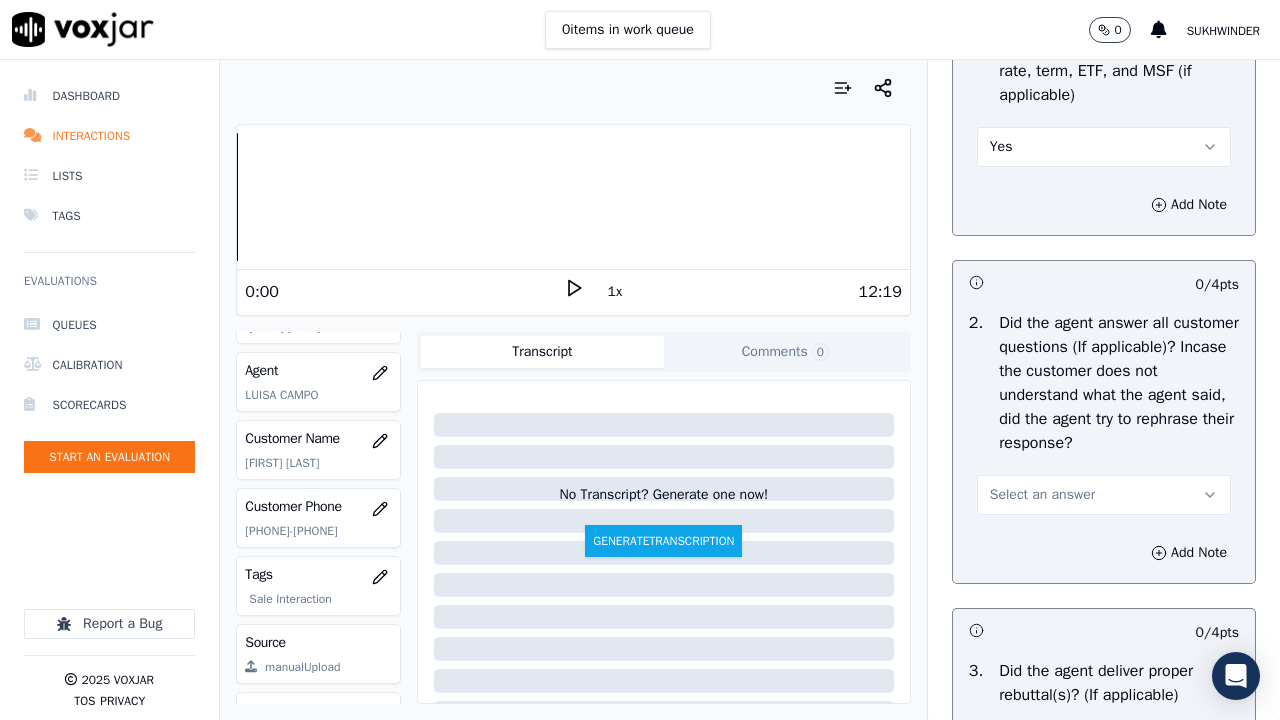 scroll, scrollTop: 3800, scrollLeft: 0, axis: vertical 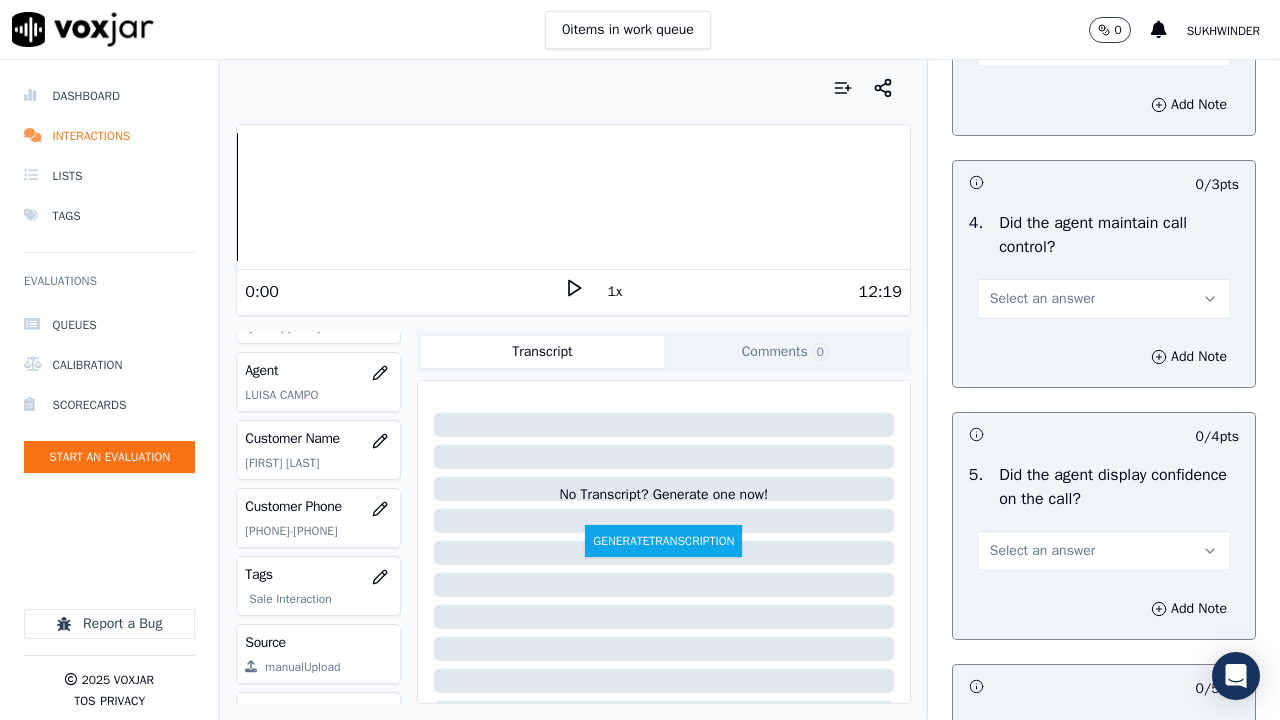 click on "Select an answer" at bounding box center [1042, 47] 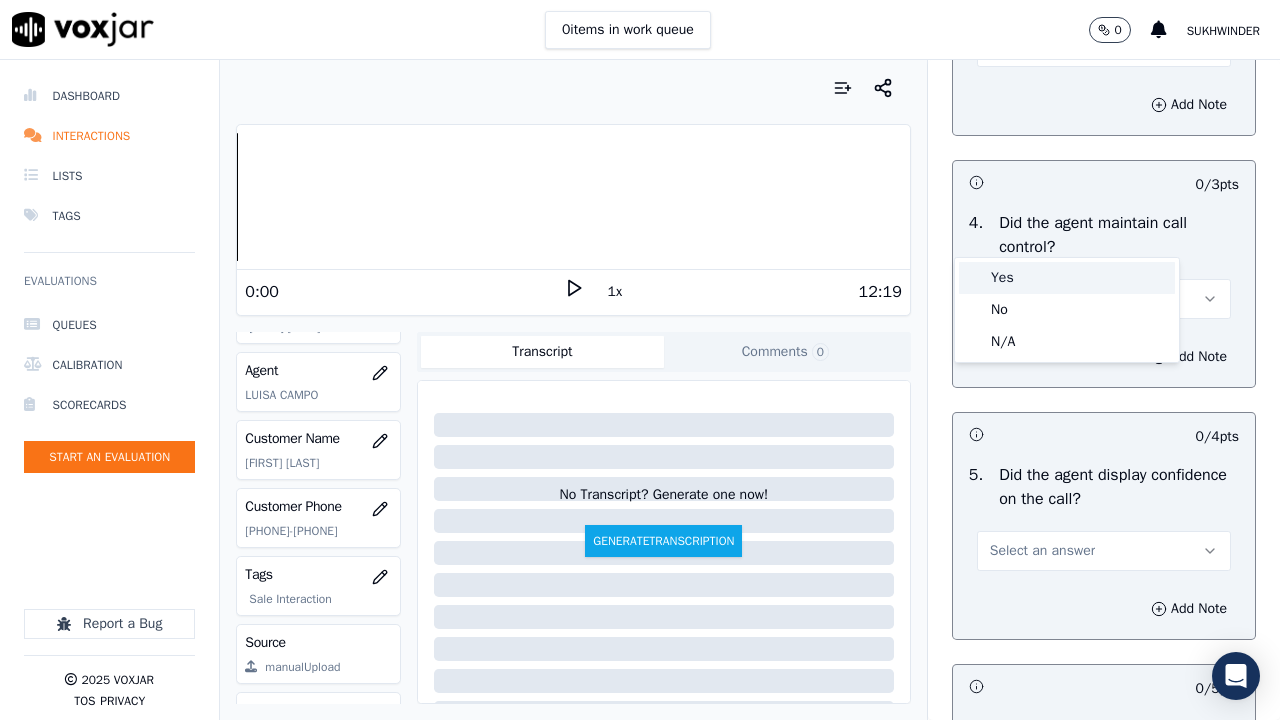 click on "Yes" at bounding box center [1067, 278] 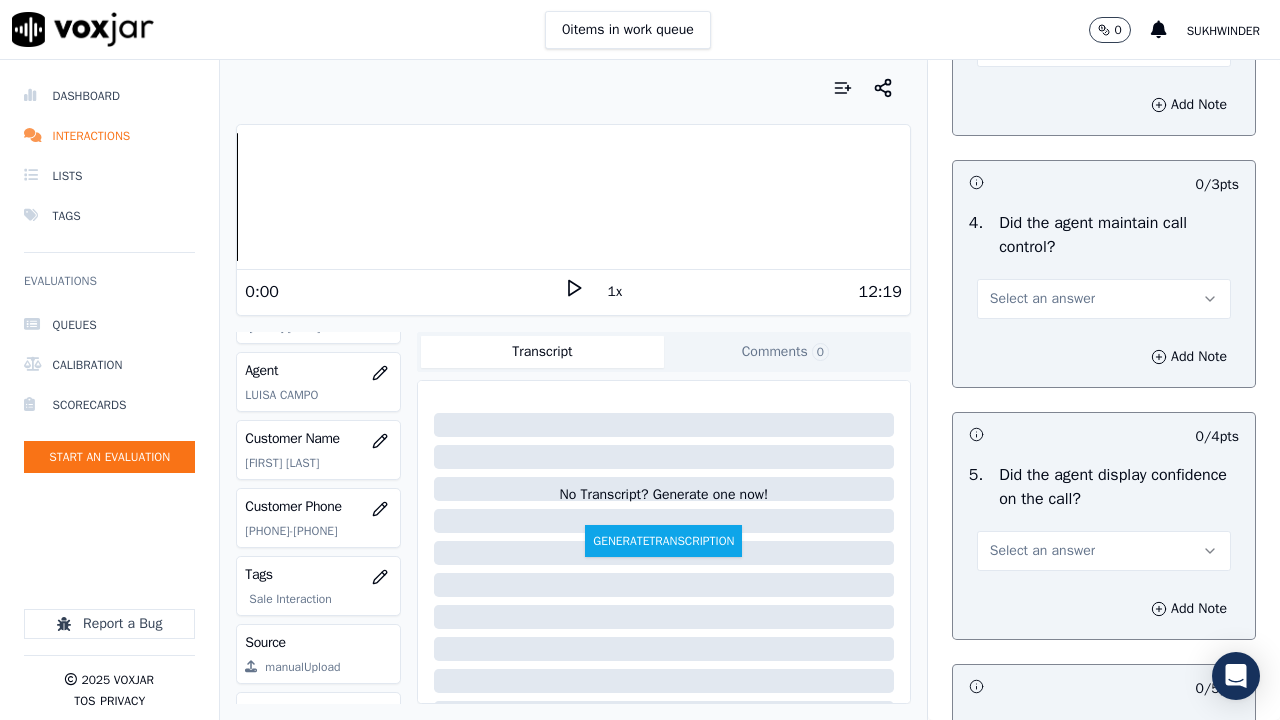 scroll, scrollTop: 3700, scrollLeft: 0, axis: vertical 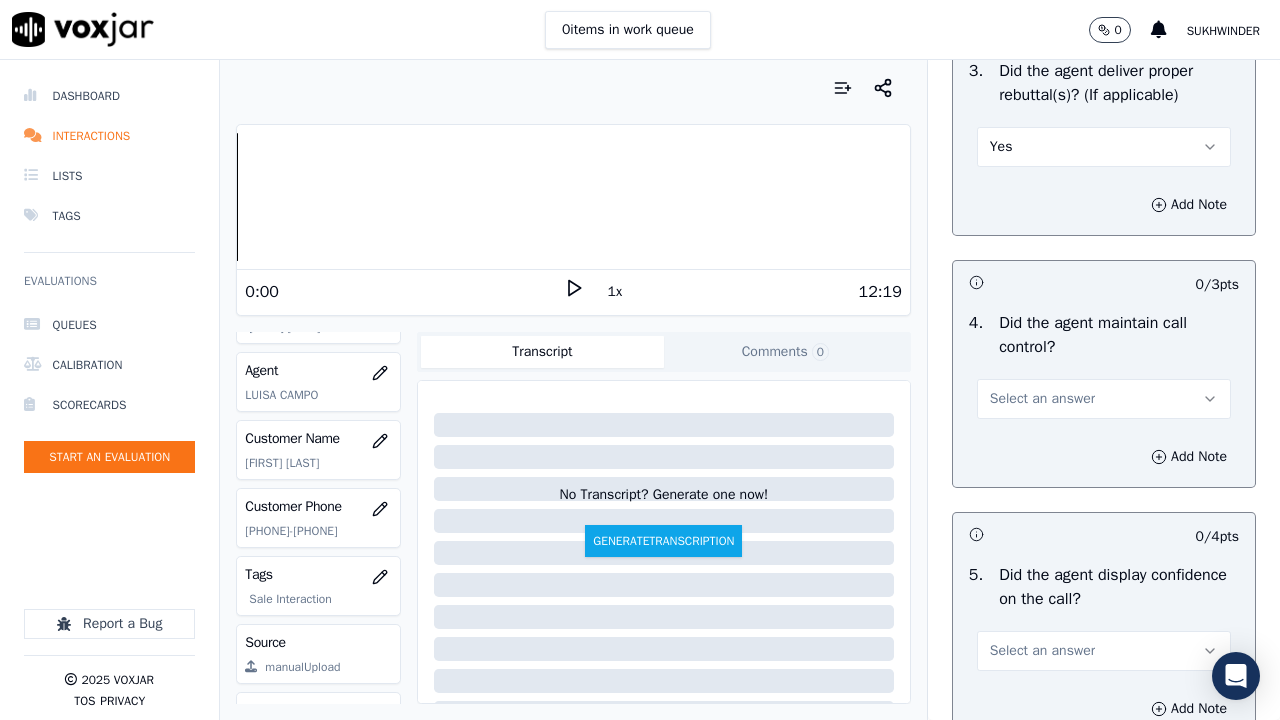 click on "Select an answer" at bounding box center [1042, -105] 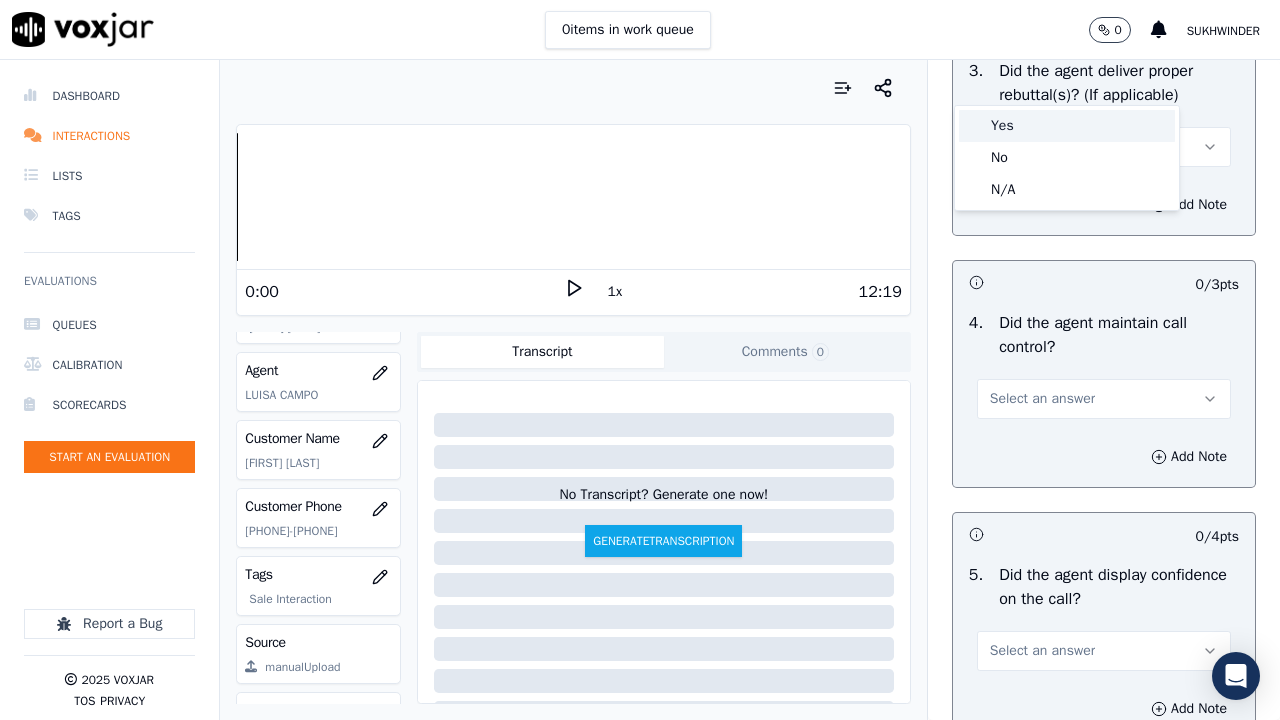 click on "Yes" at bounding box center [1067, 126] 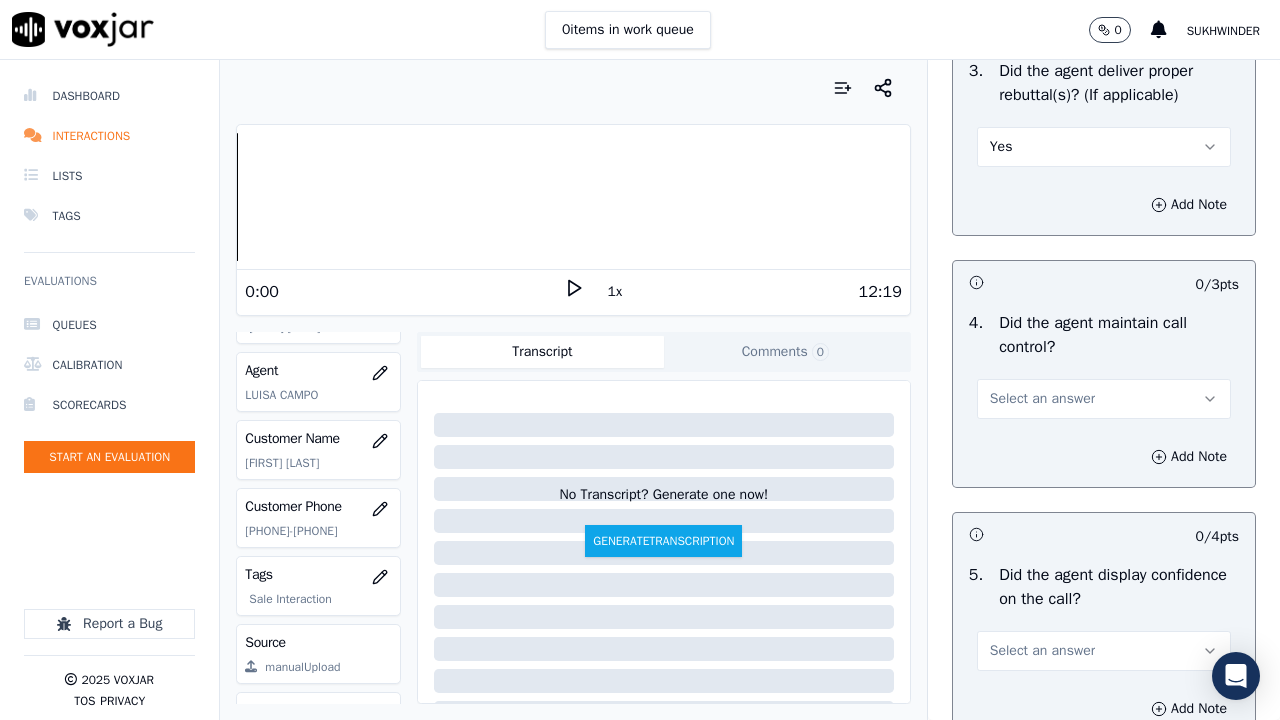 click on "Select an answer" at bounding box center (1042, 399) 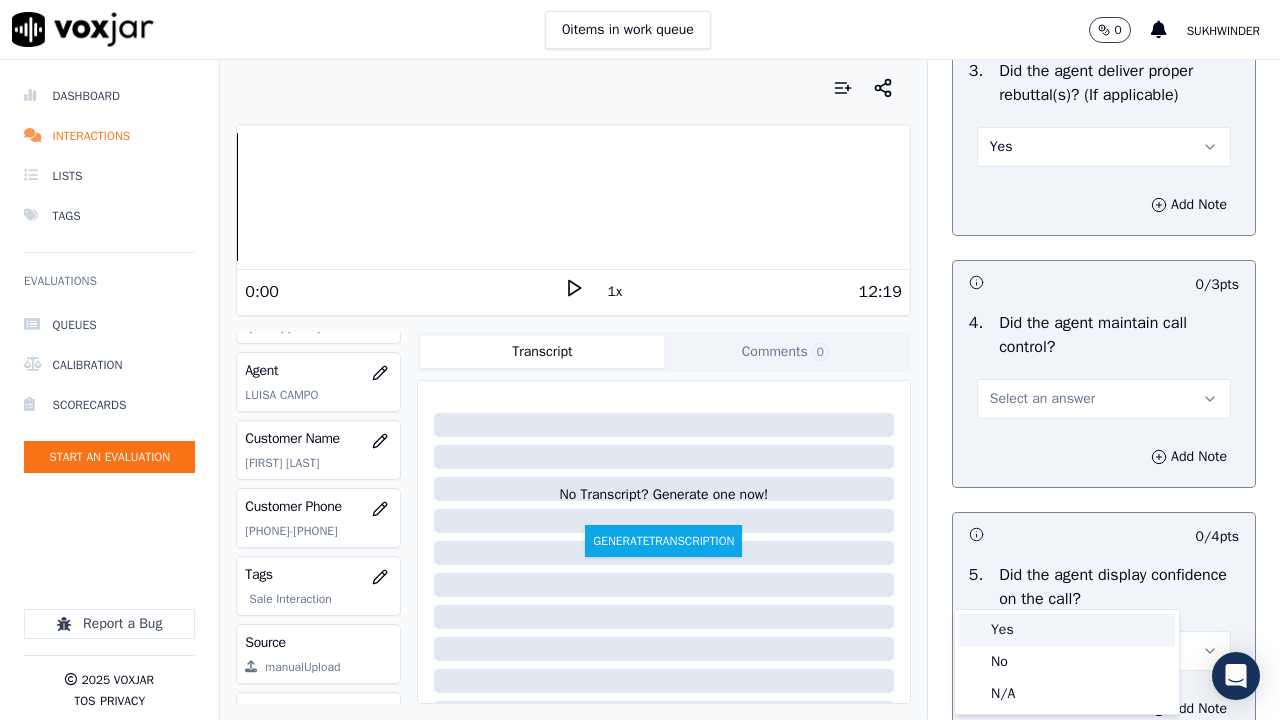 click on "Yes" at bounding box center [1067, 630] 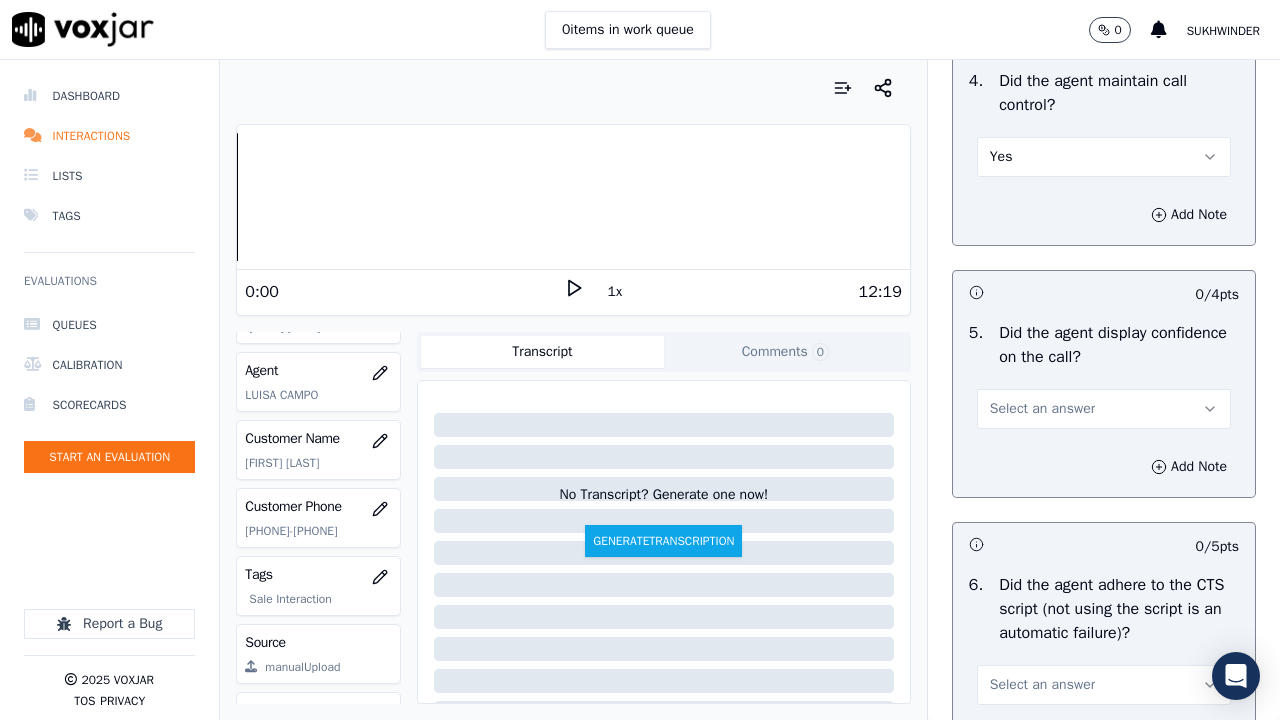 scroll, scrollTop: 4400, scrollLeft: 0, axis: vertical 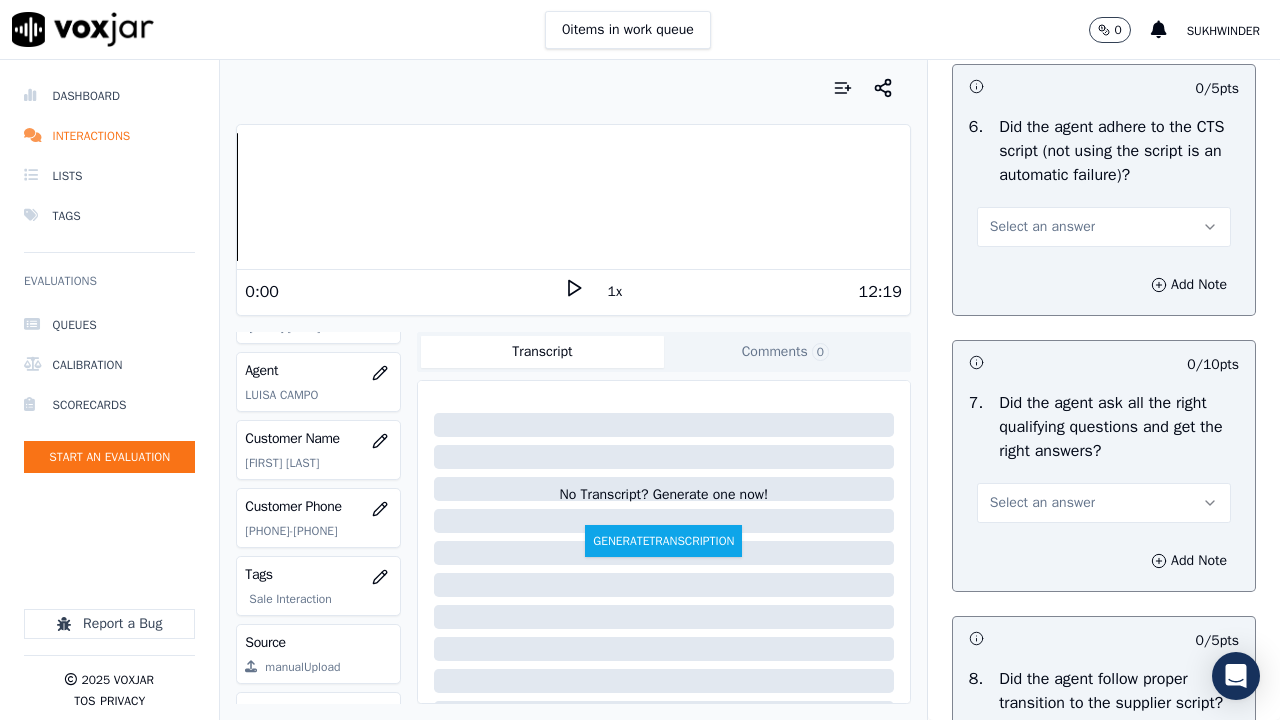 click on "Select an answer" at bounding box center (1042, -49) 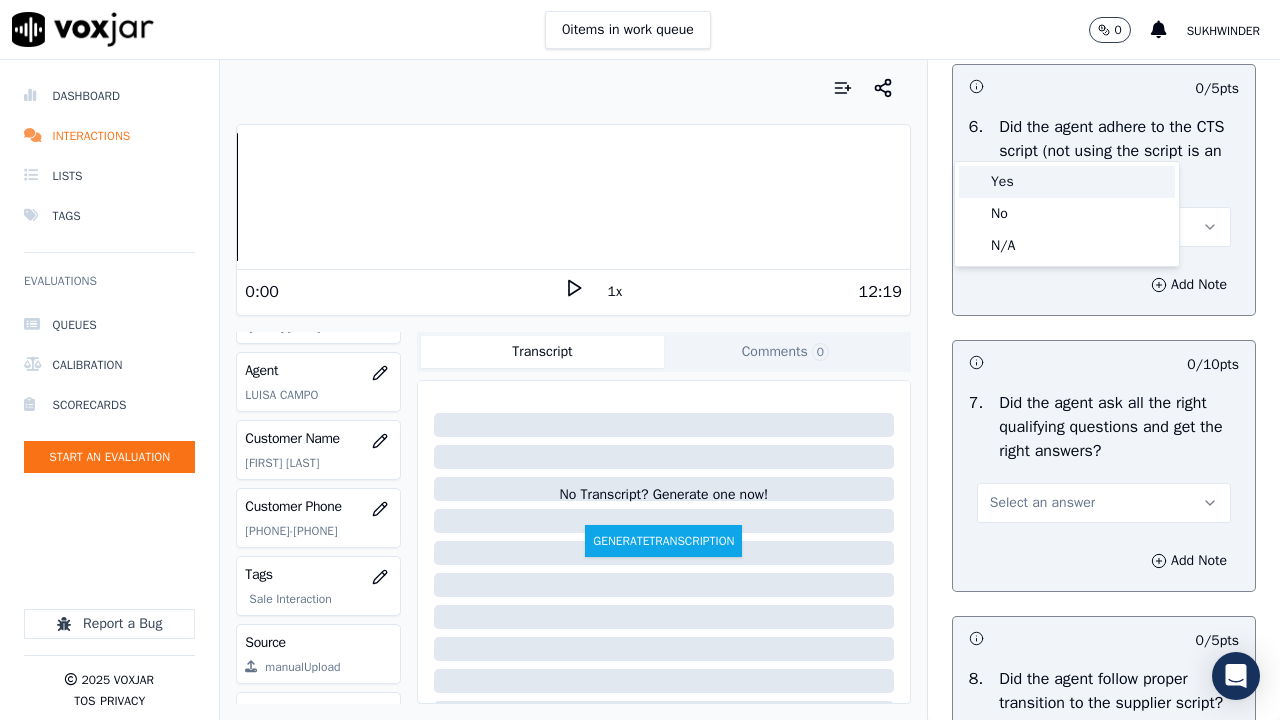 click on "Yes" at bounding box center (1067, 182) 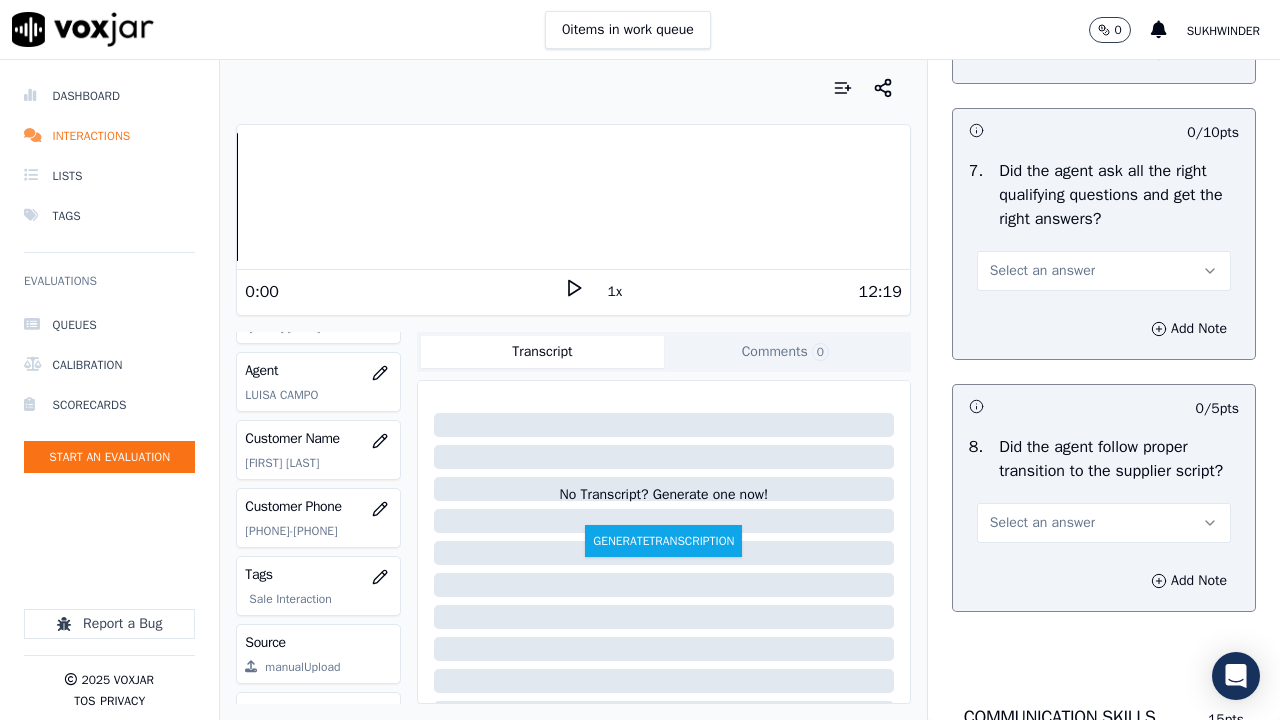 scroll, scrollTop: 4700, scrollLeft: 0, axis: vertical 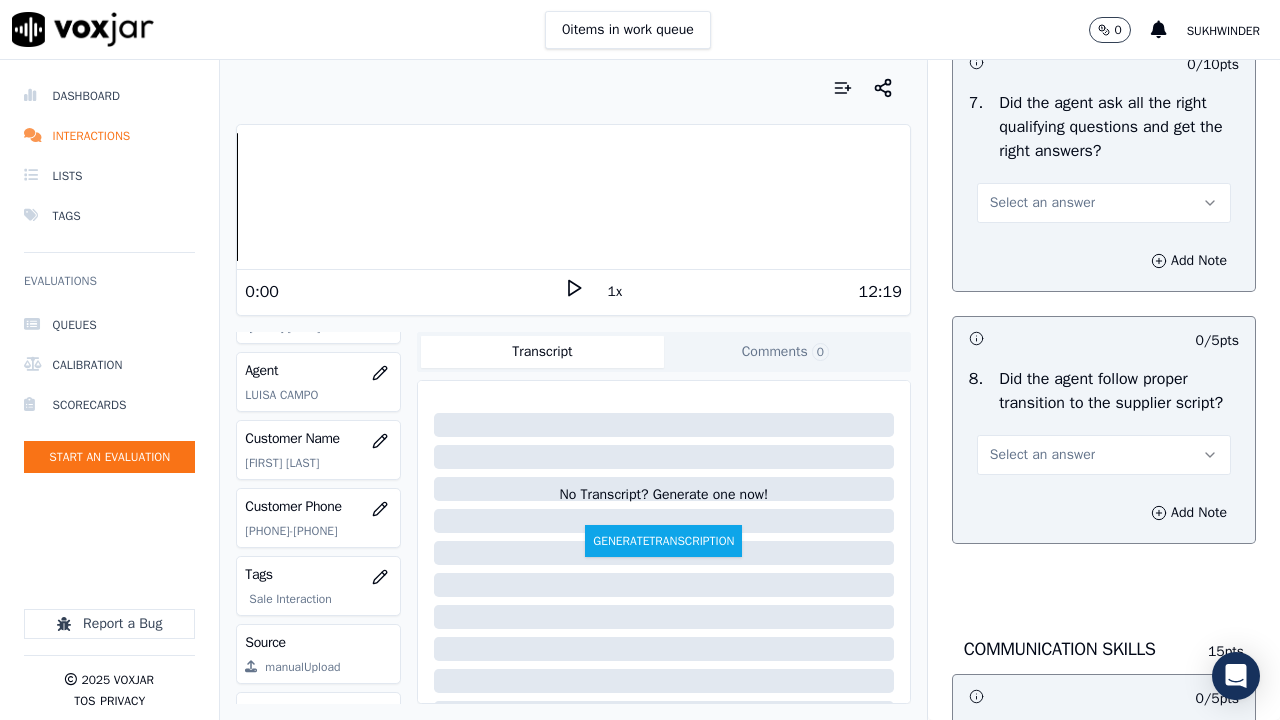 click on "Select an answer" at bounding box center (1042, -73) 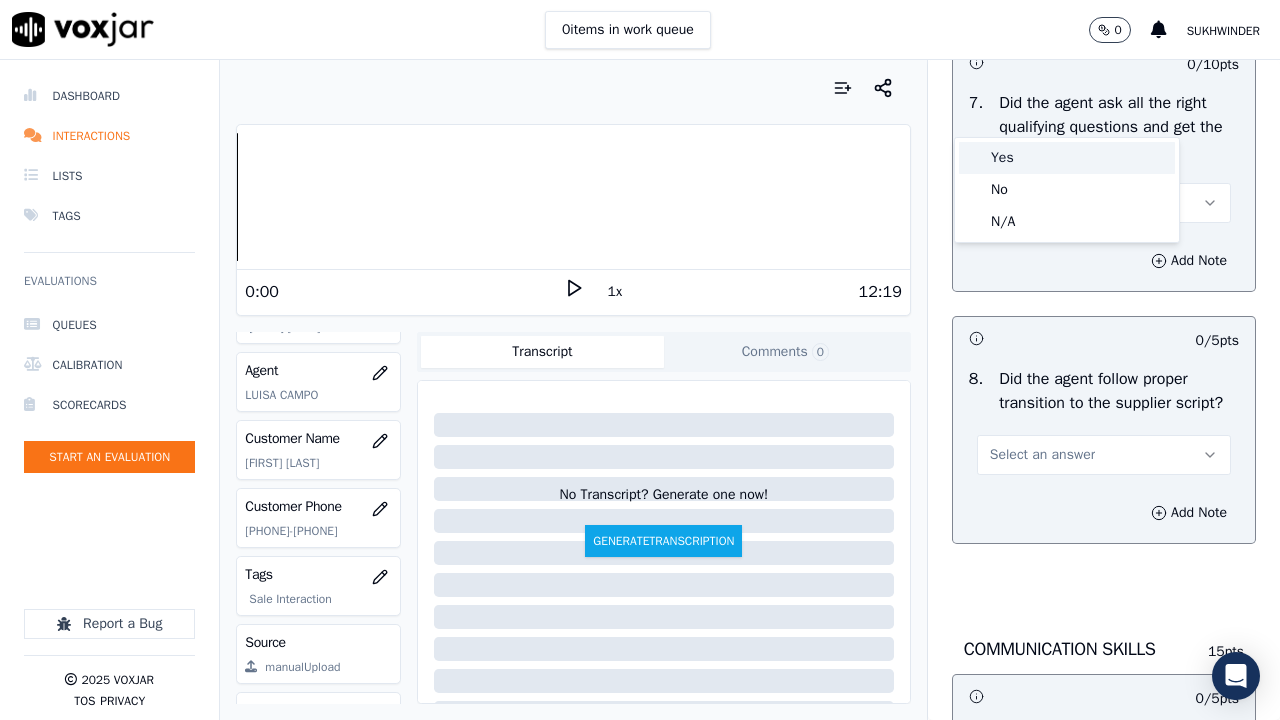 click on "Yes" at bounding box center (1067, 158) 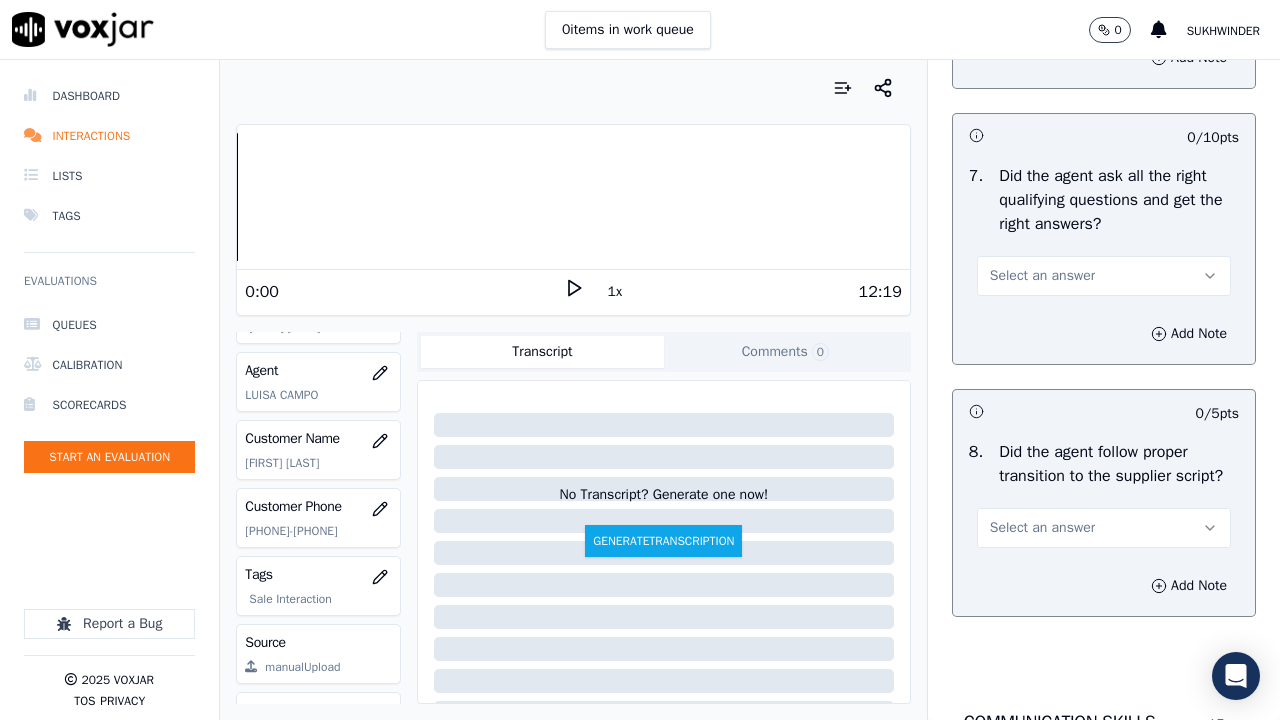 scroll, scrollTop: 5000, scrollLeft: 0, axis: vertical 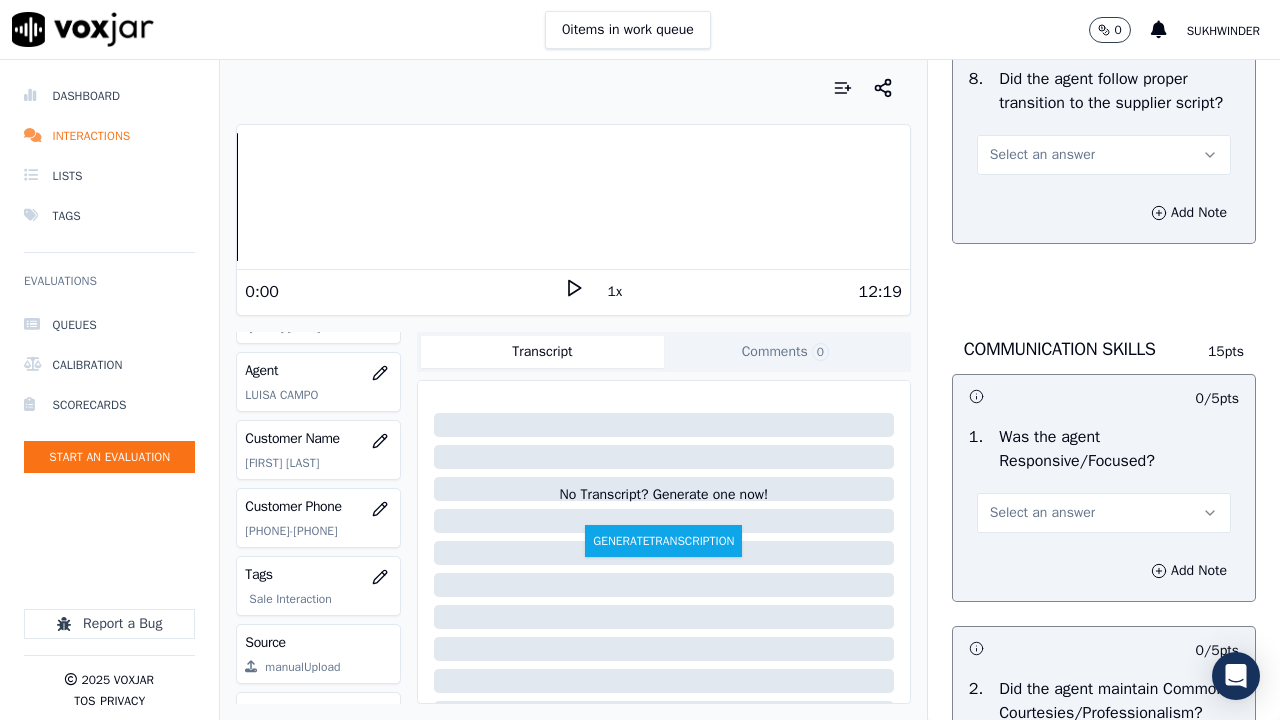 click on "Select an answer" at bounding box center (1042, -97) 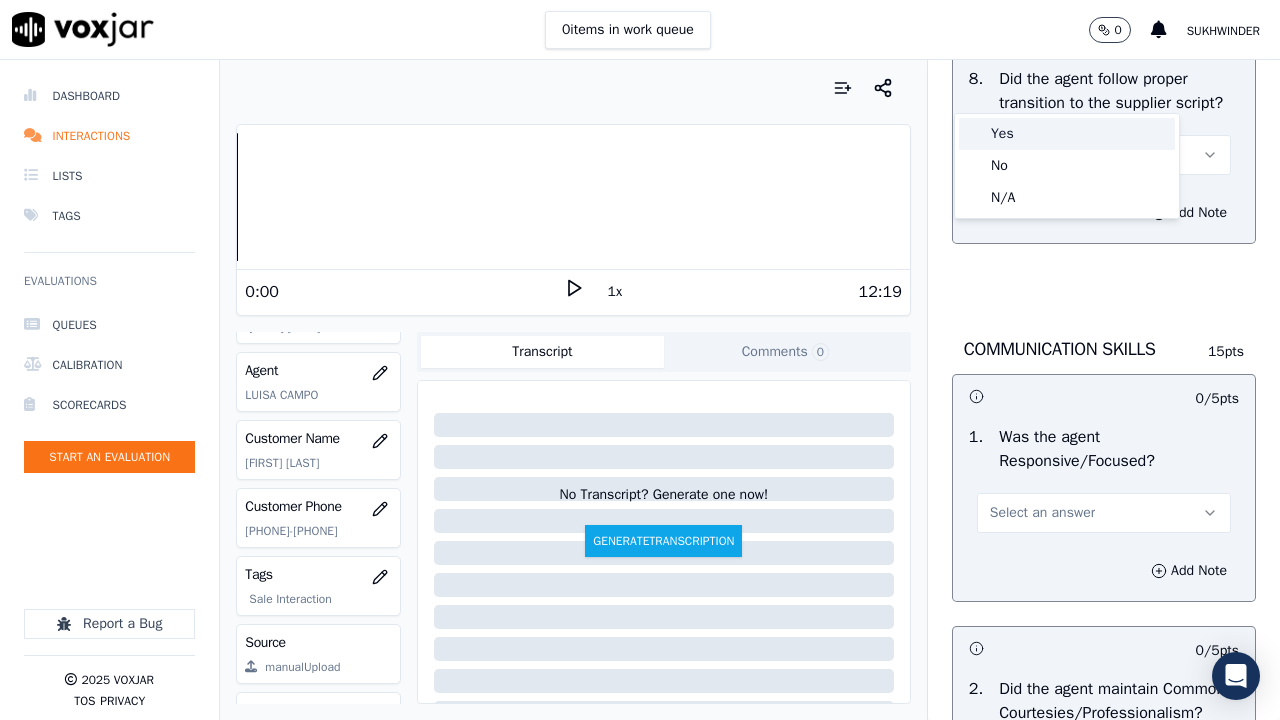 click on "Yes" at bounding box center (1067, 134) 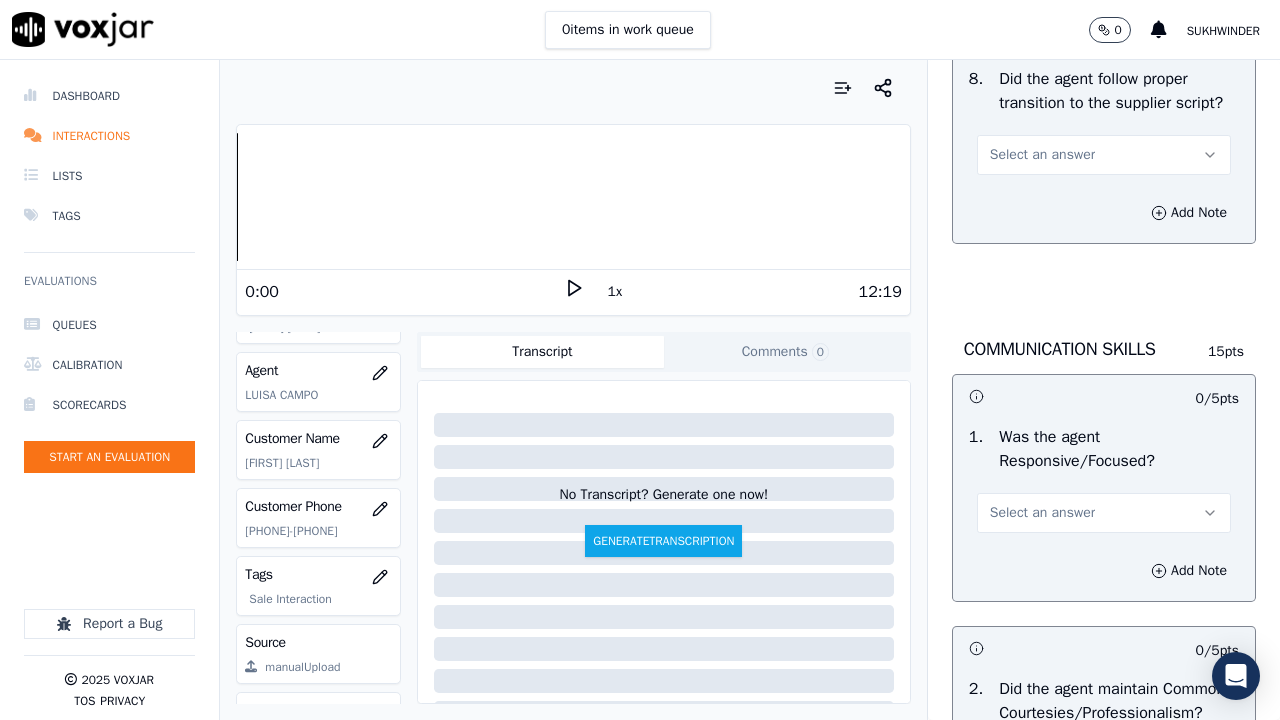 click on "Select an answer" at bounding box center (1042, 155) 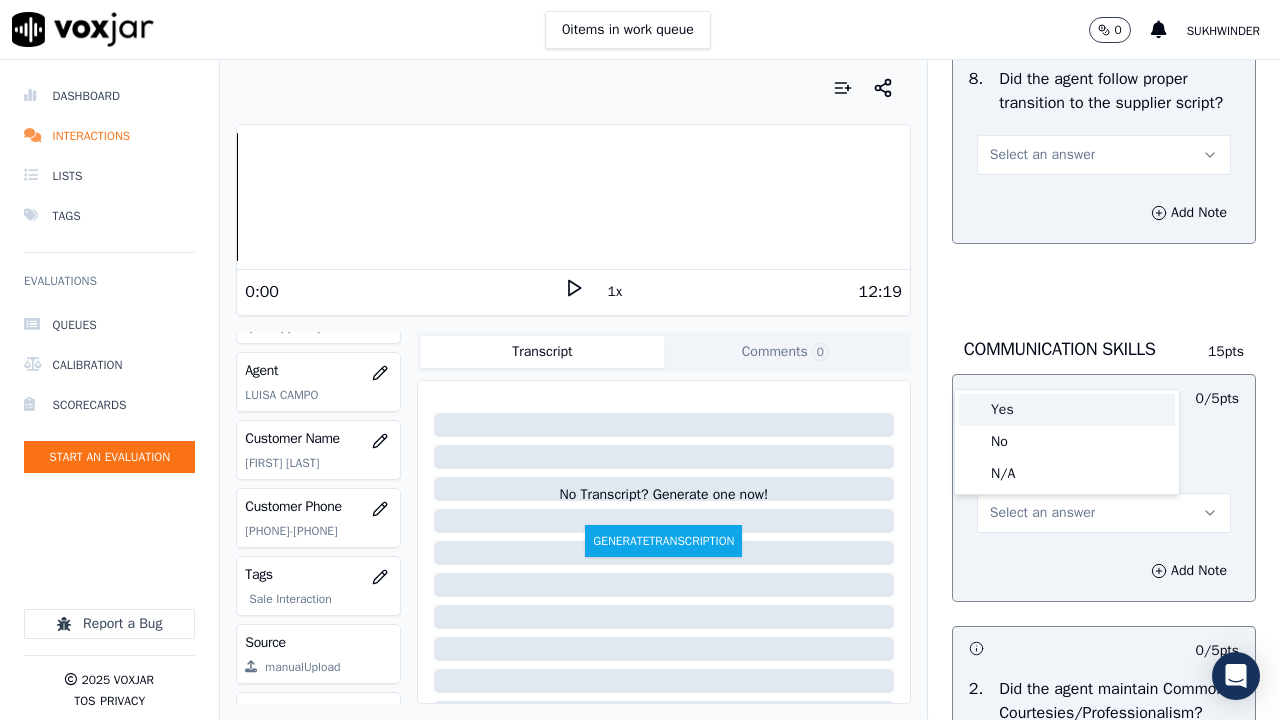 click on "Yes" at bounding box center [1067, 410] 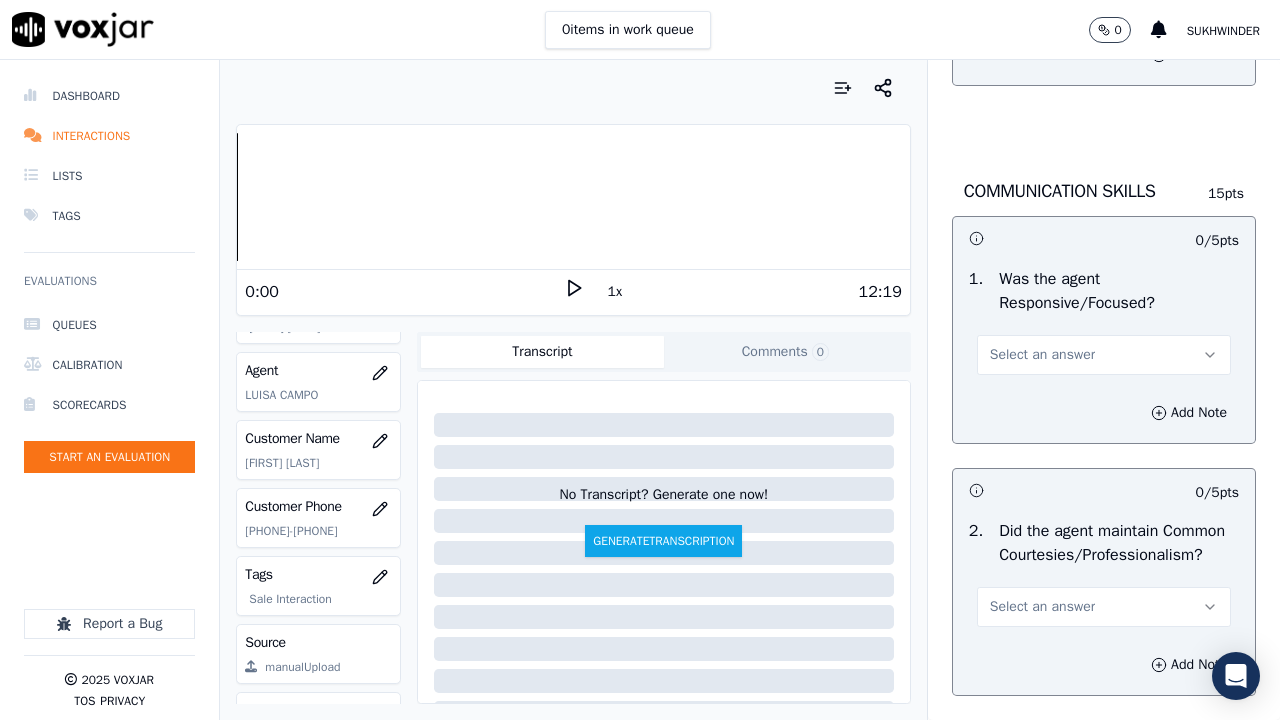 scroll, scrollTop: 5600, scrollLeft: 0, axis: vertical 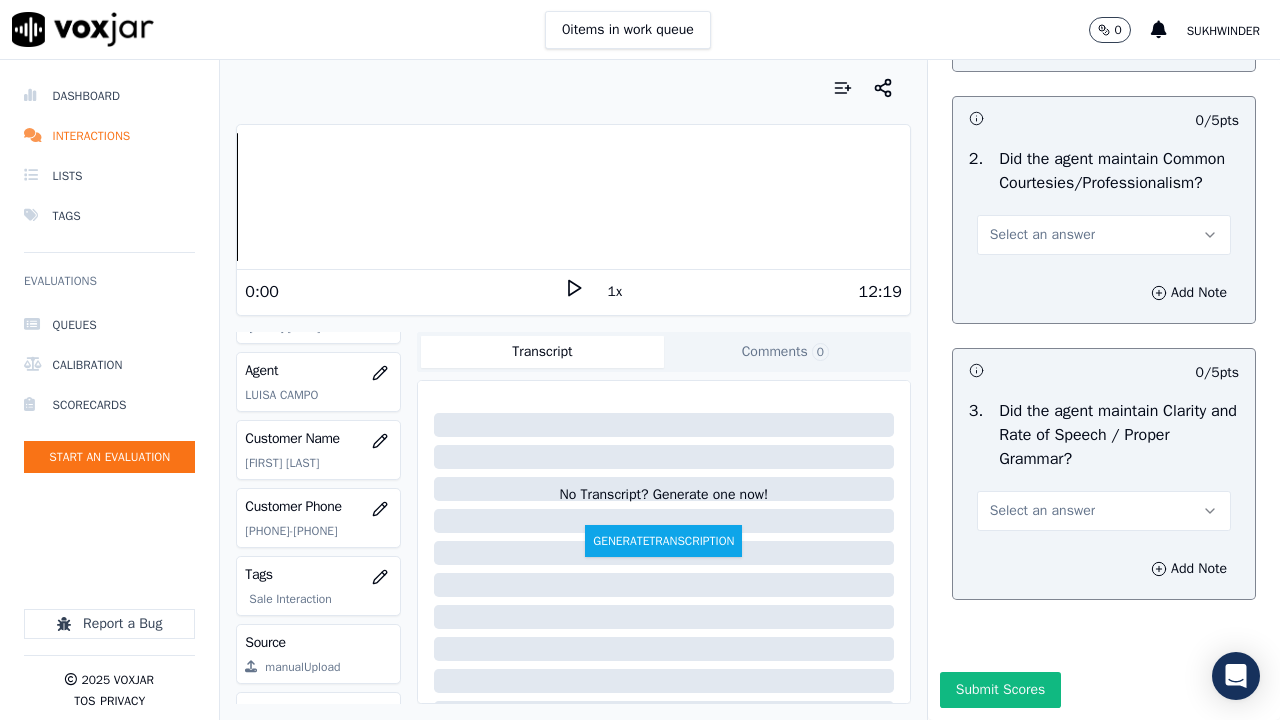 click on "Select an answer" at bounding box center [1042, -17] 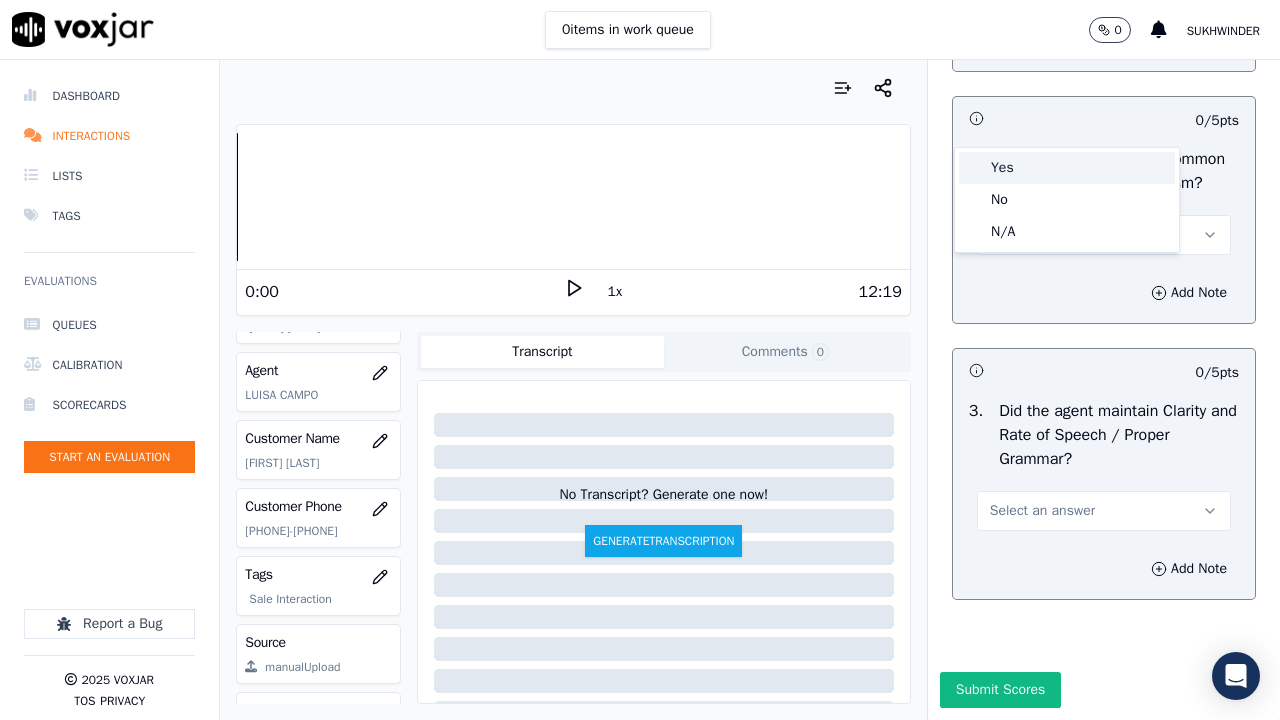 click on "Yes" at bounding box center (1067, 168) 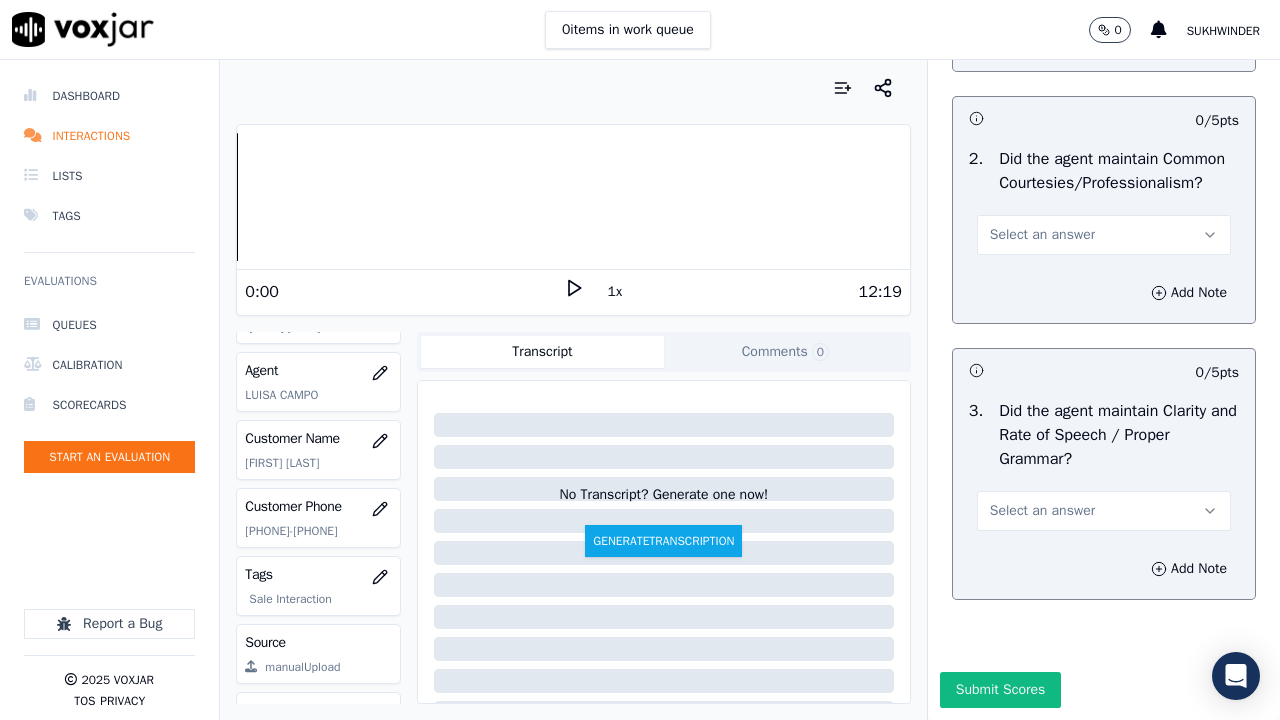 click on "Select an answer" at bounding box center (1042, 235) 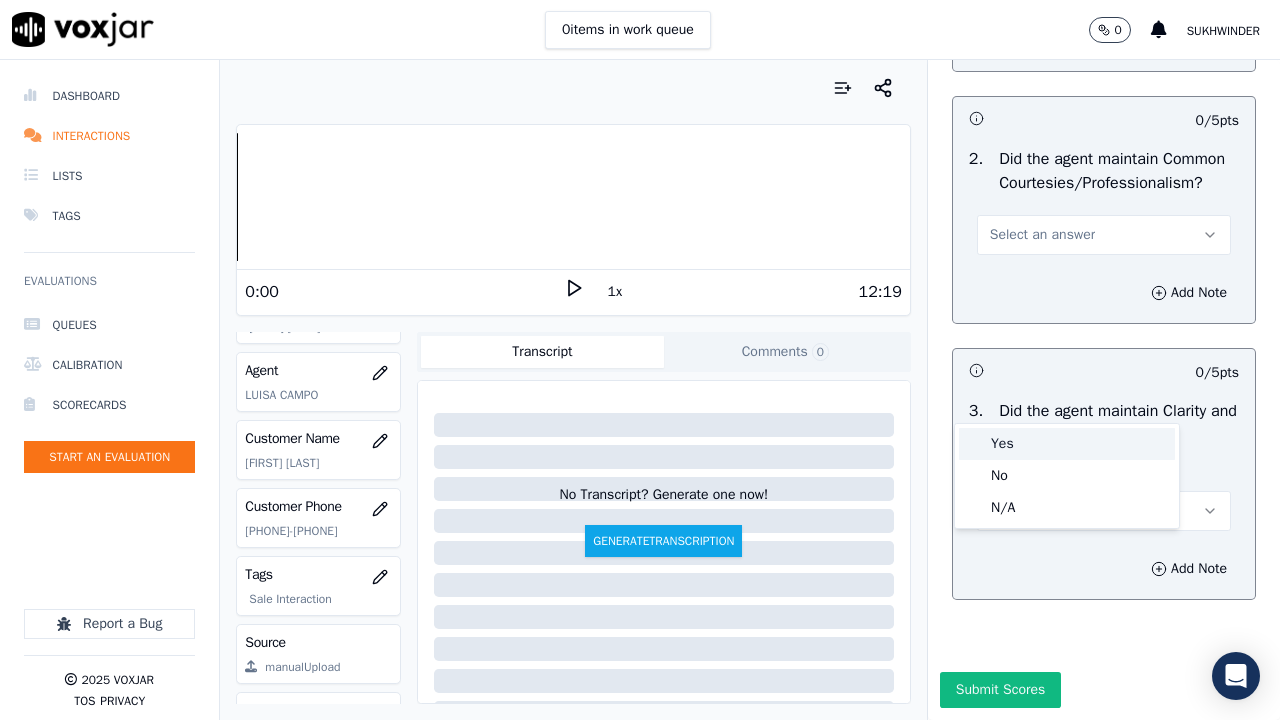 click on "Yes" at bounding box center [1067, 444] 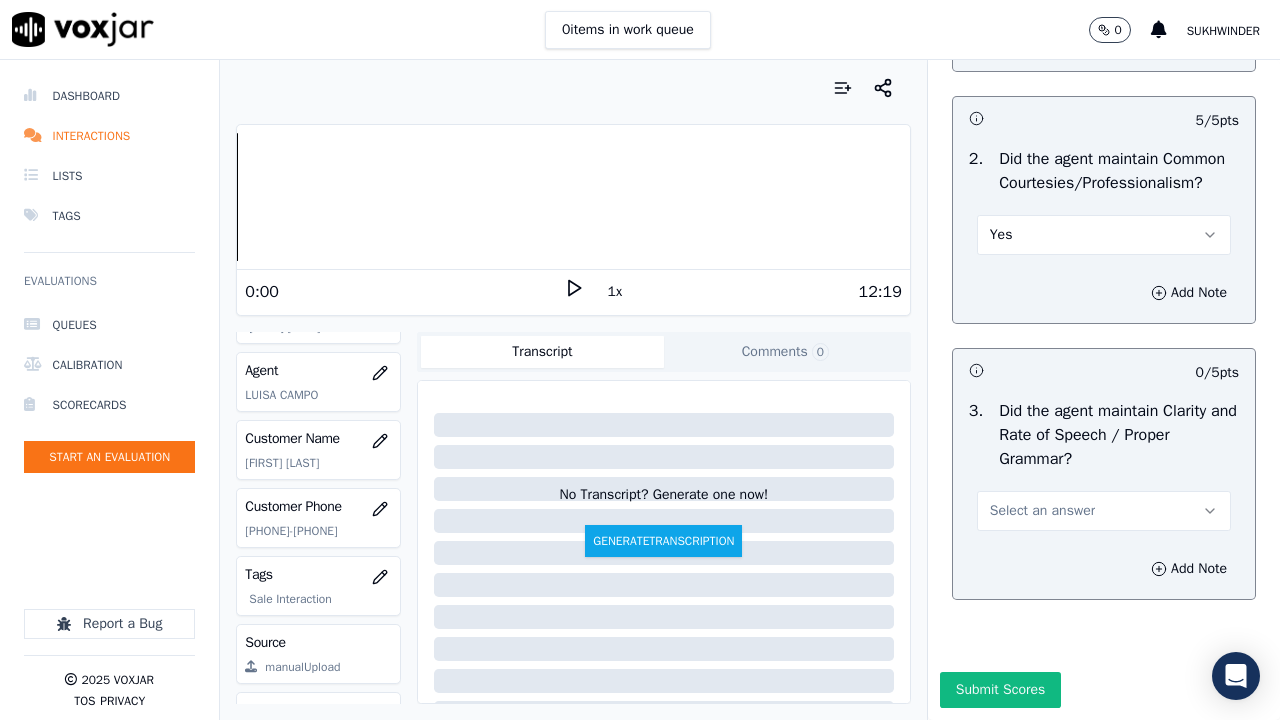 scroll, scrollTop: 5815, scrollLeft: 0, axis: vertical 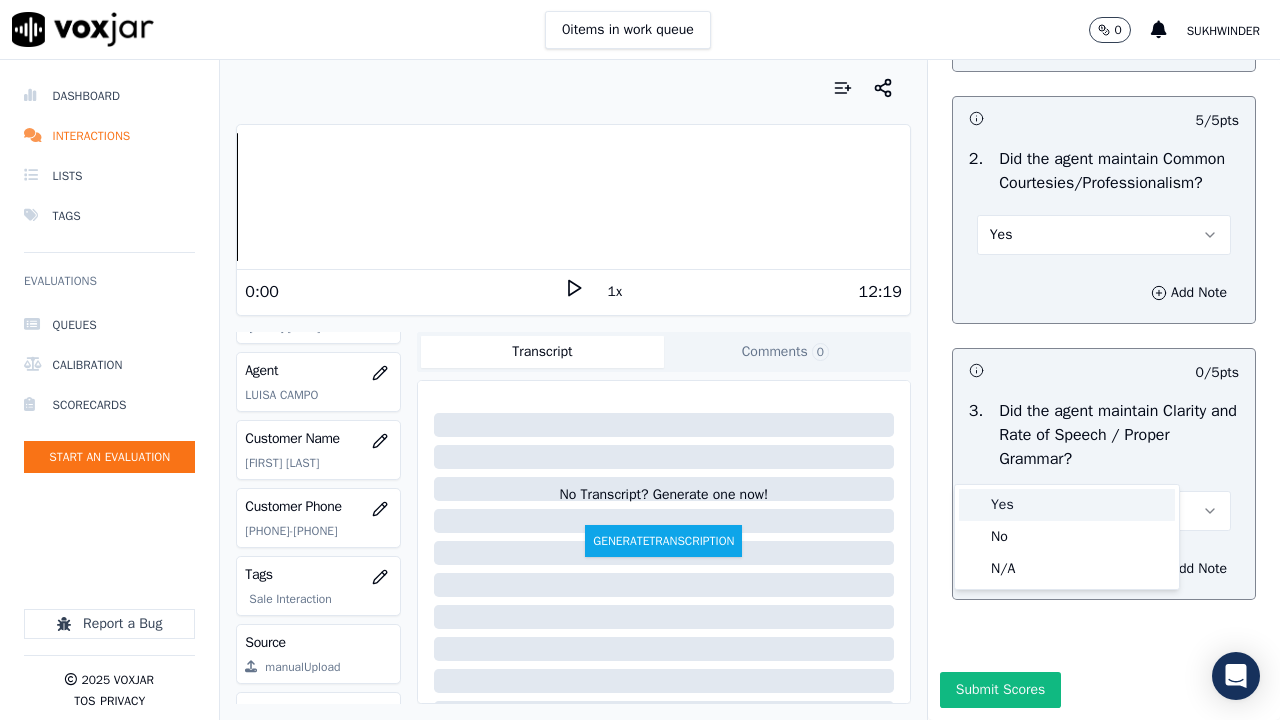click on "Yes" at bounding box center [1067, 505] 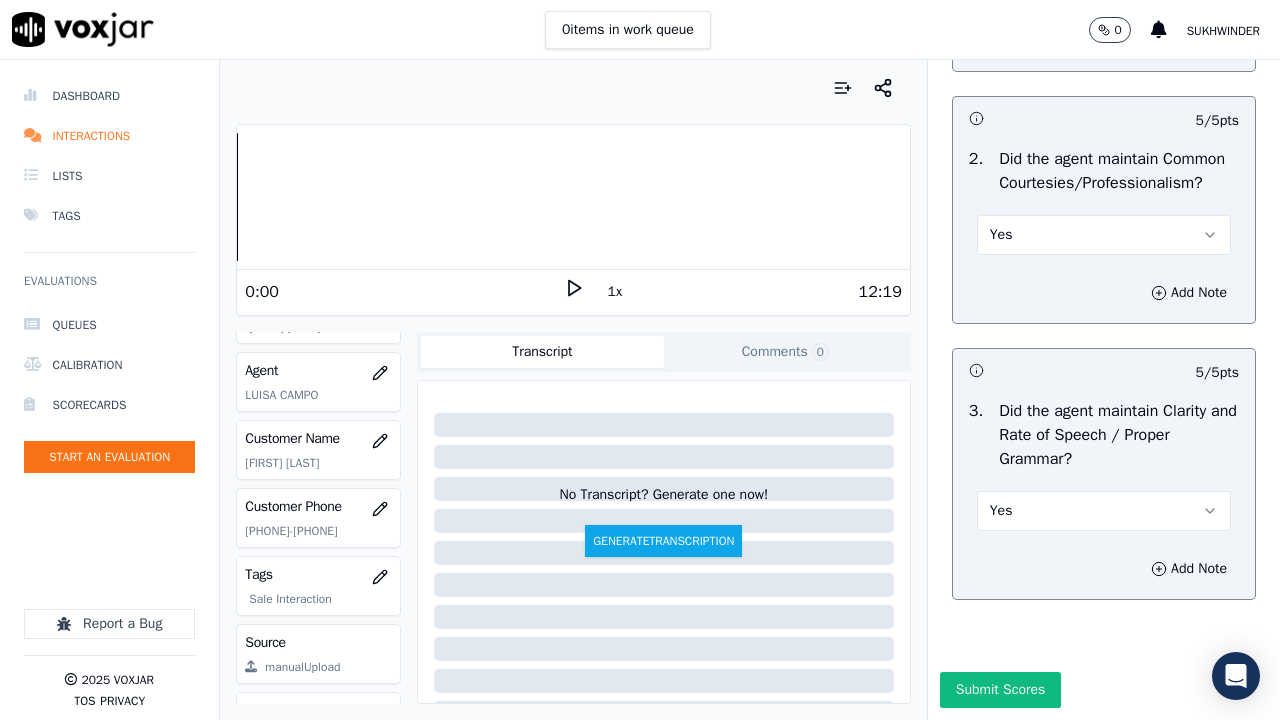 drag, startPoint x: 1003, startPoint y: 635, endPoint x: 935, endPoint y: 631, distance: 68.117546 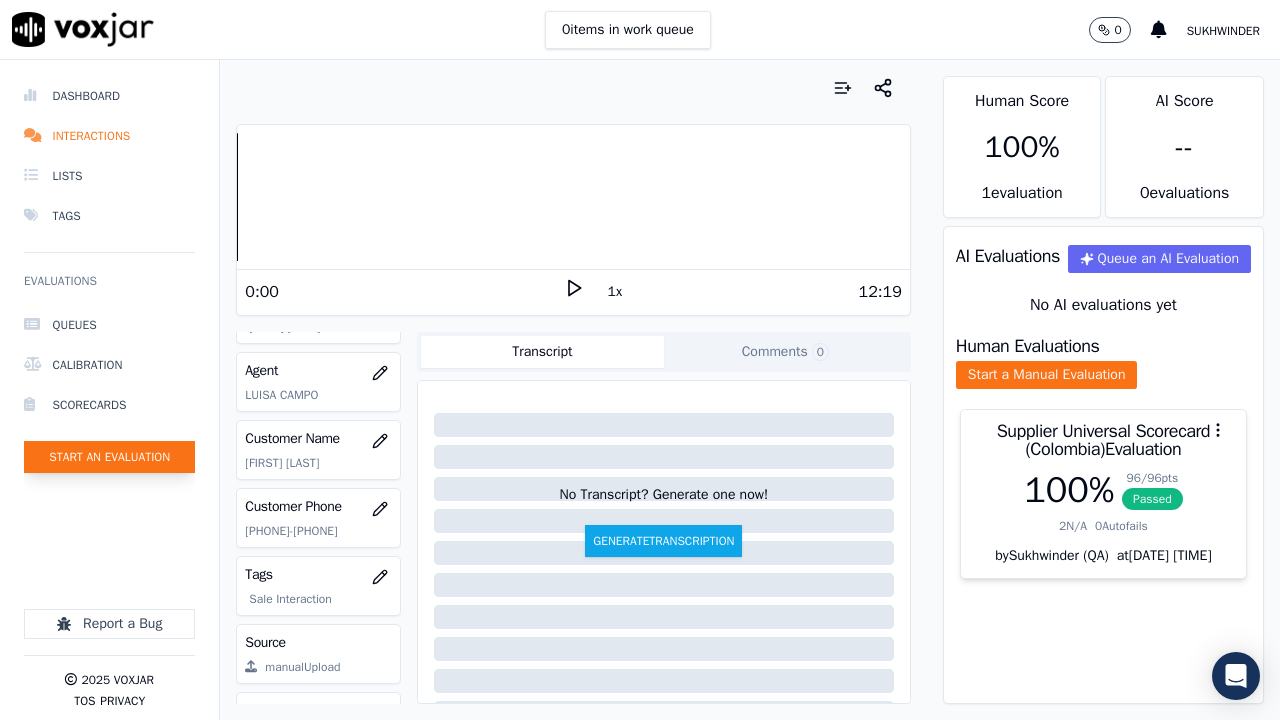 click on "Start an Evaluation" 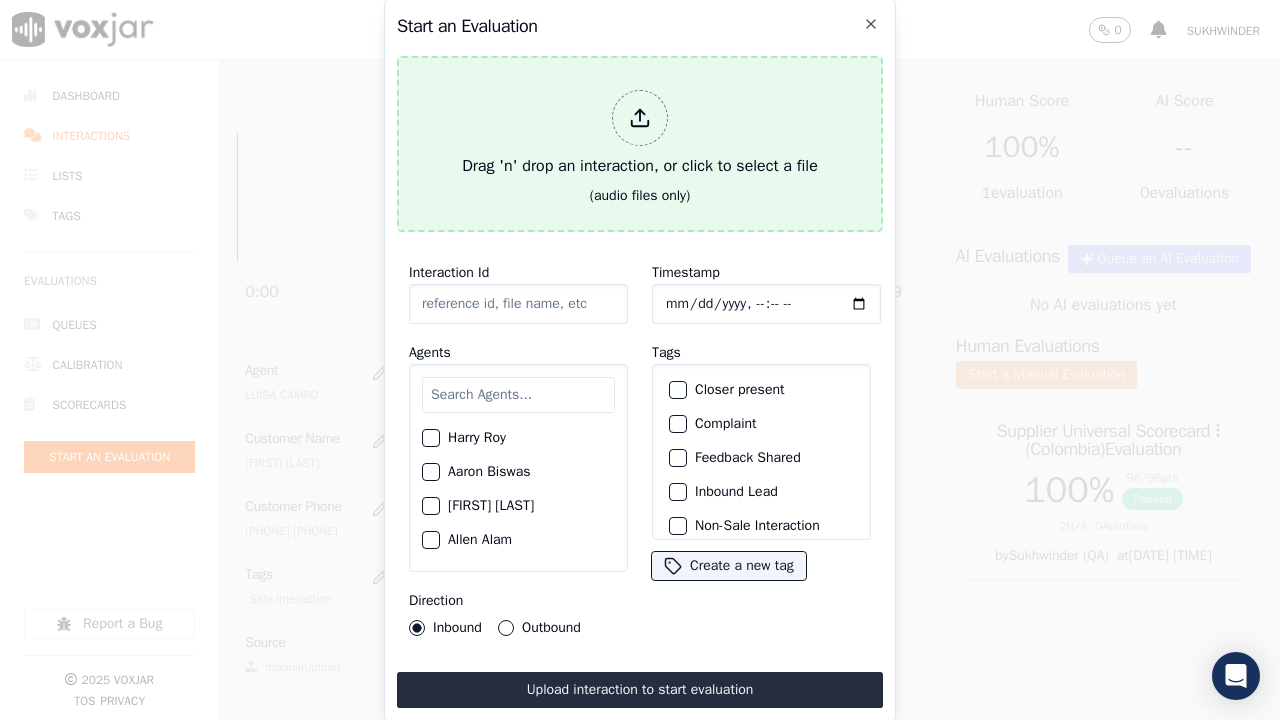 click on "Drag 'n' drop an interaction, or click to select a file" at bounding box center (640, 134) 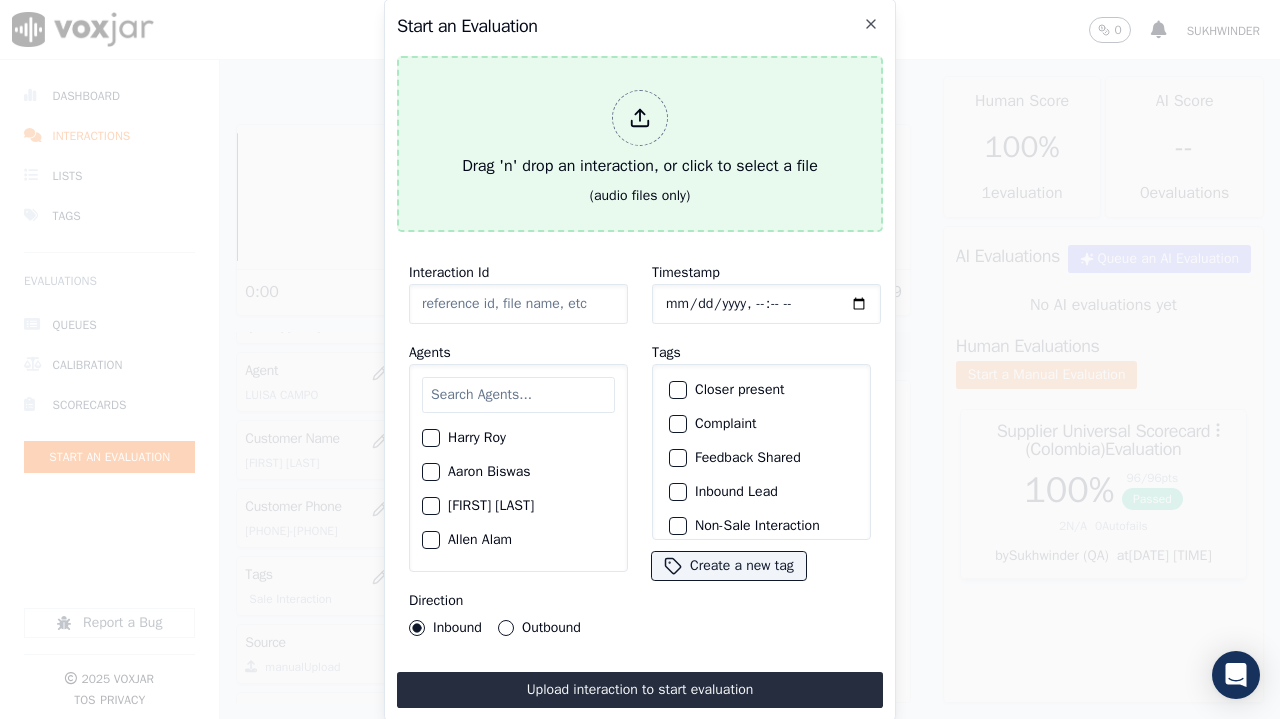 type on "[DATE]-[PHONE]-all.mp3" 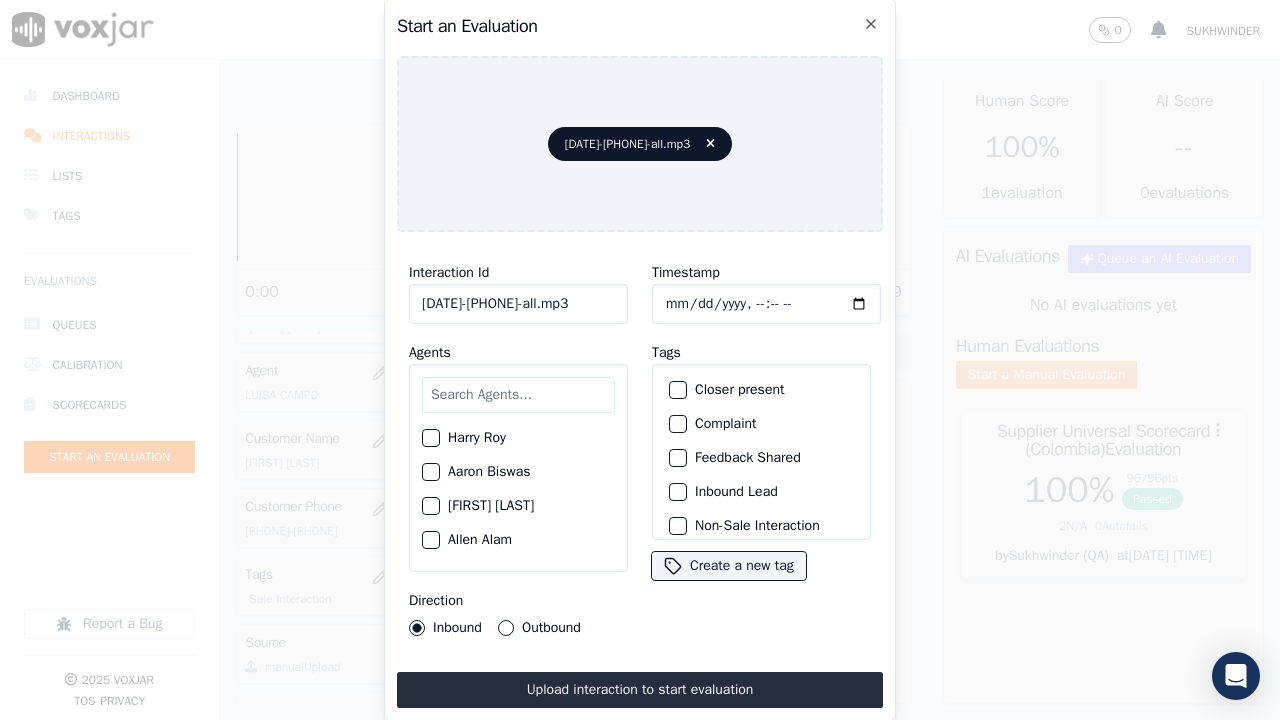 drag, startPoint x: 503, startPoint y: 392, endPoint x: 870, endPoint y: 451, distance: 371.71225 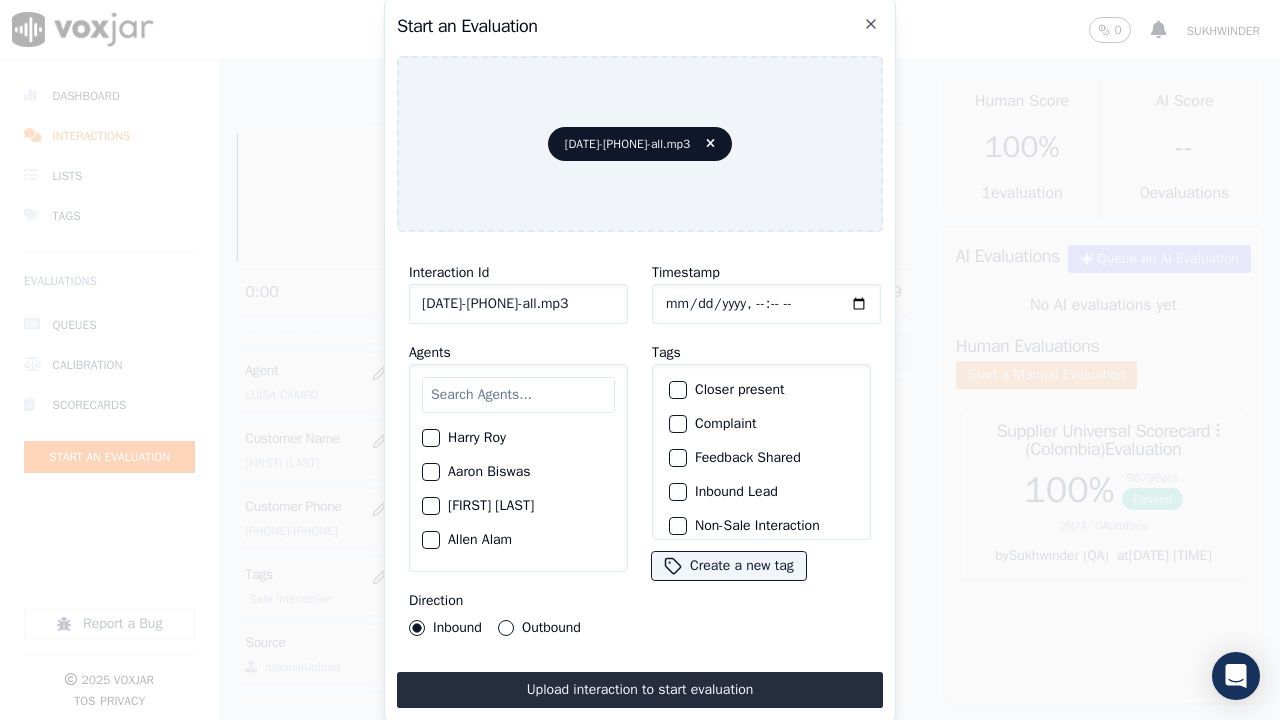 click at bounding box center [518, 395] 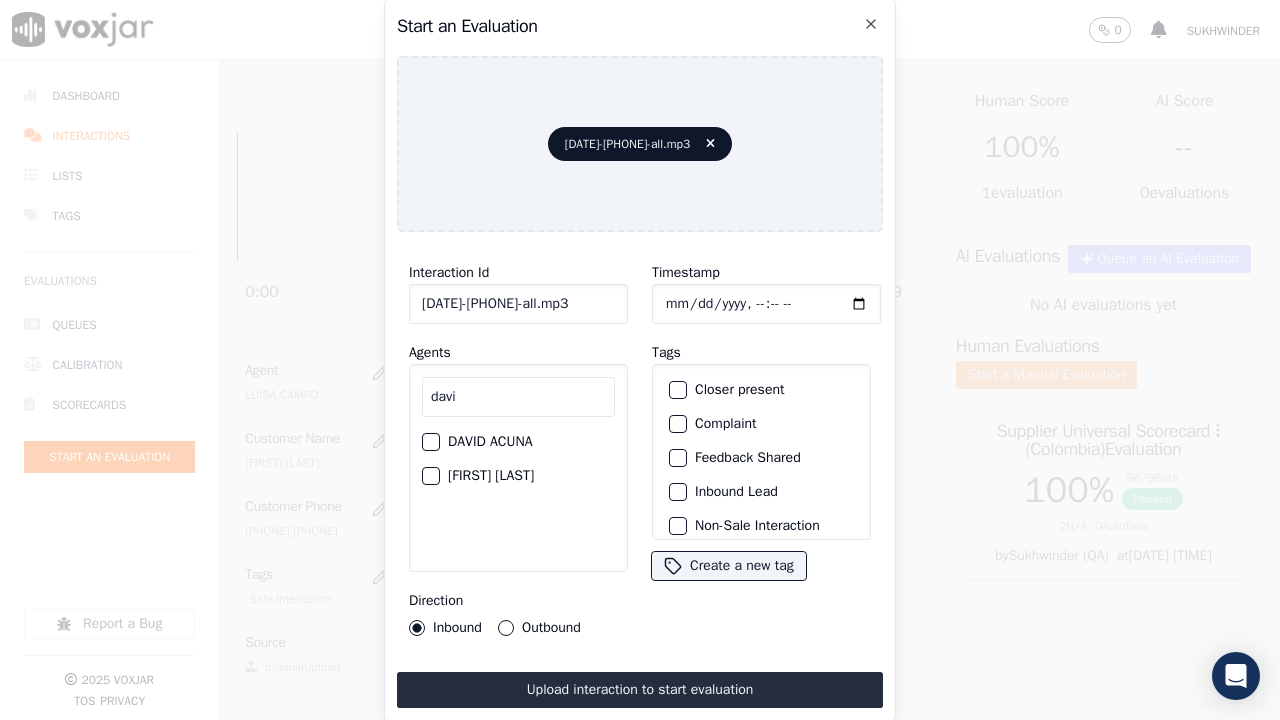 type on "davi" 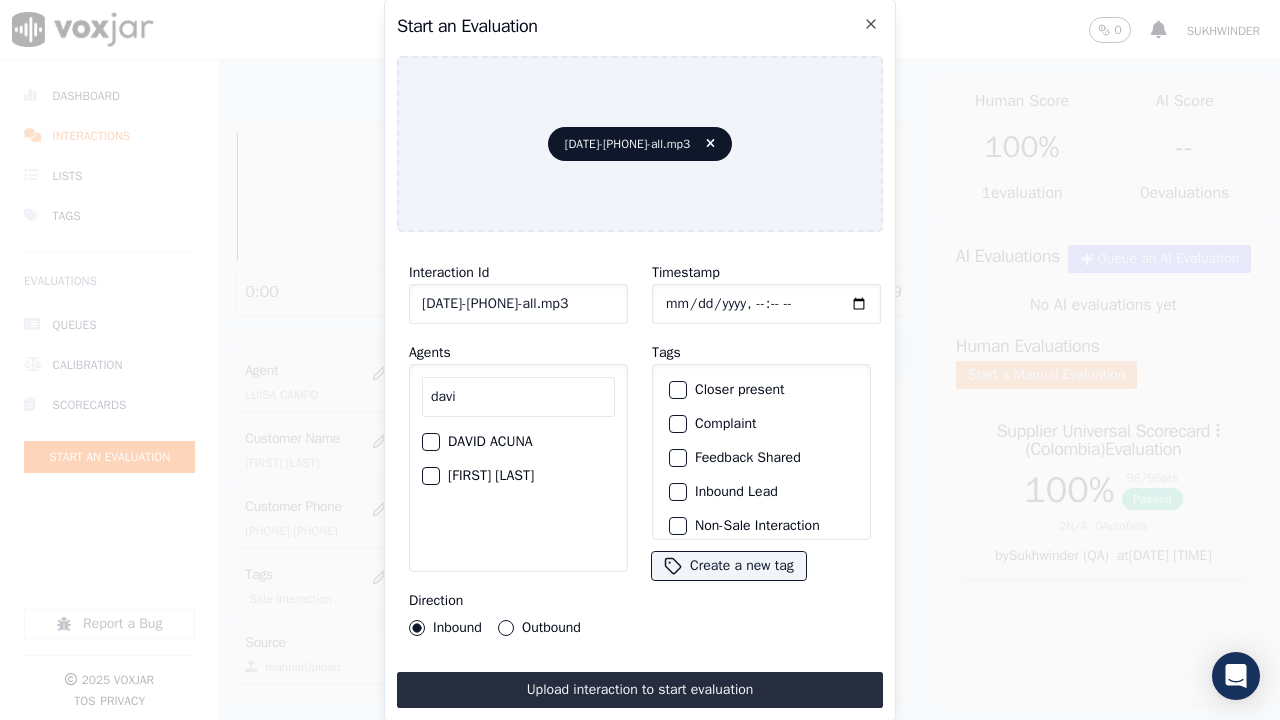 click on "DAVID ACUNA" 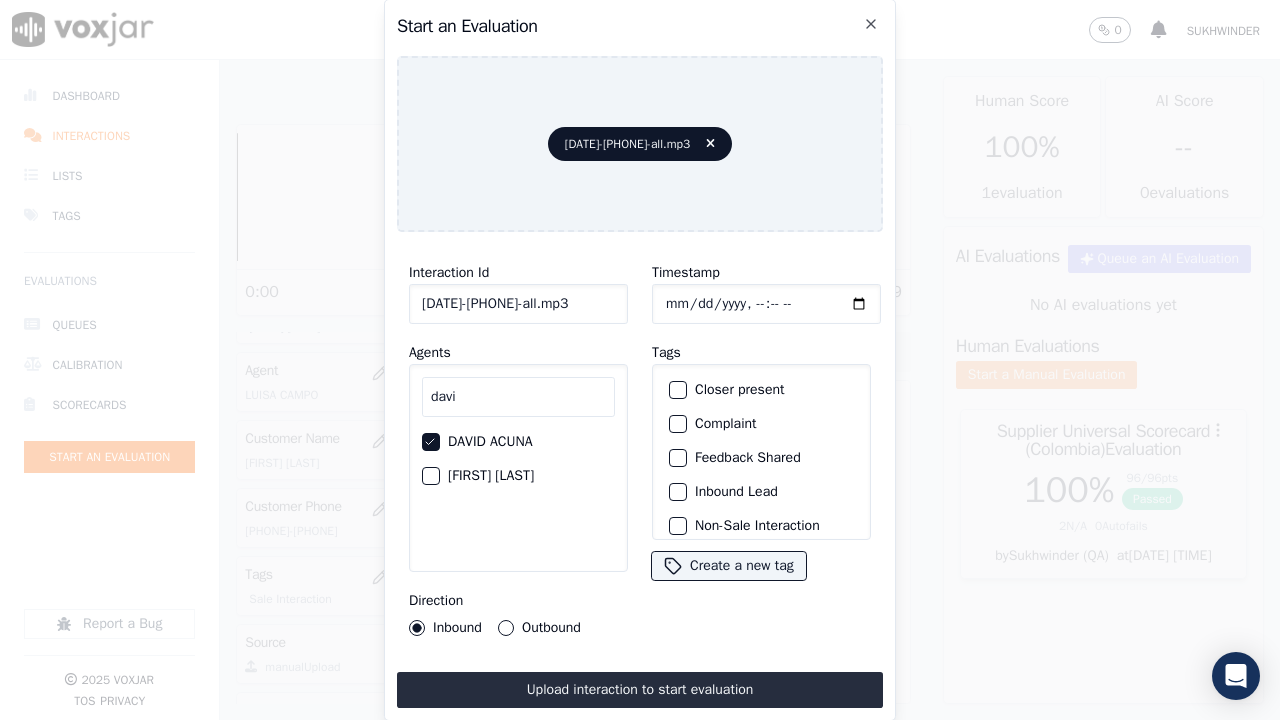 click on "Timestamp" 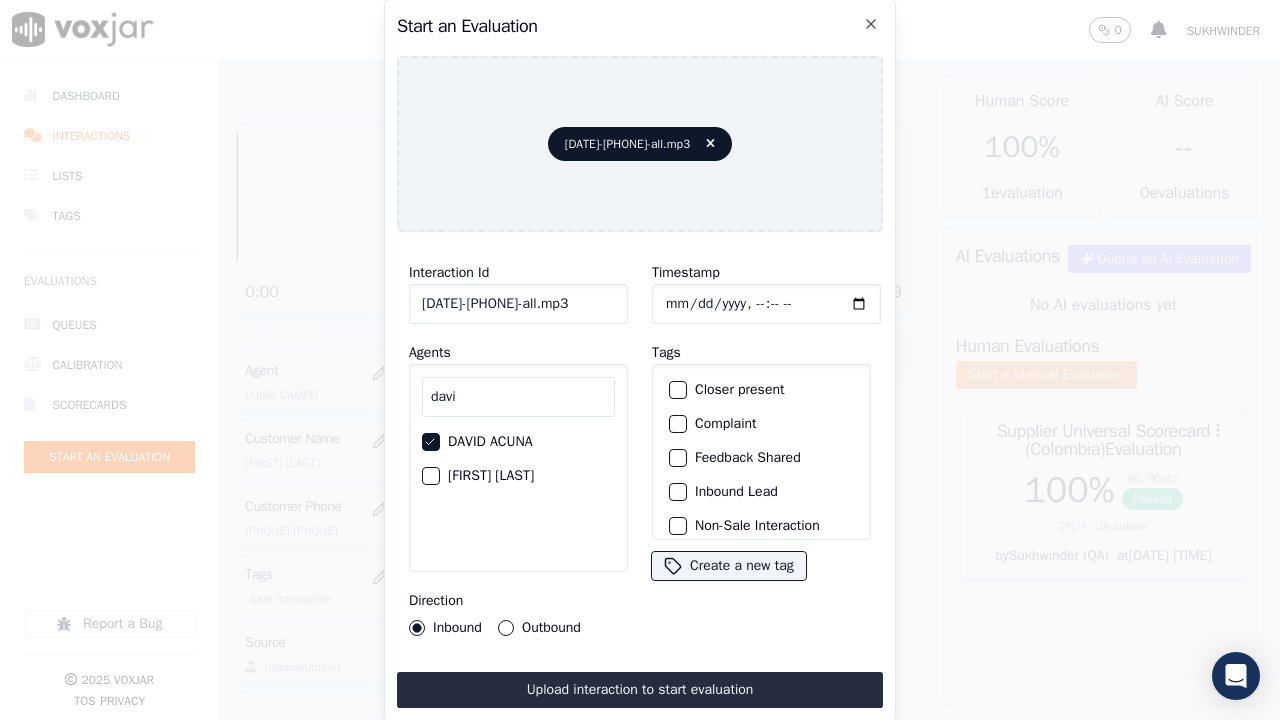scroll, scrollTop: 189, scrollLeft: 0, axis: vertical 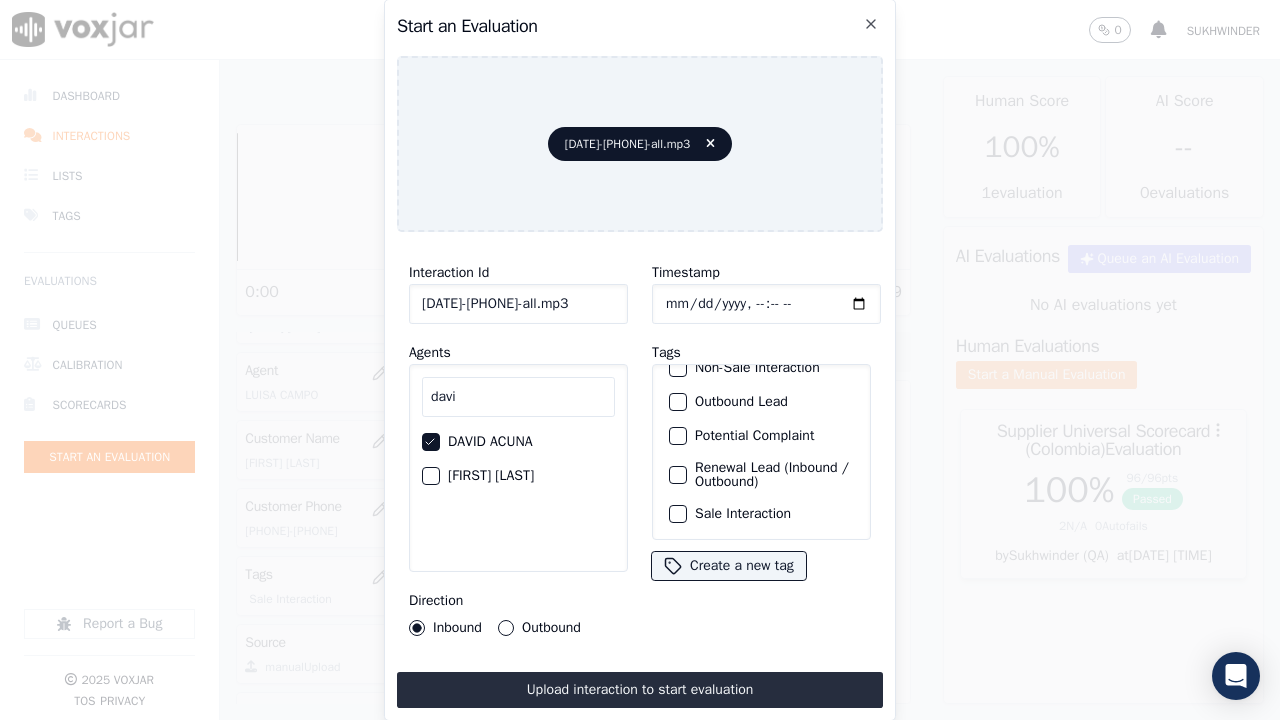 click on "Sale Interaction" 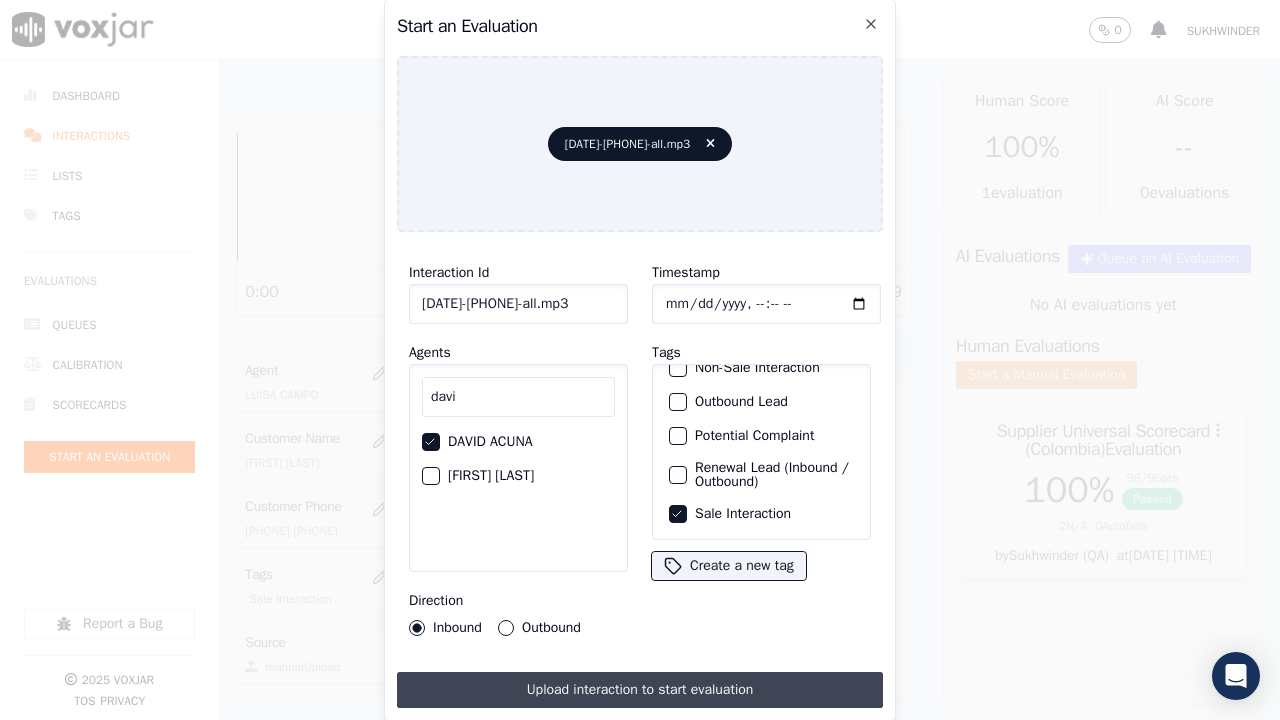 click on "Upload interaction to start evaluation" at bounding box center [640, 690] 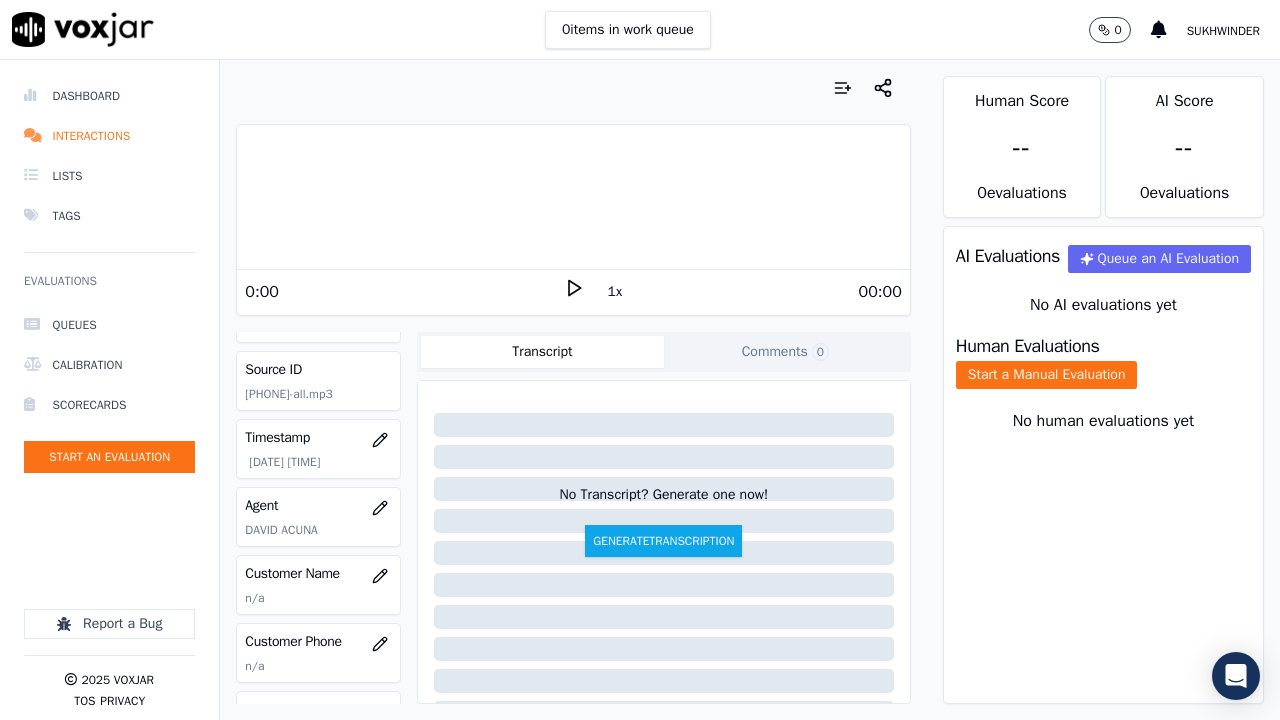 scroll, scrollTop: 100, scrollLeft: 0, axis: vertical 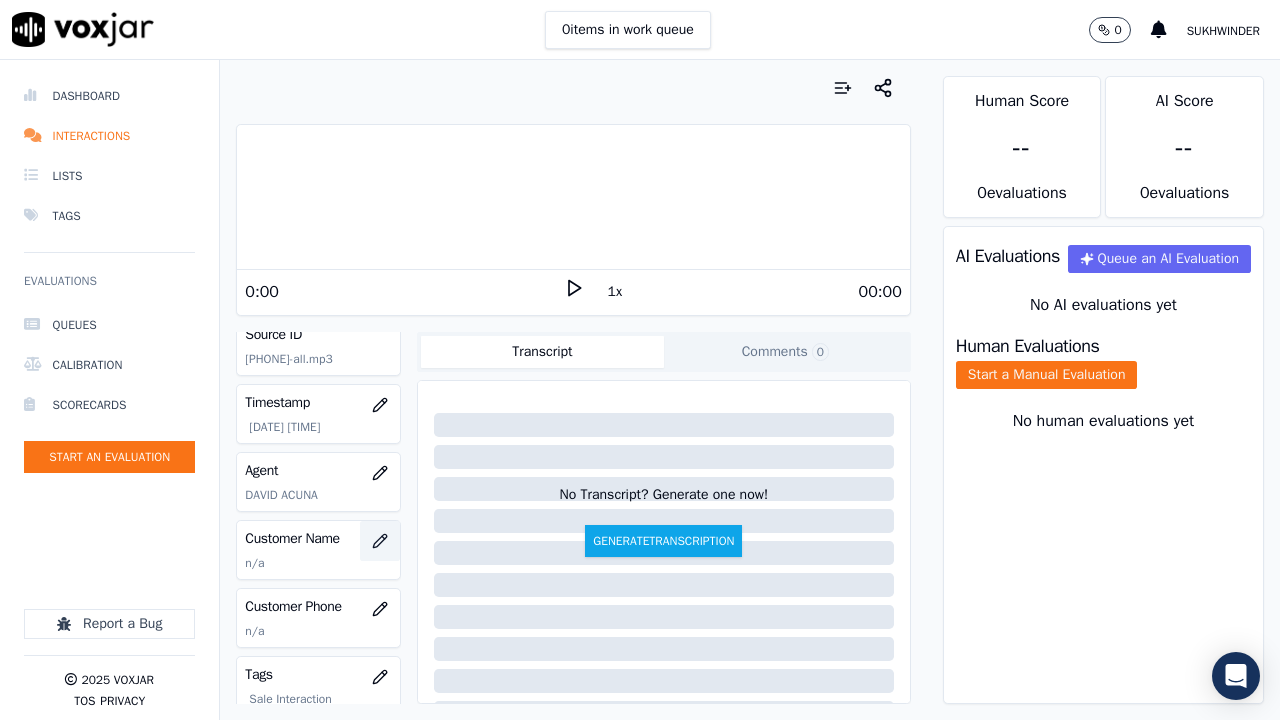 click 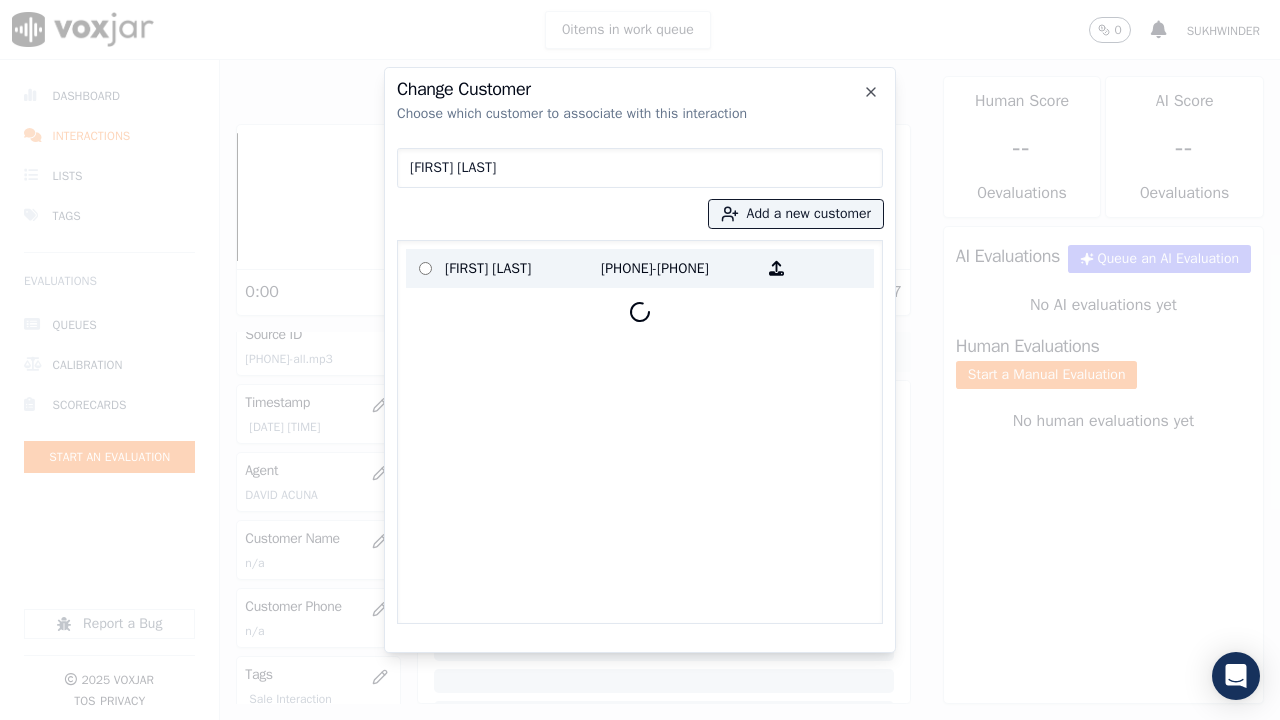 type on "[FIRST] [LAST]" 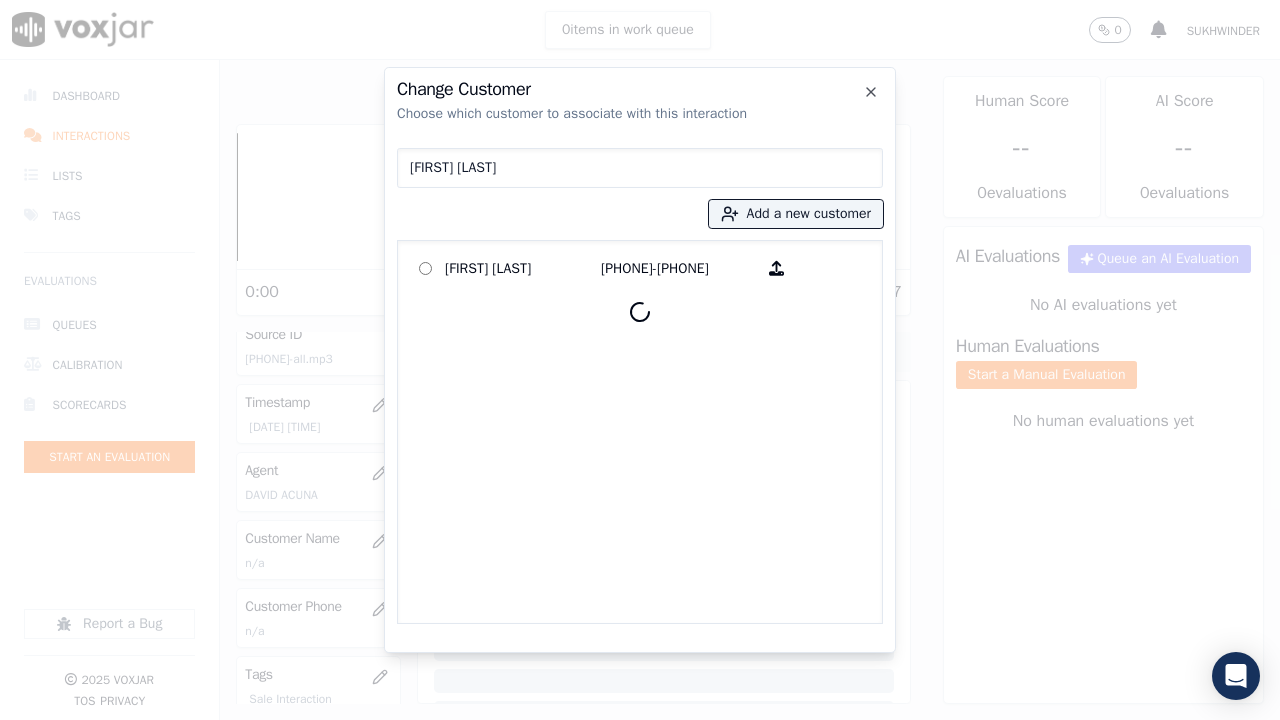 drag, startPoint x: 522, startPoint y: 270, endPoint x: 527, endPoint y: 279, distance: 10.29563 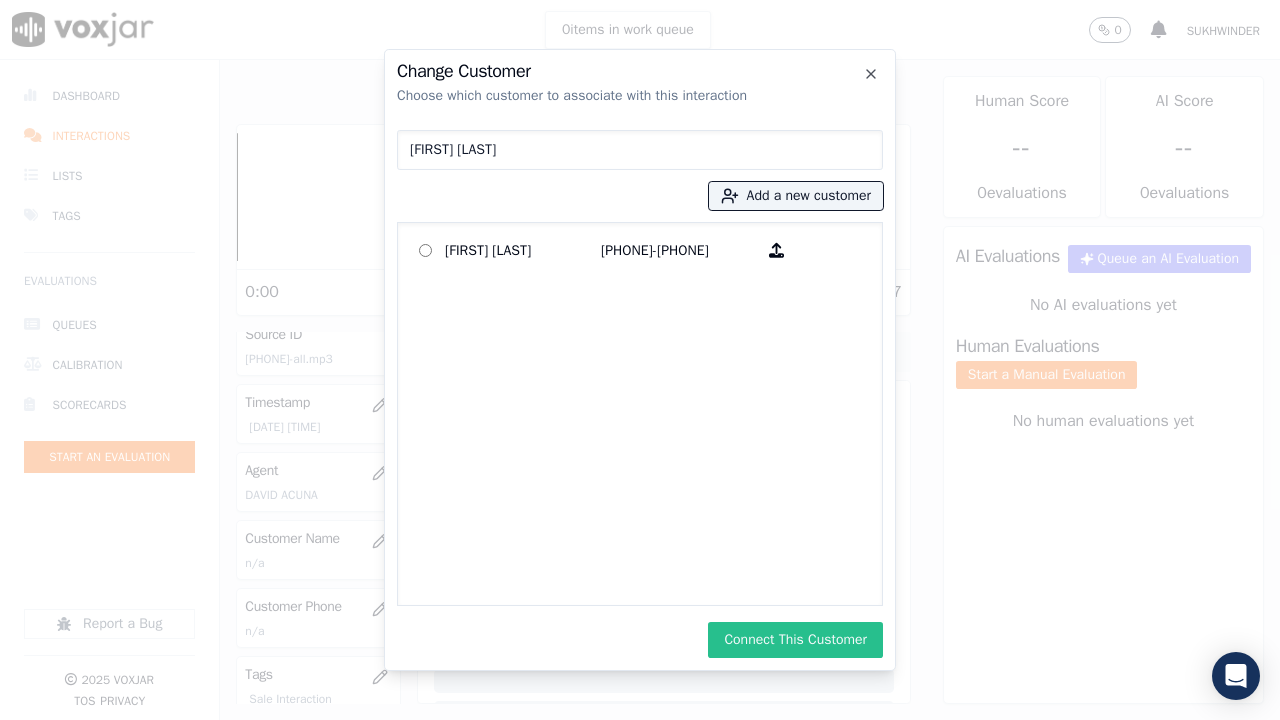 click on "Connect This Customer" at bounding box center [795, 640] 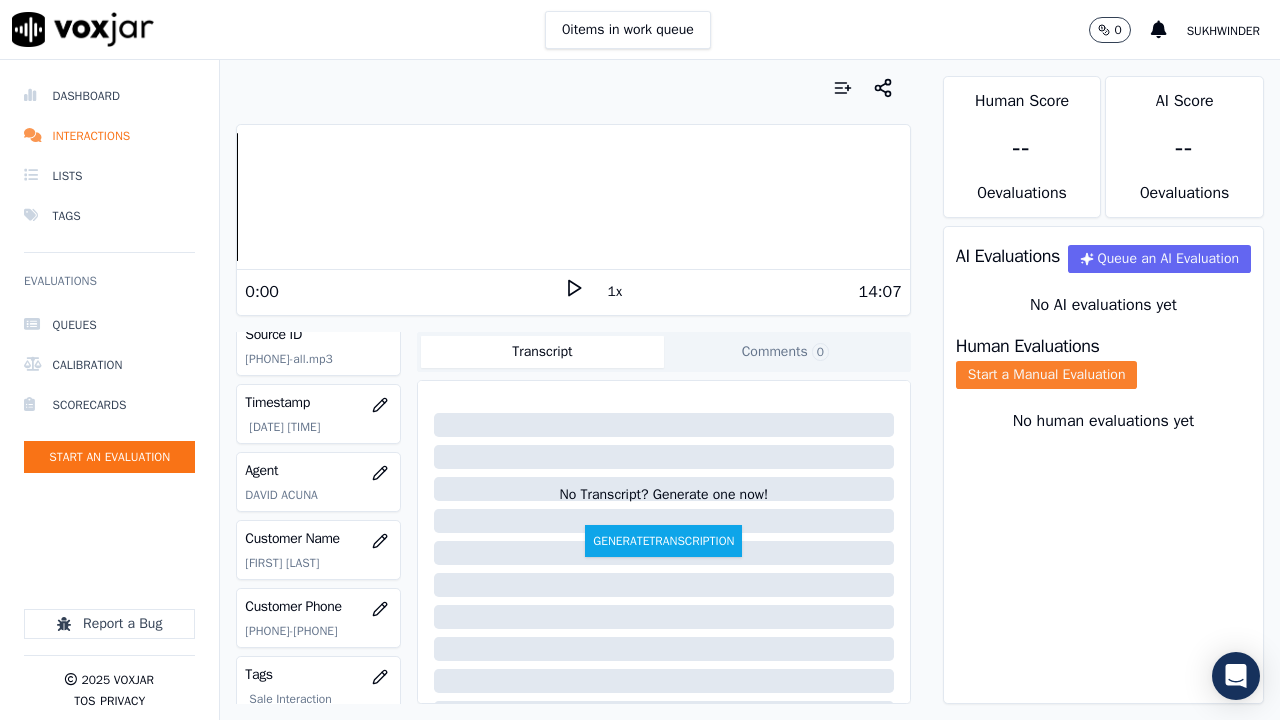 click on "Start a Manual Evaluation" 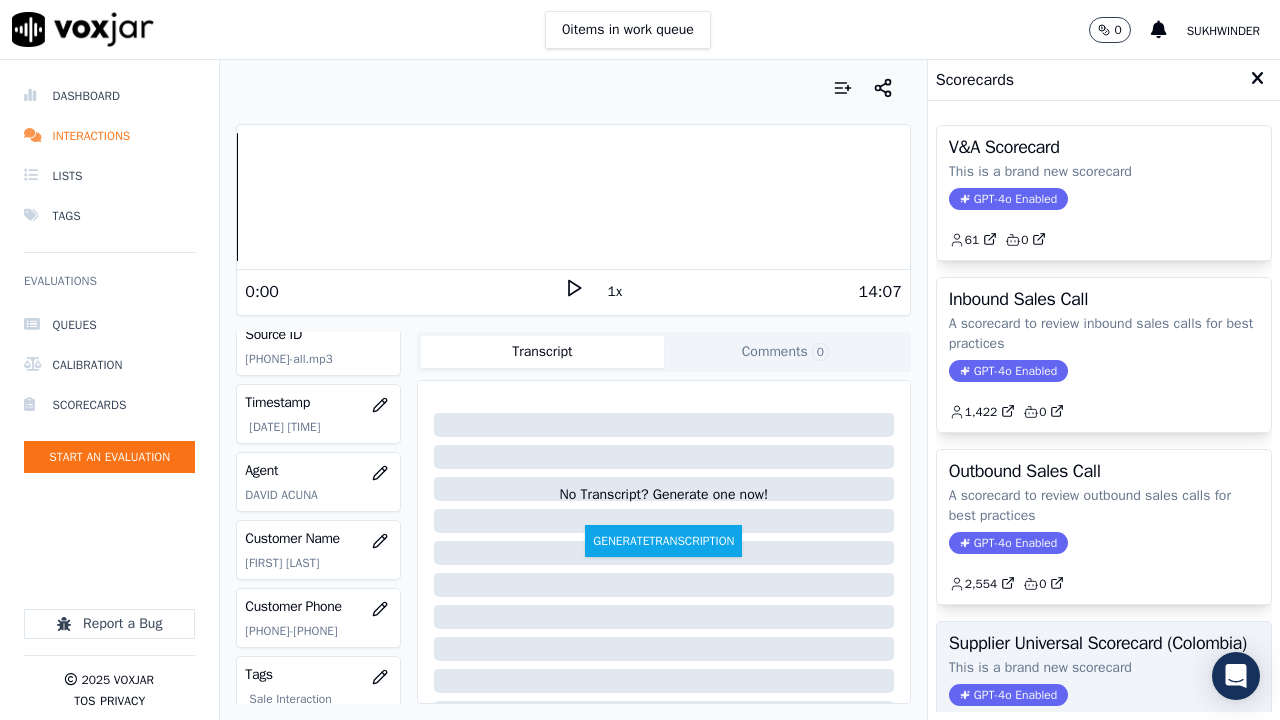 click on "Supplier Universal Scorecard (Colombia)" at bounding box center [1104, 643] 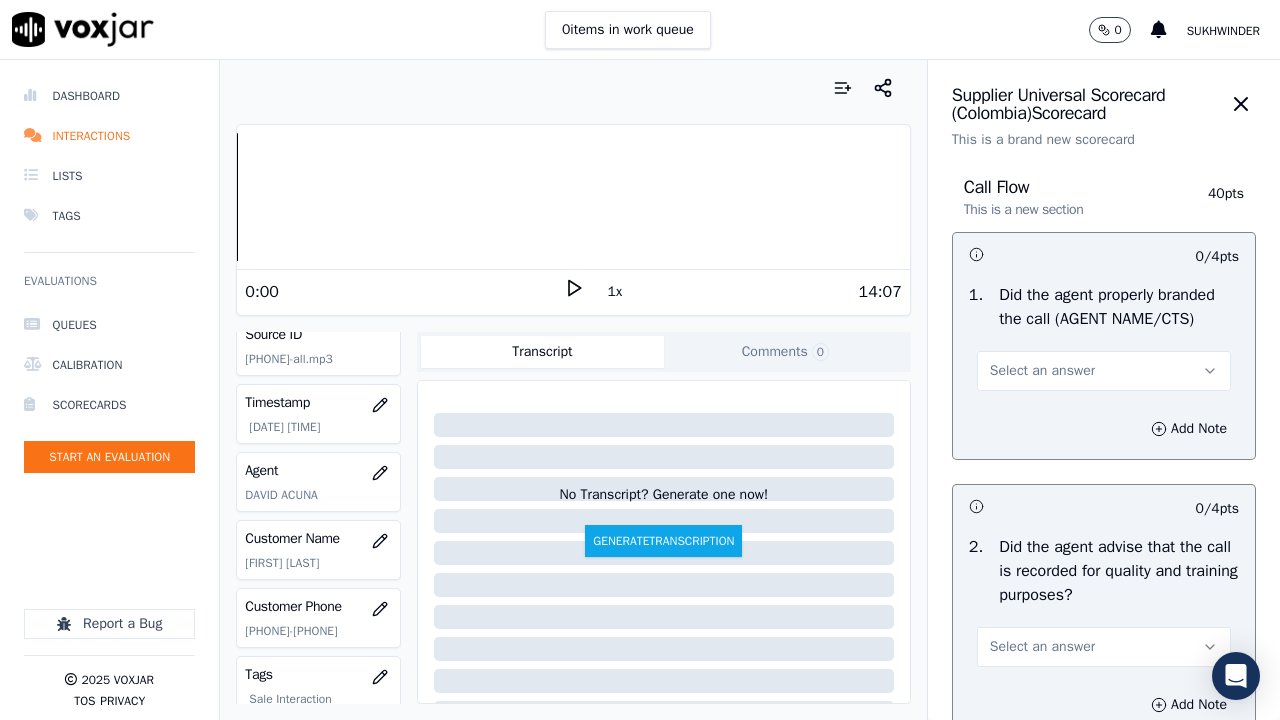 click on "Select an answer" at bounding box center (1042, 371) 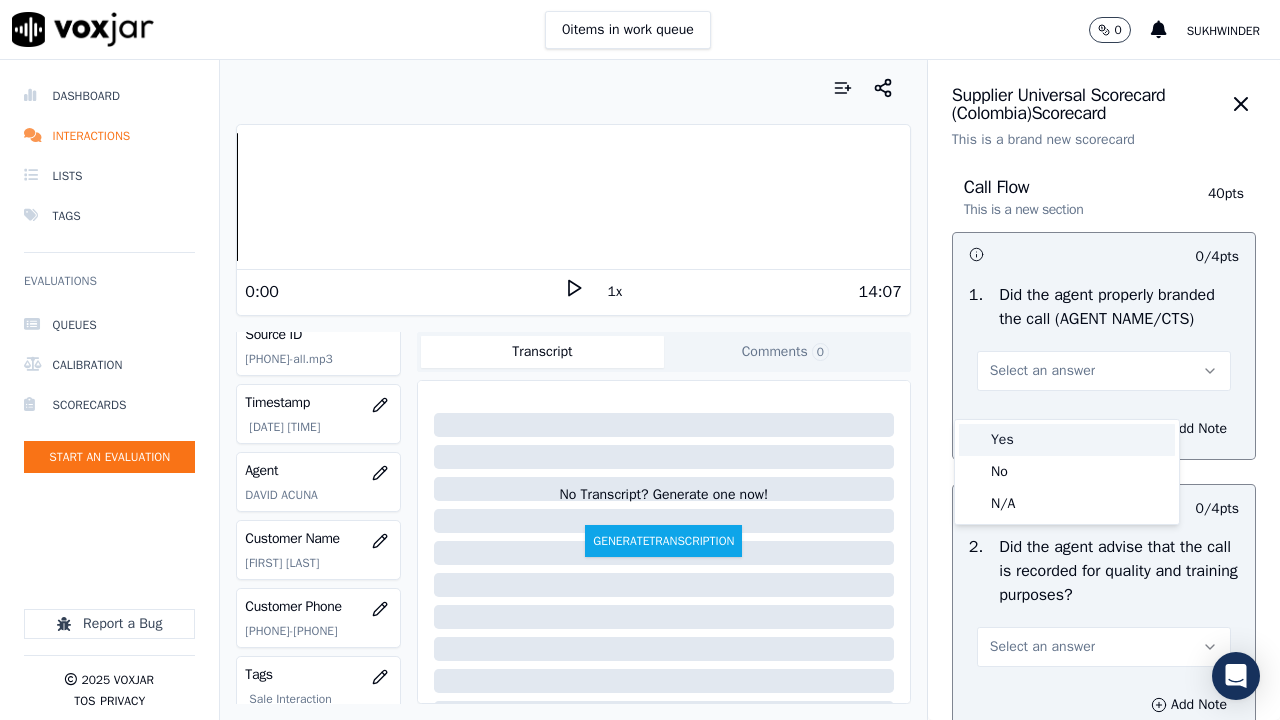 click on "Yes" at bounding box center (1067, 440) 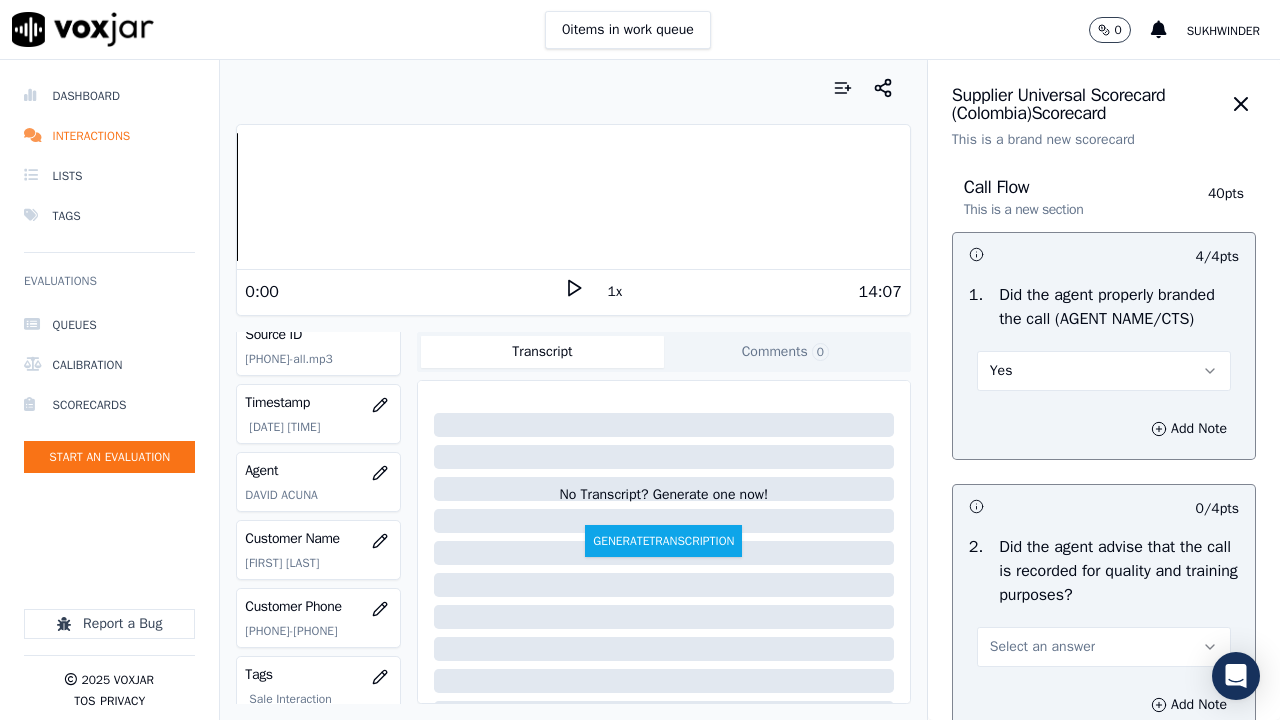 scroll, scrollTop: 500, scrollLeft: 0, axis: vertical 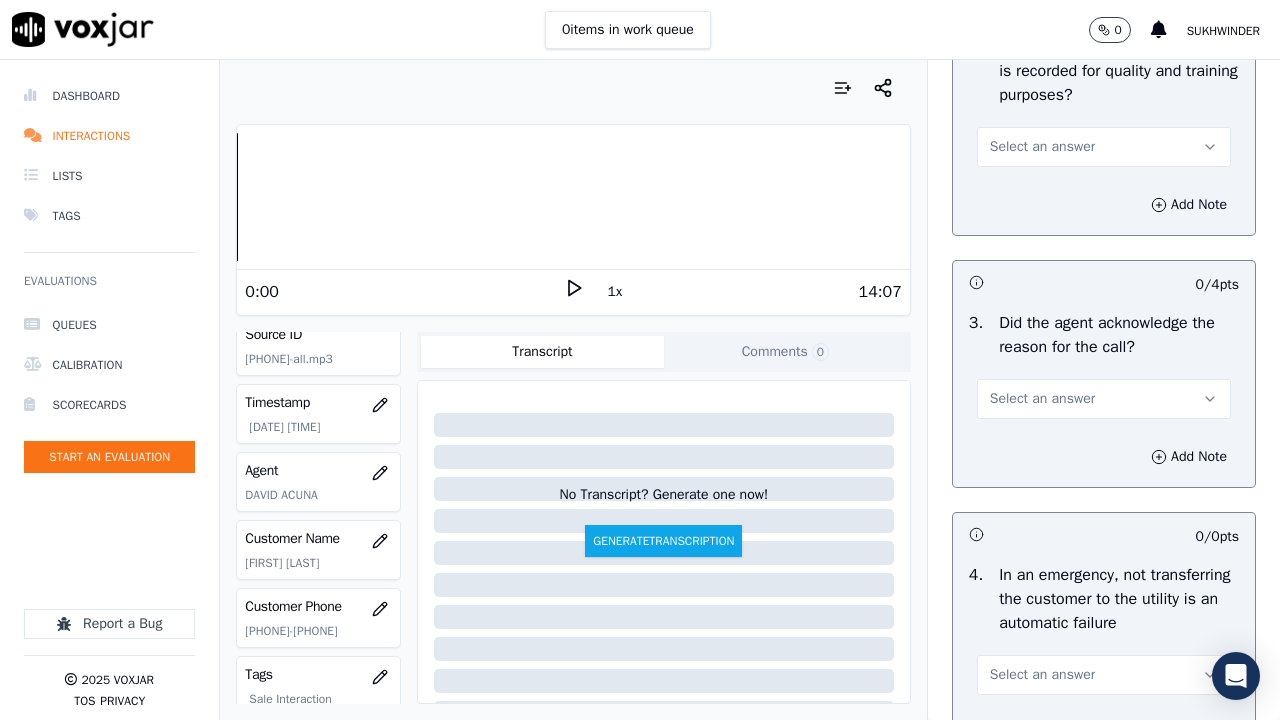 click on "Select an answer" at bounding box center (1042, 147) 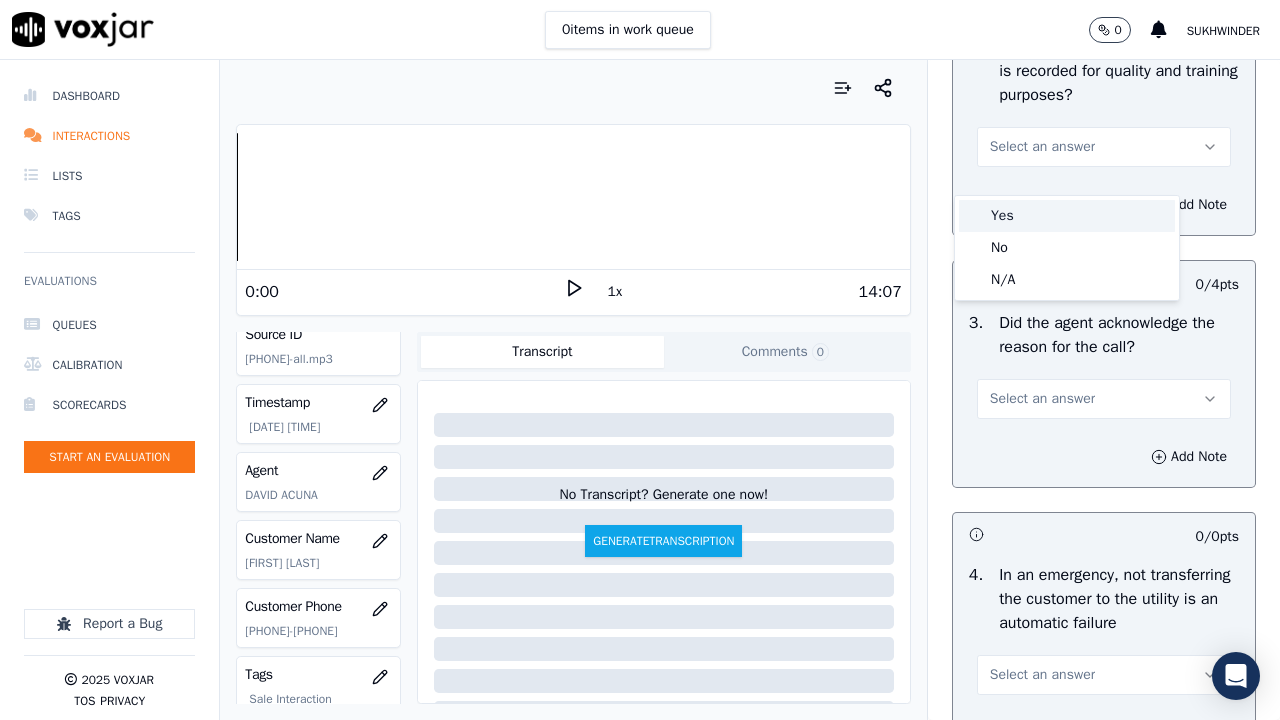 drag, startPoint x: 1026, startPoint y: 210, endPoint x: 1059, endPoint y: 375, distance: 168.26764 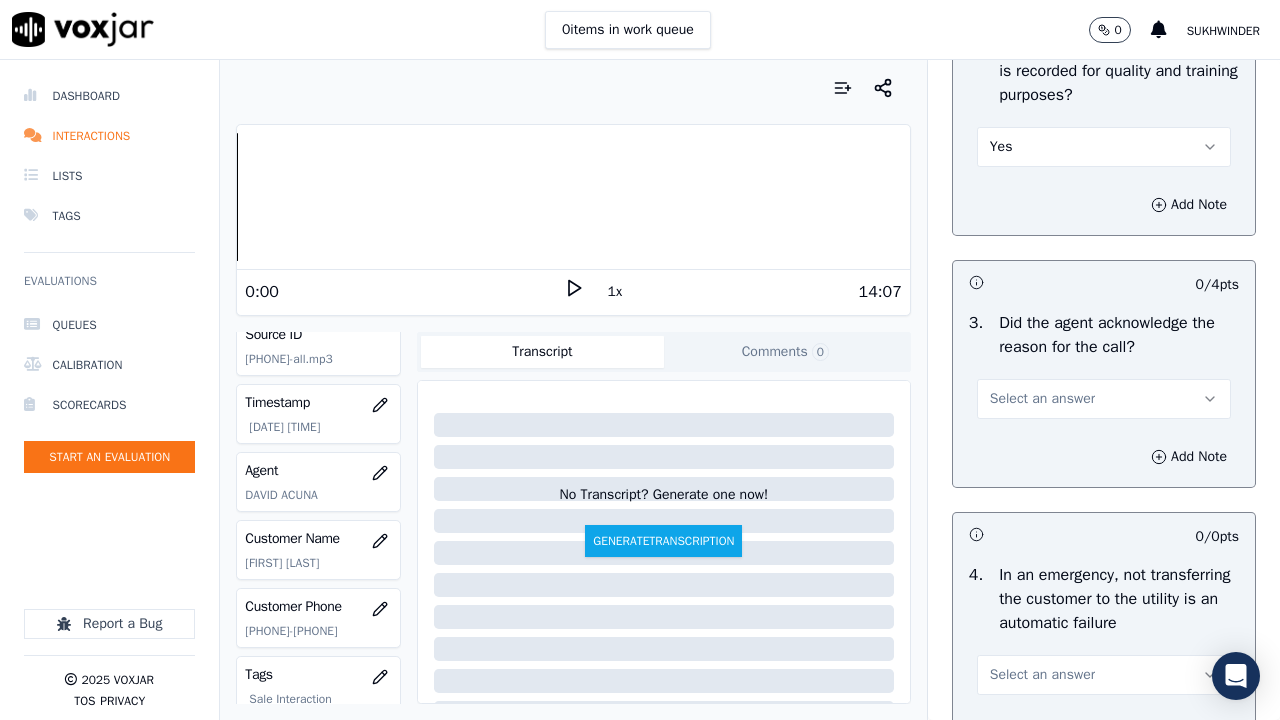 drag, startPoint x: 1045, startPoint y: 411, endPoint x: 1043, endPoint y: 438, distance: 27.073973 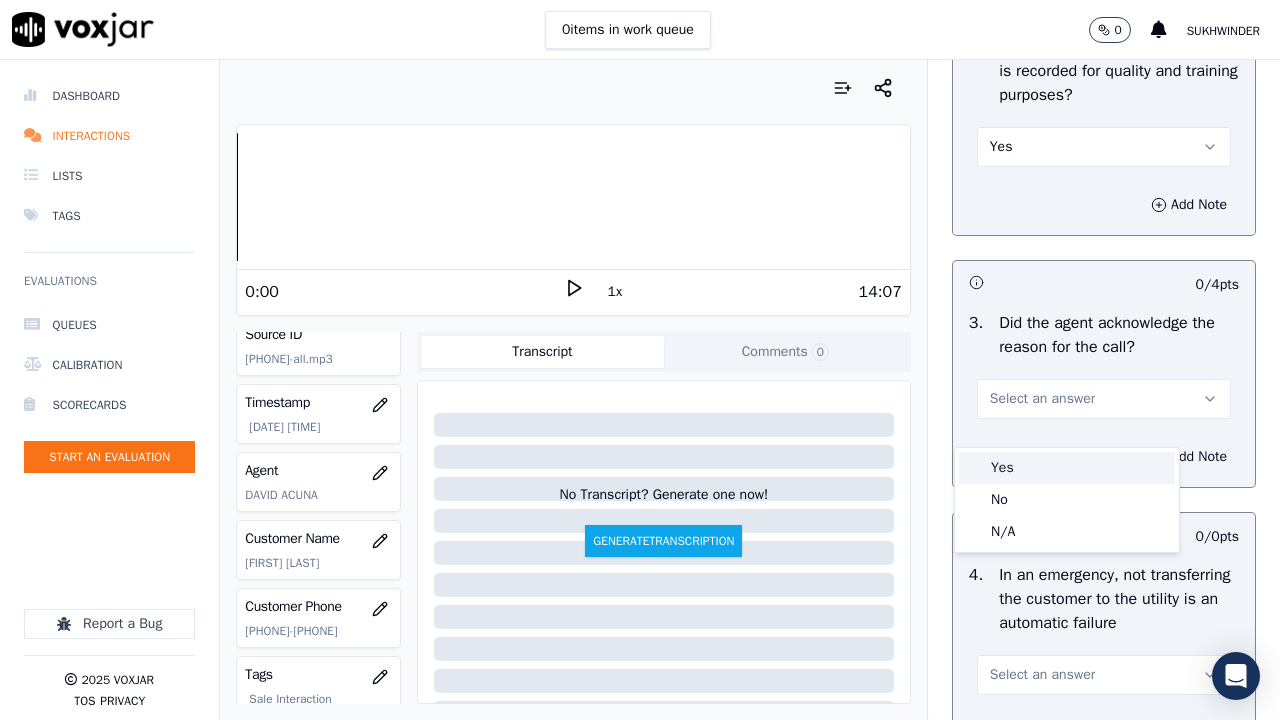 drag, startPoint x: 1035, startPoint y: 472, endPoint x: 1031, endPoint y: 495, distance: 23.345236 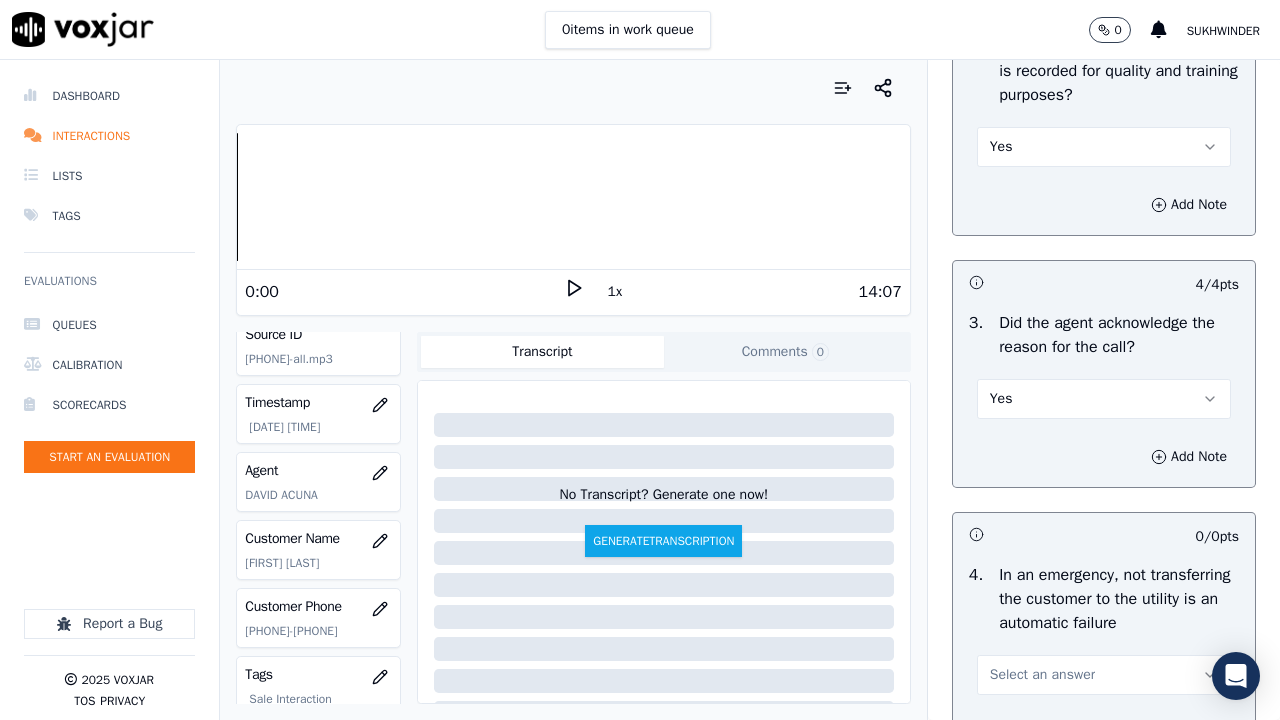 scroll, scrollTop: 1100, scrollLeft: 0, axis: vertical 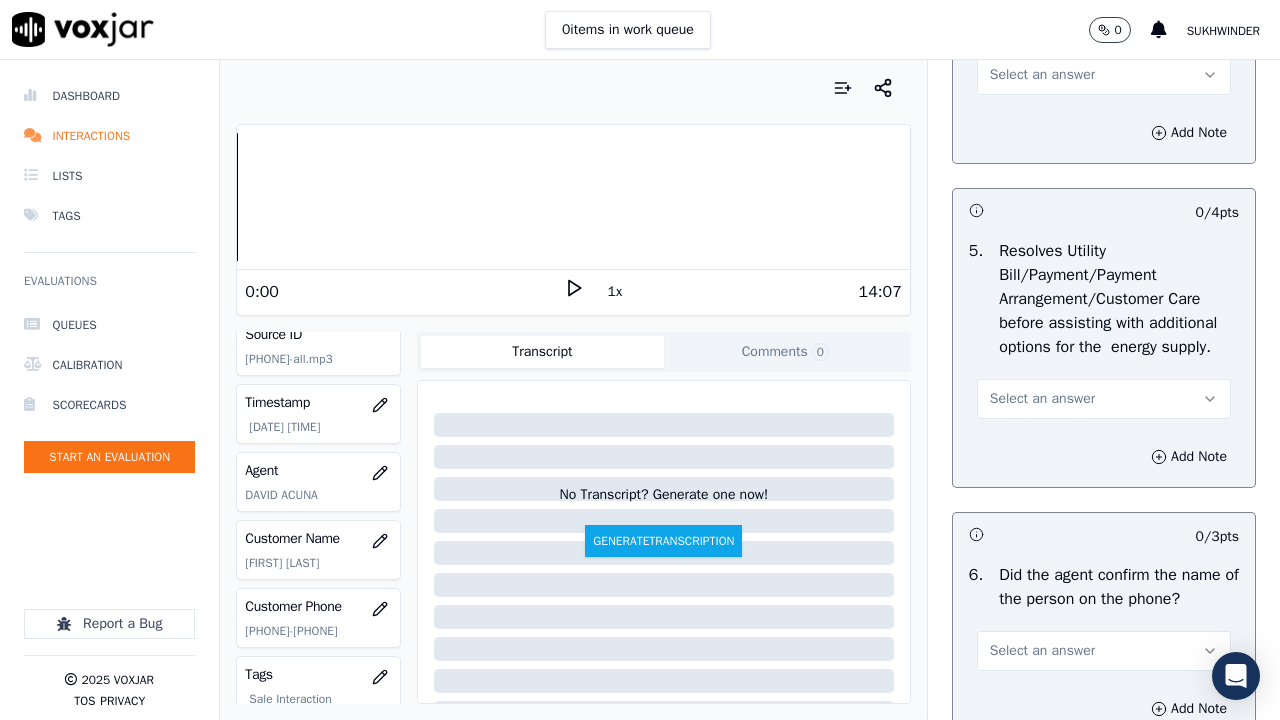 click on "Select an answer" at bounding box center (1042, 75) 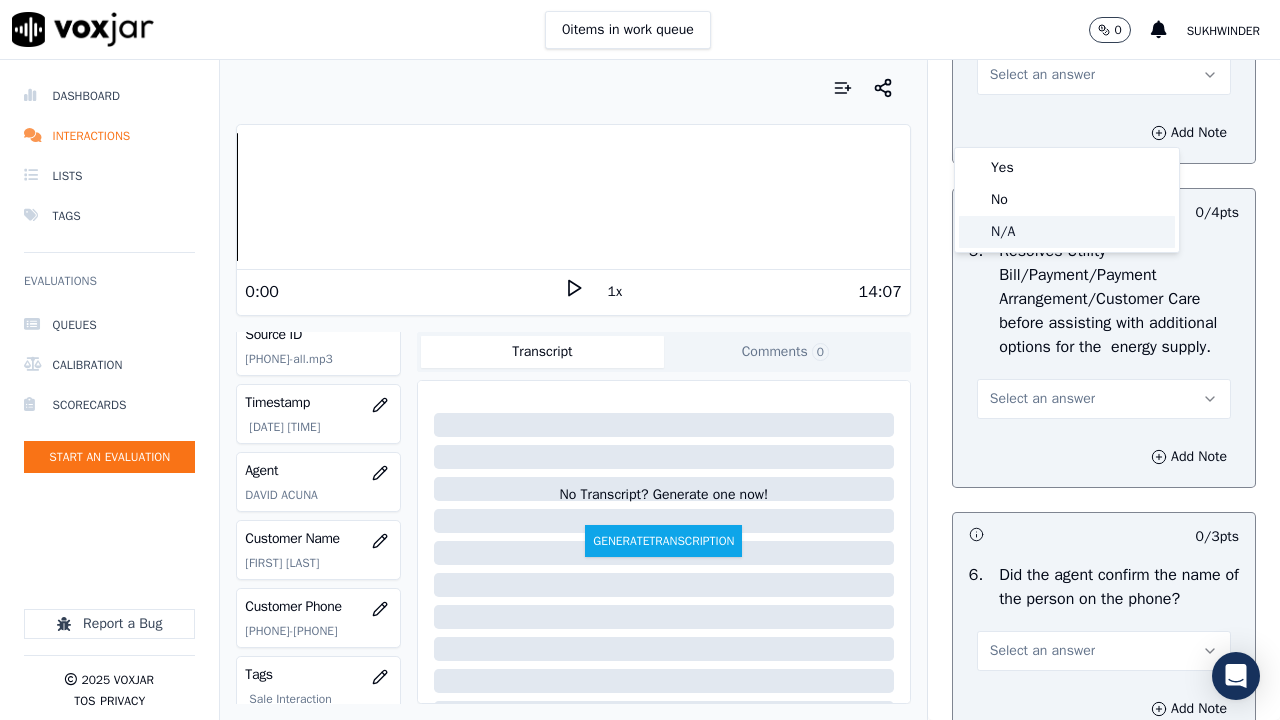 click on "N/A" 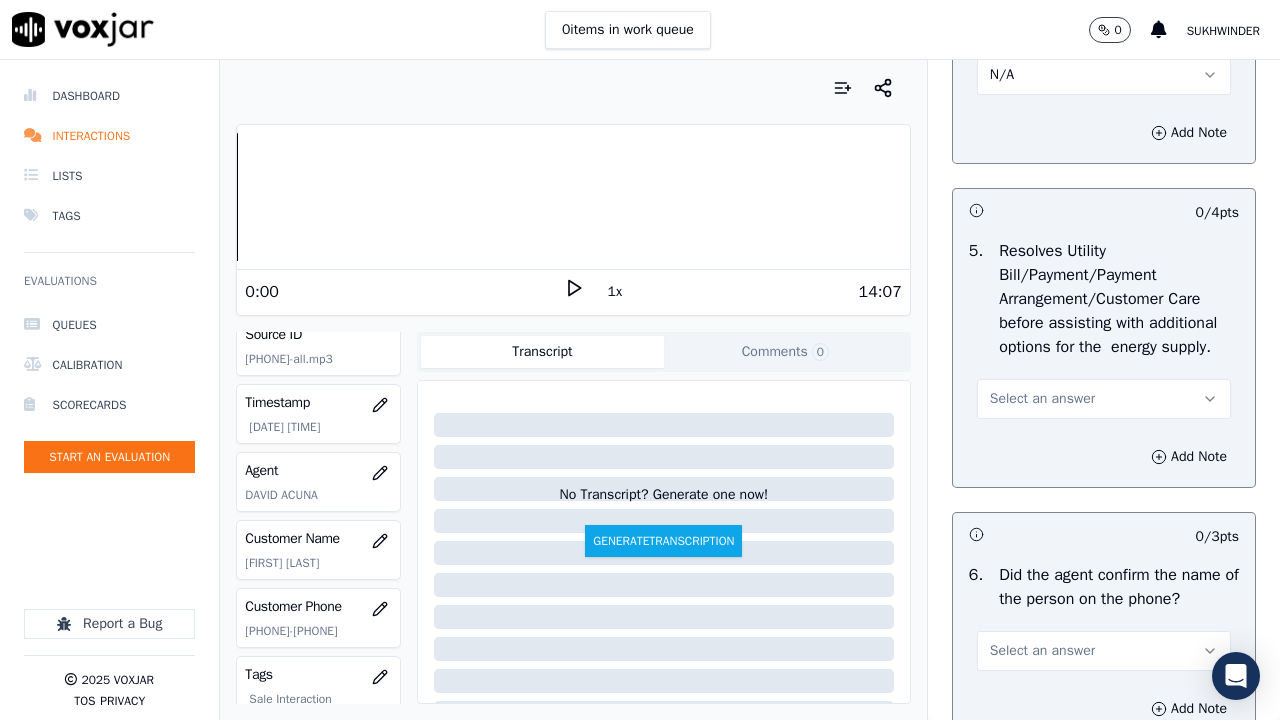 click on "Select an answer" at bounding box center [1042, 399] 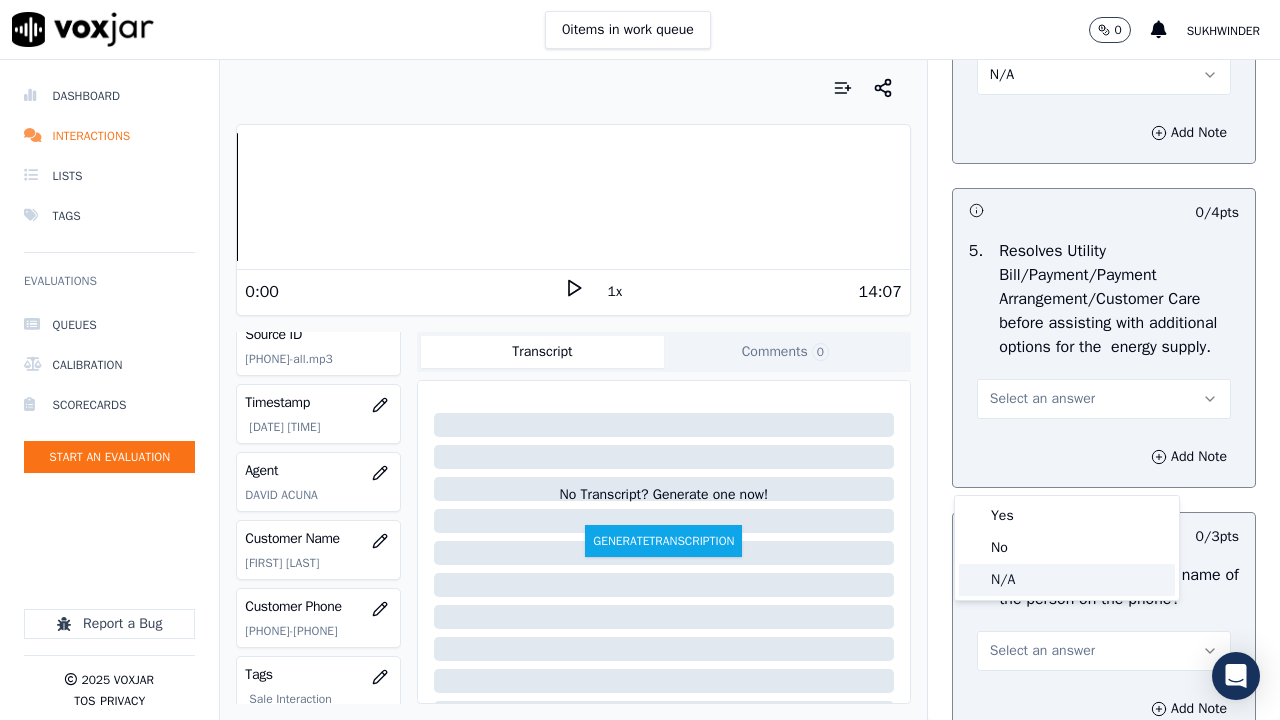 click on "N/A" 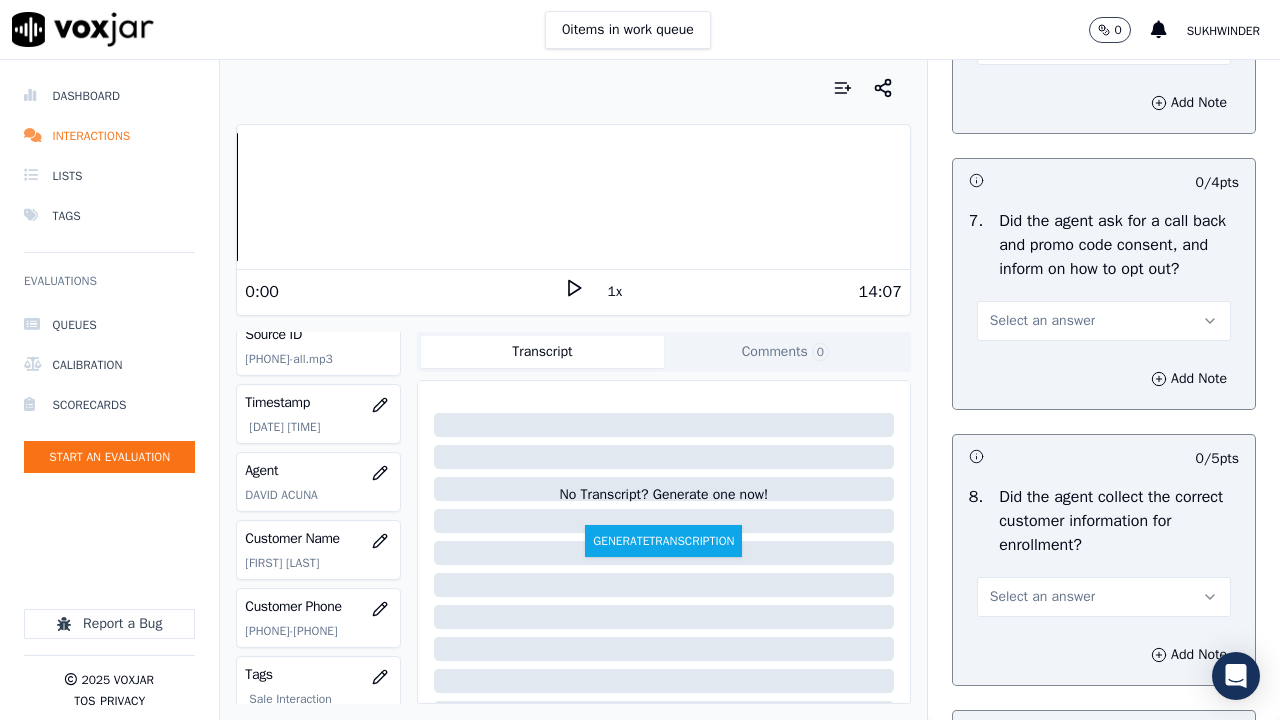 scroll, scrollTop: 1800, scrollLeft: 0, axis: vertical 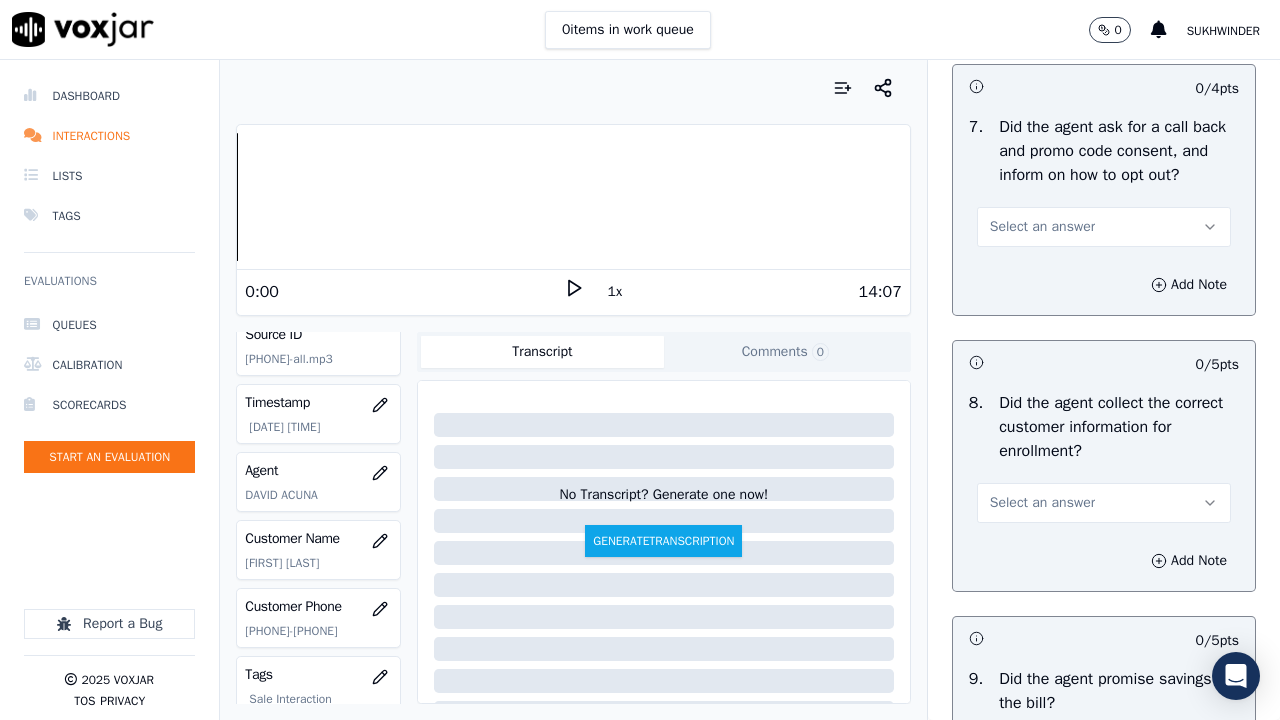 click on "Select an answer" at bounding box center [1104, -49] 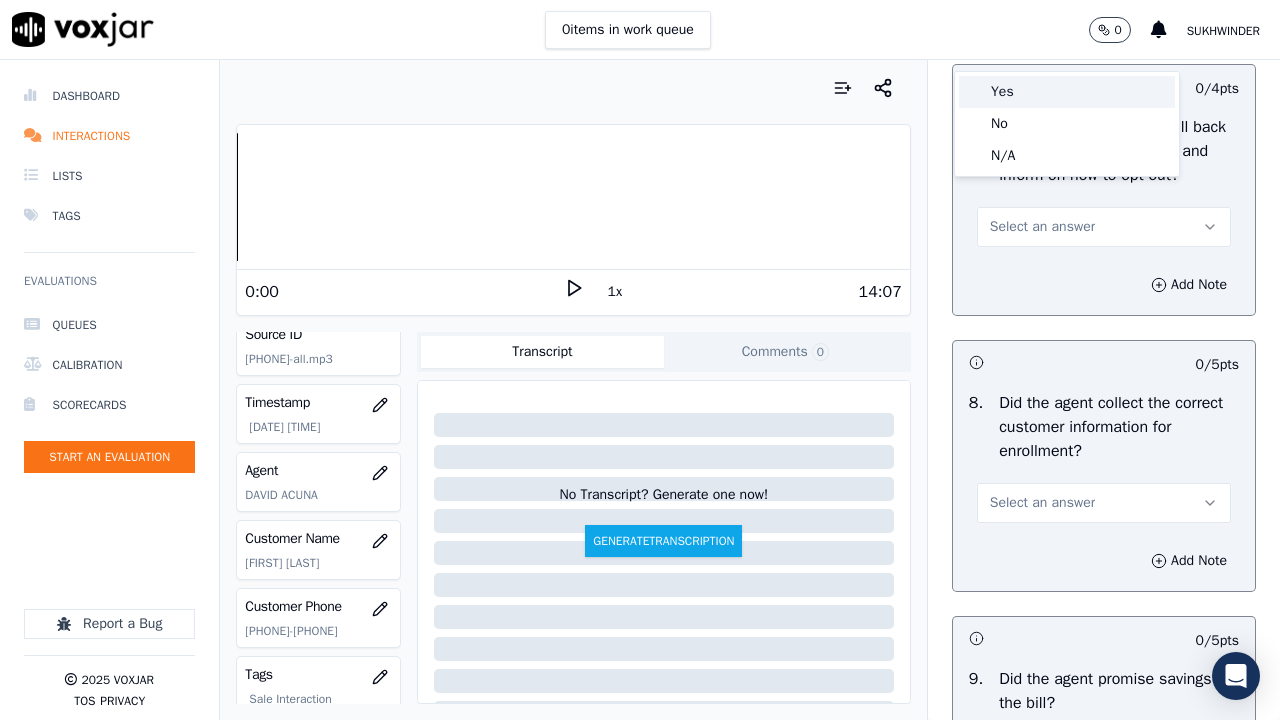 click on "Yes" at bounding box center (1067, 92) 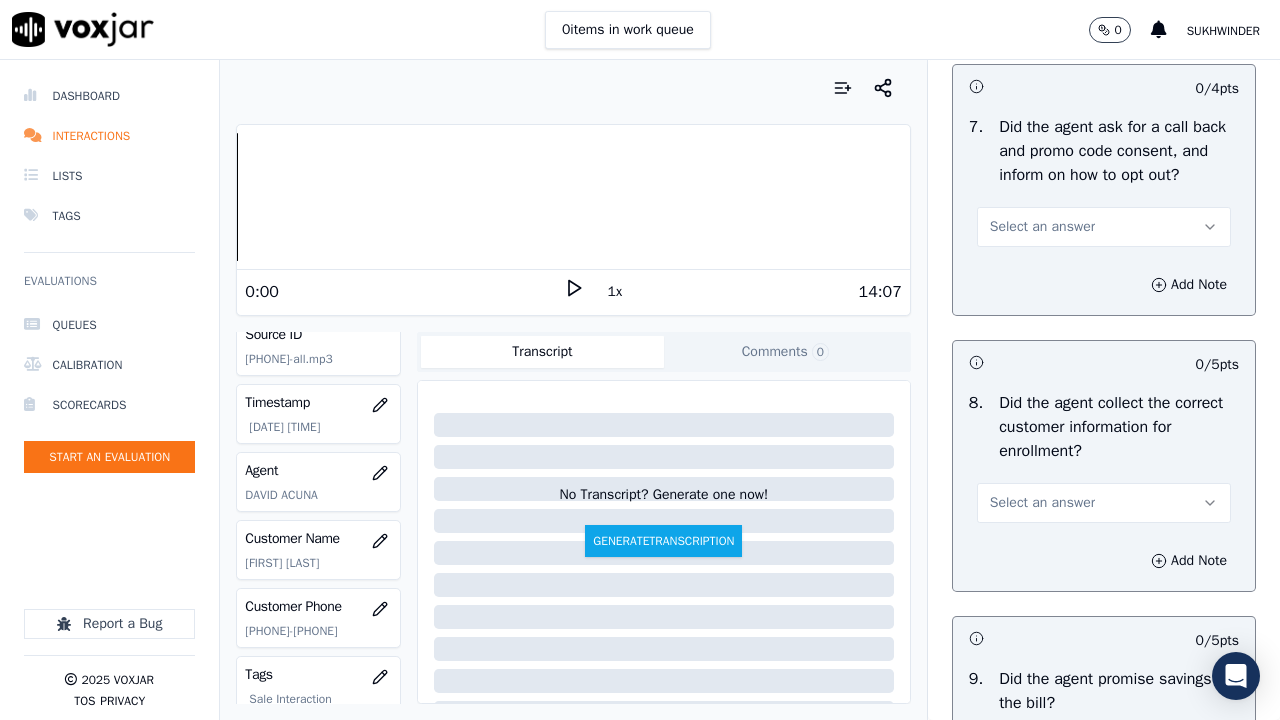 click on "Select an answer" at bounding box center (1042, 227) 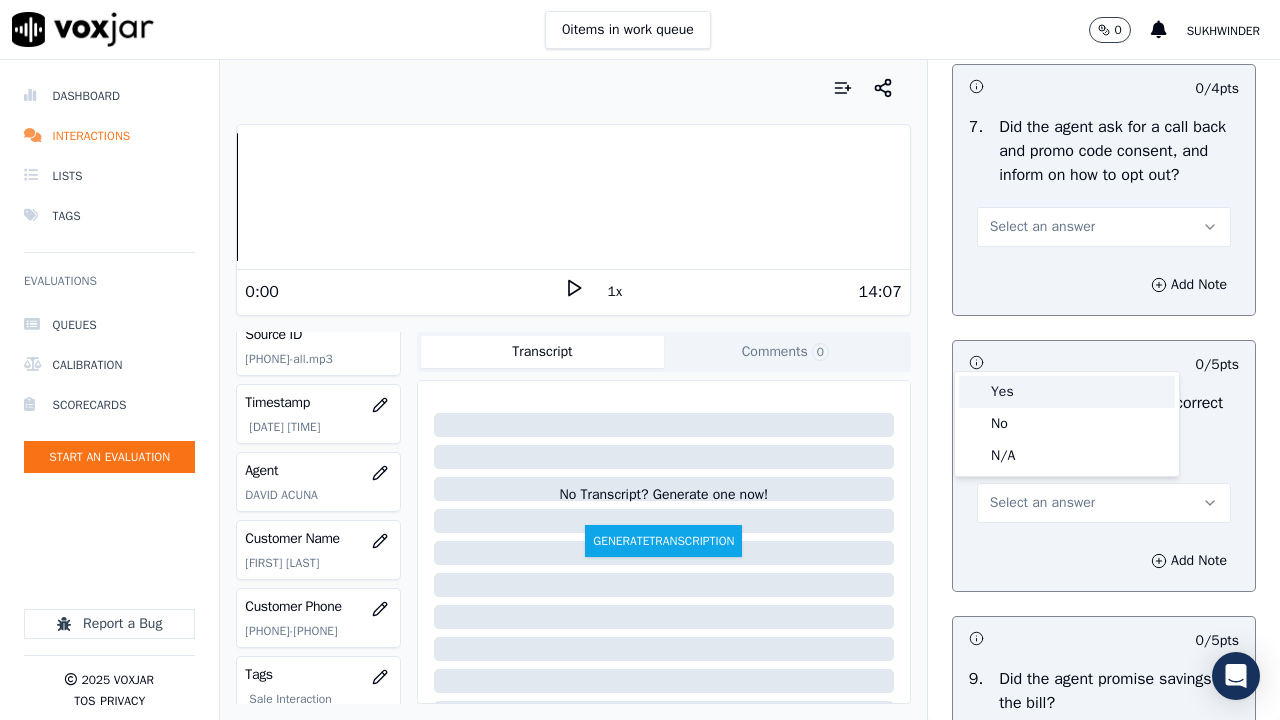 click on "Yes" at bounding box center (1067, 392) 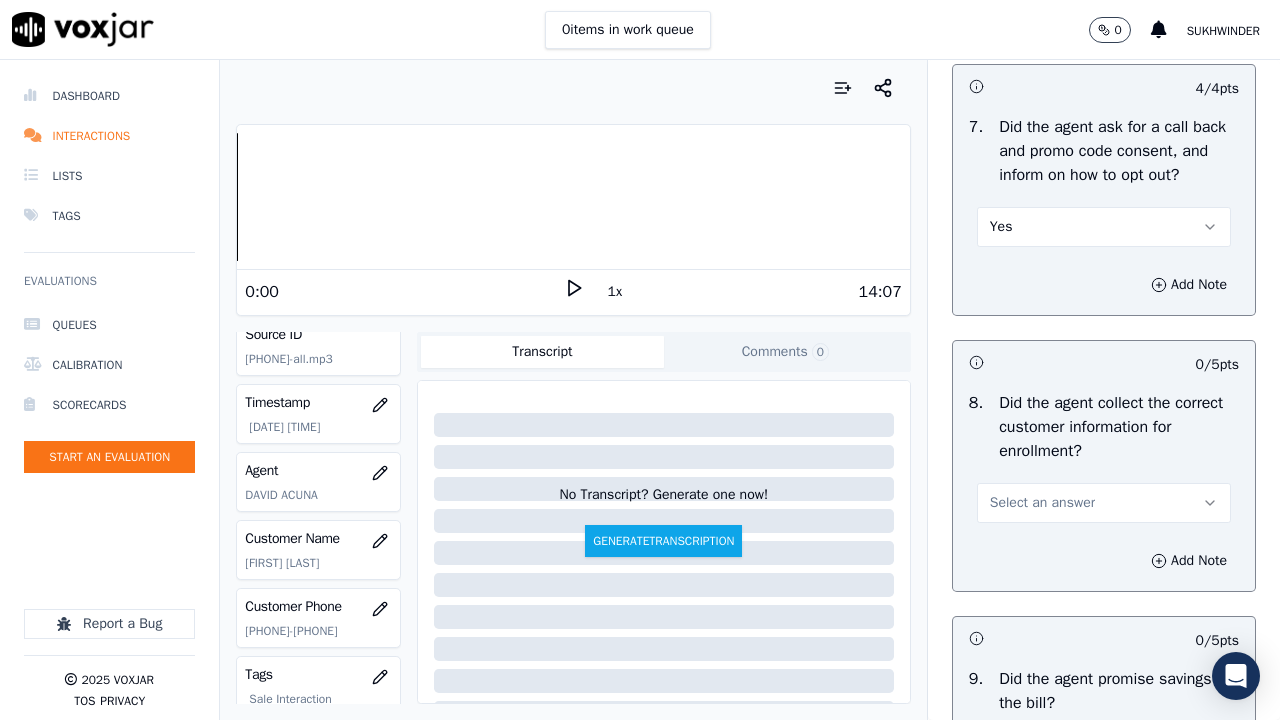 click on "Select an answer" at bounding box center [1042, 503] 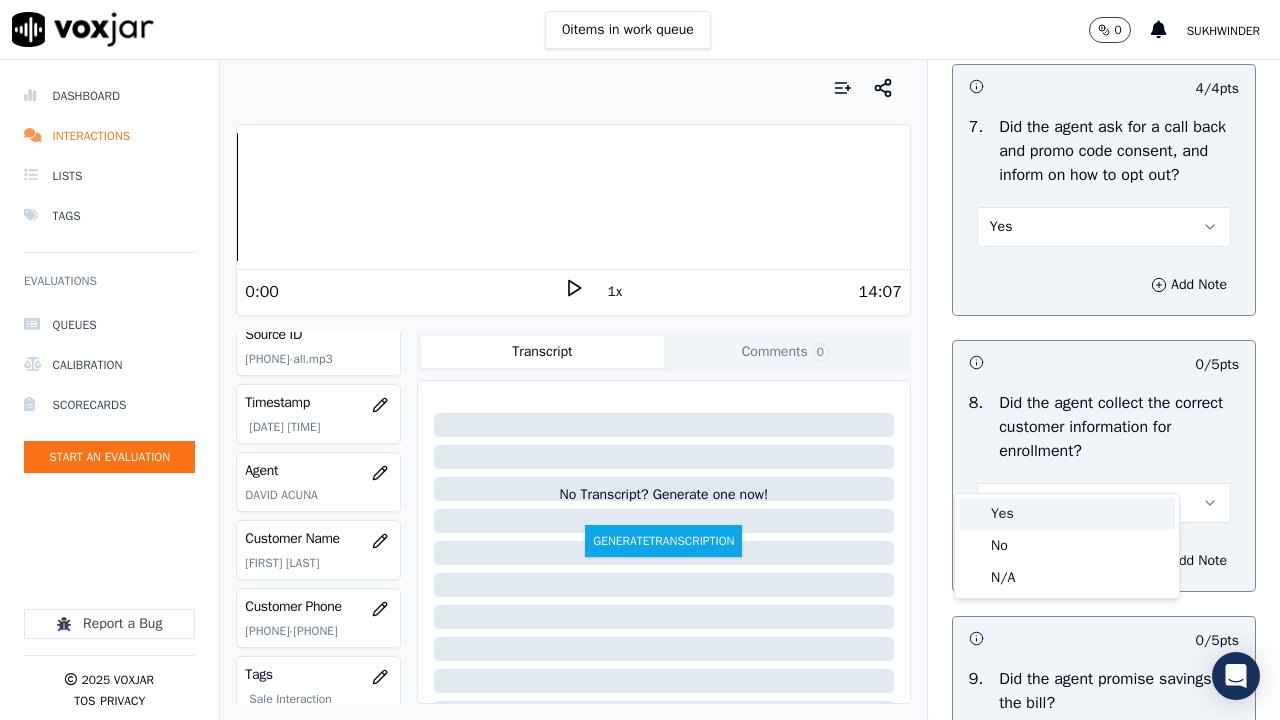 click on "Yes" at bounding box center (1067, 514) 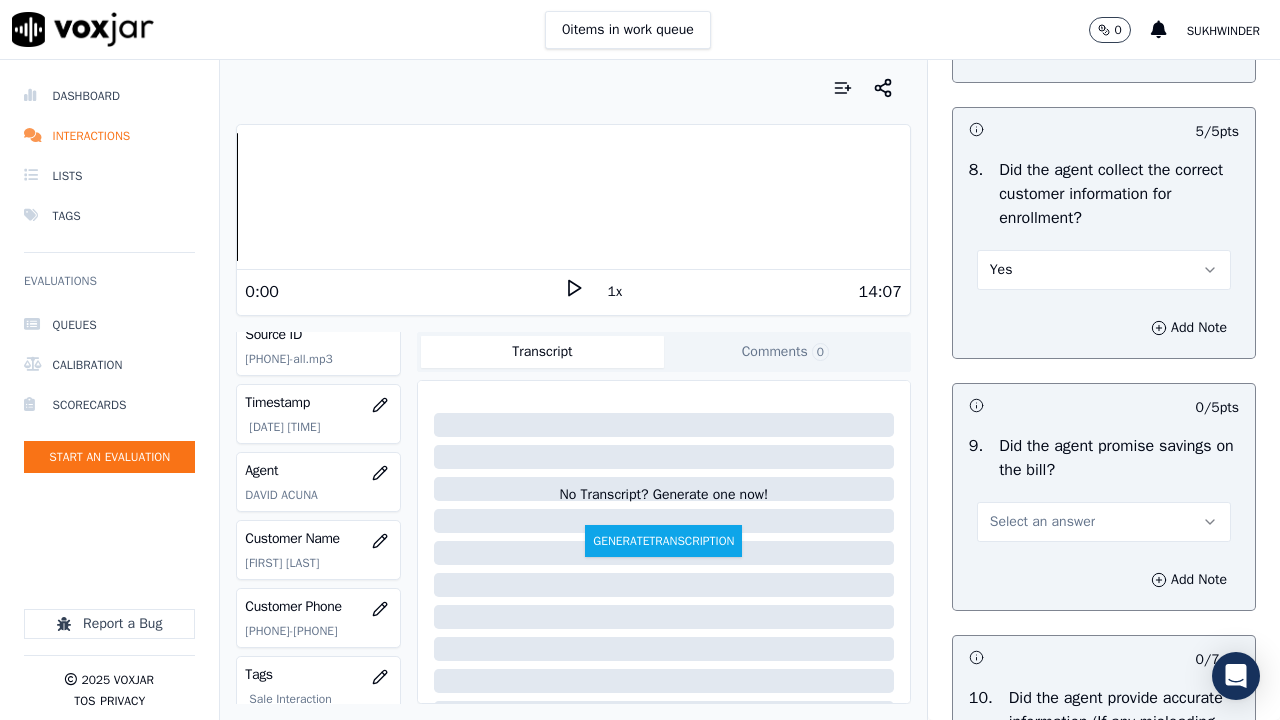 scroll, scrollTop: 2400, scrollLeft: 0, axis: vertical 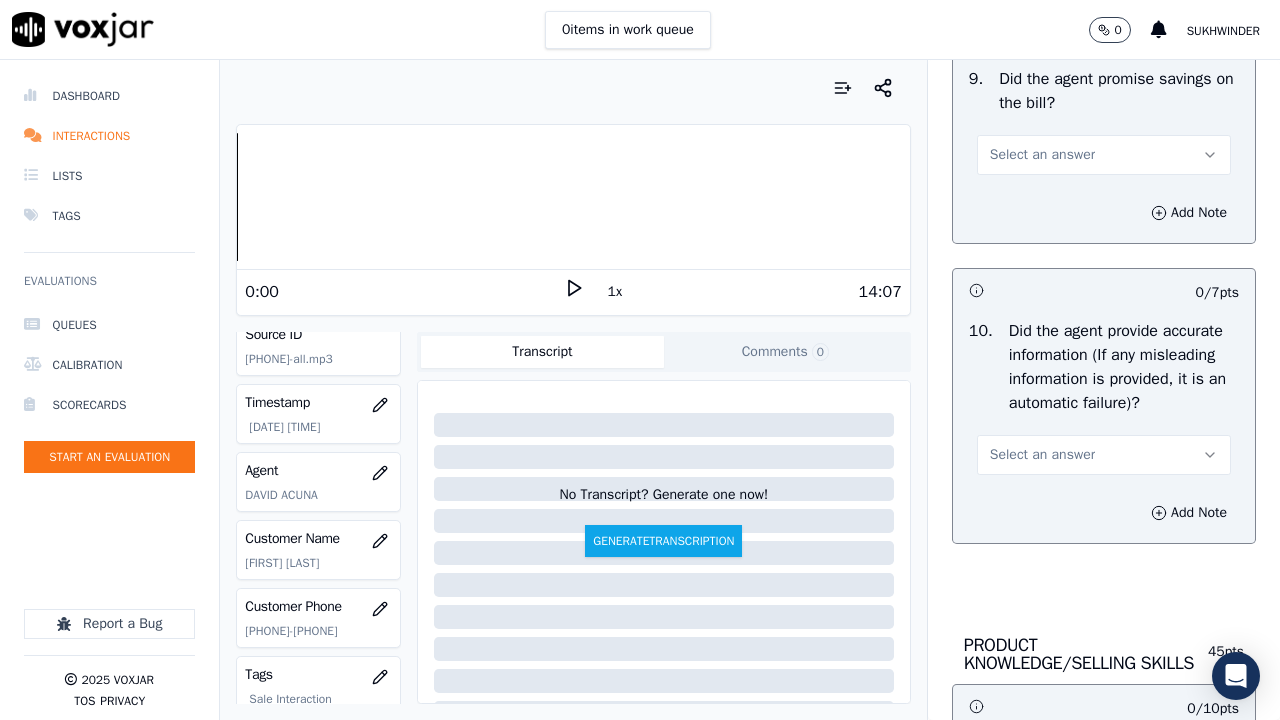 click on "Select an answer" at bounding box center (1042, 155) 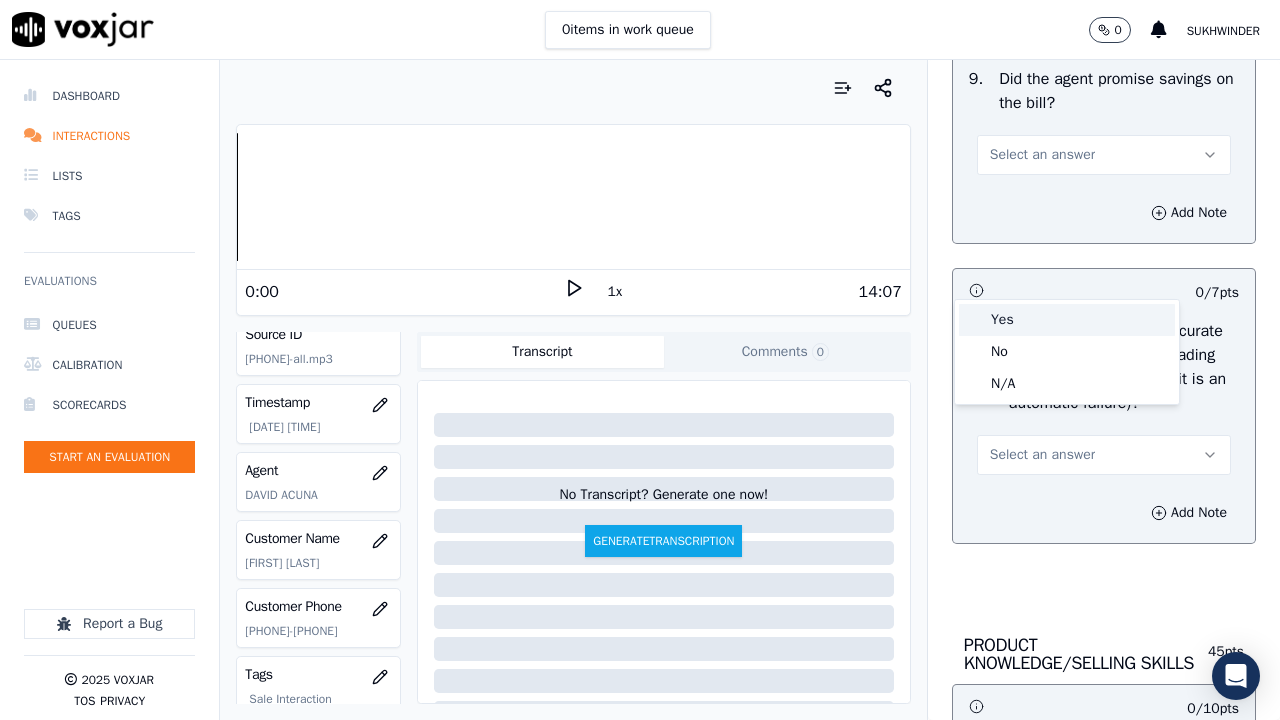 click on "Yes" at bounding box center (1067, 320) 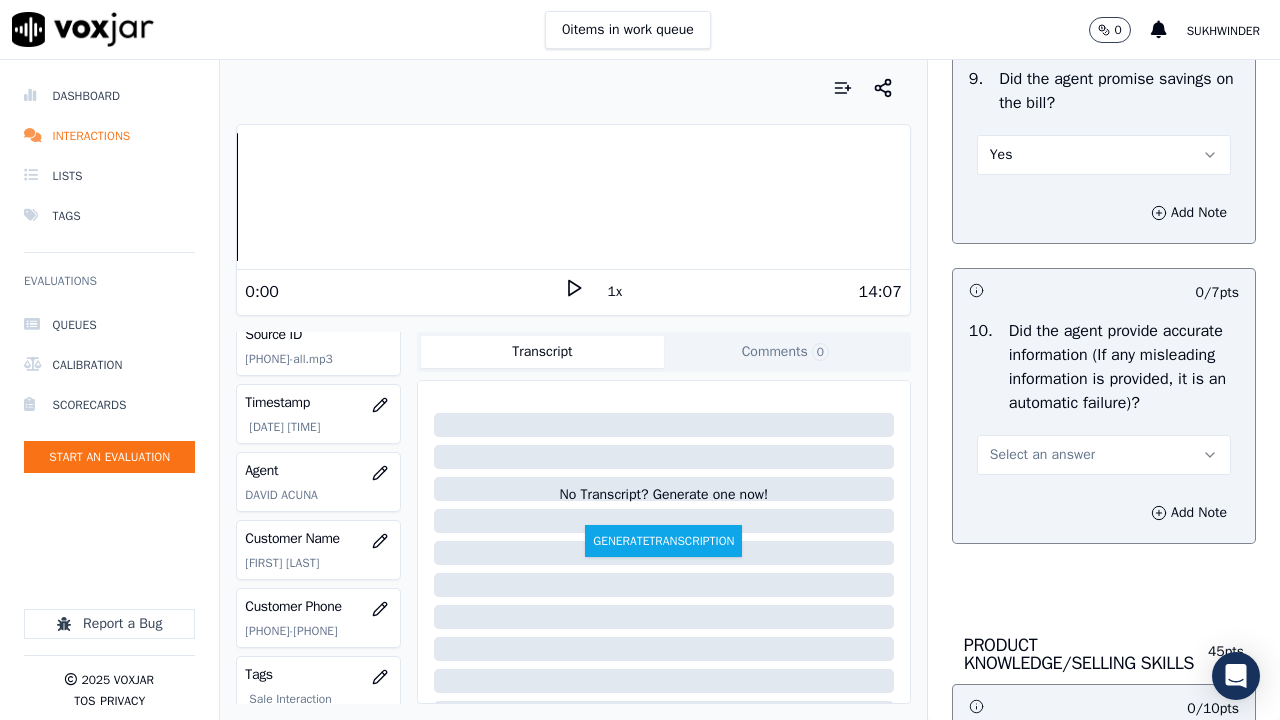 click on "Select an answer" at bounding box center [1104, 455] 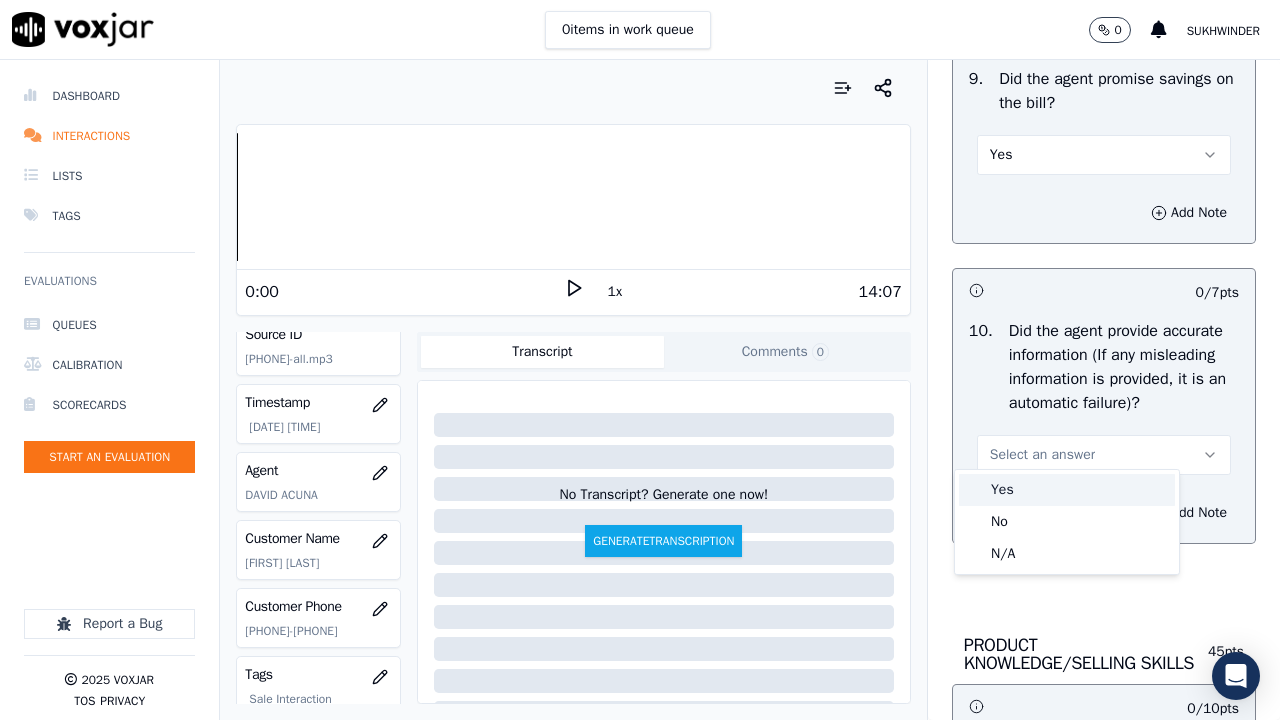 click on "Yes" at bounding box center (1067, 490) 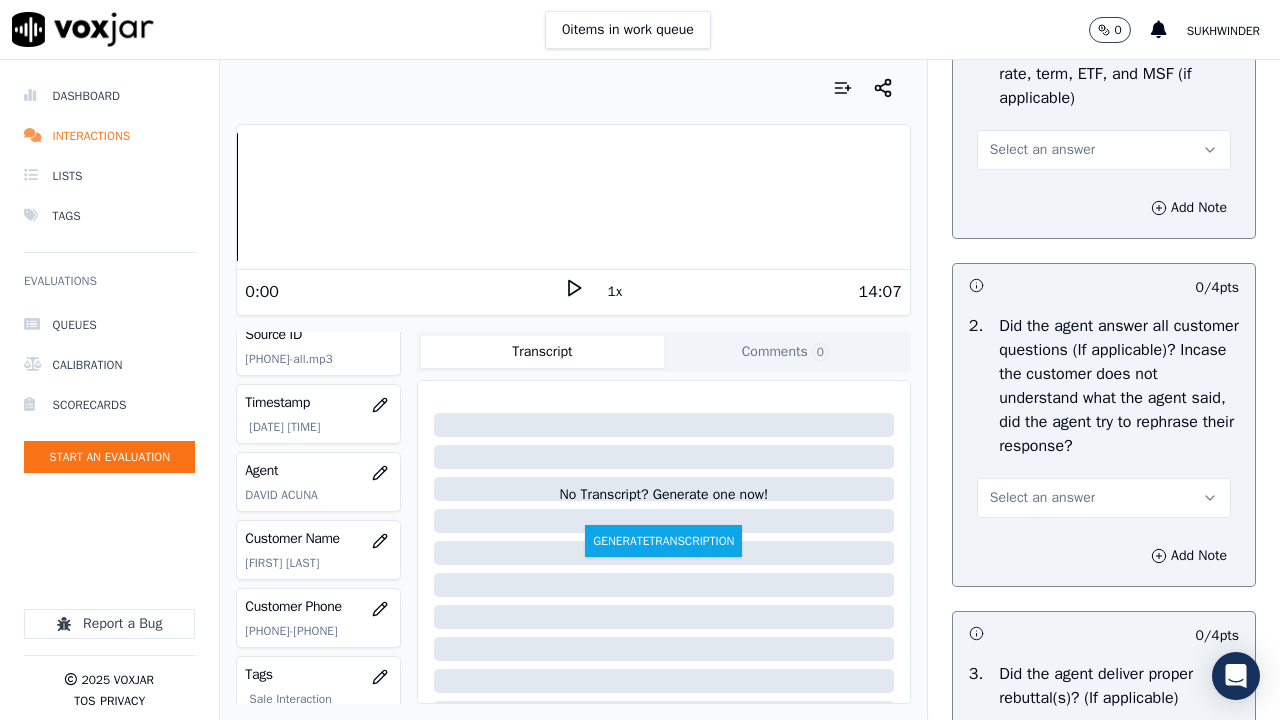 scroll, scrollTop: 3100, scrollLeft: 0, axis: vertical 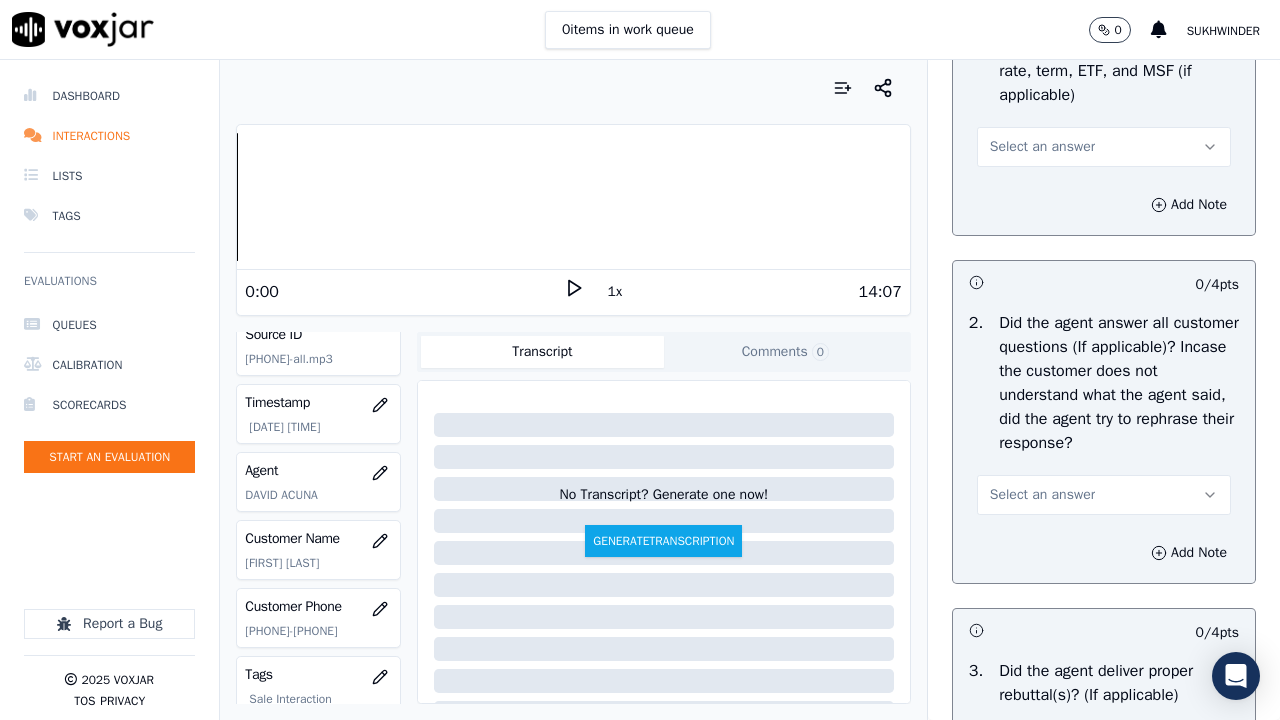 click on "Select an answer" at bounding box center (1104, 147) 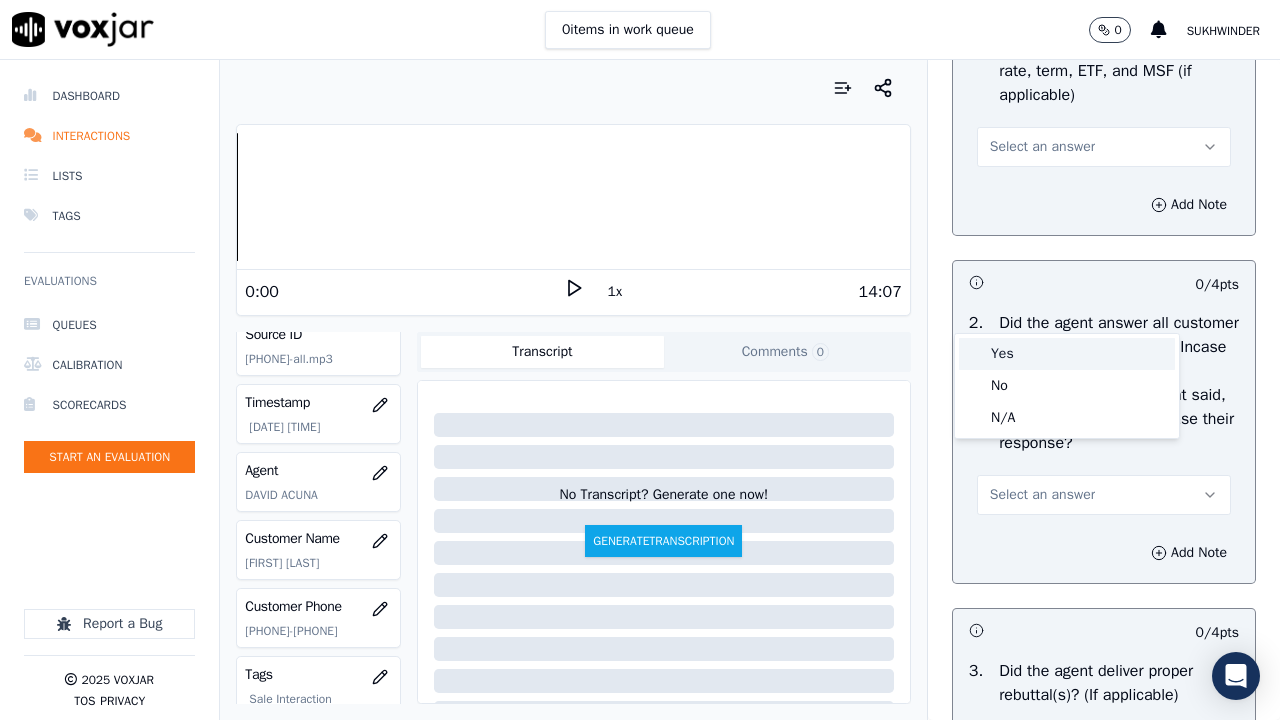 click on "Yes" at bounding box center [1067, 354] 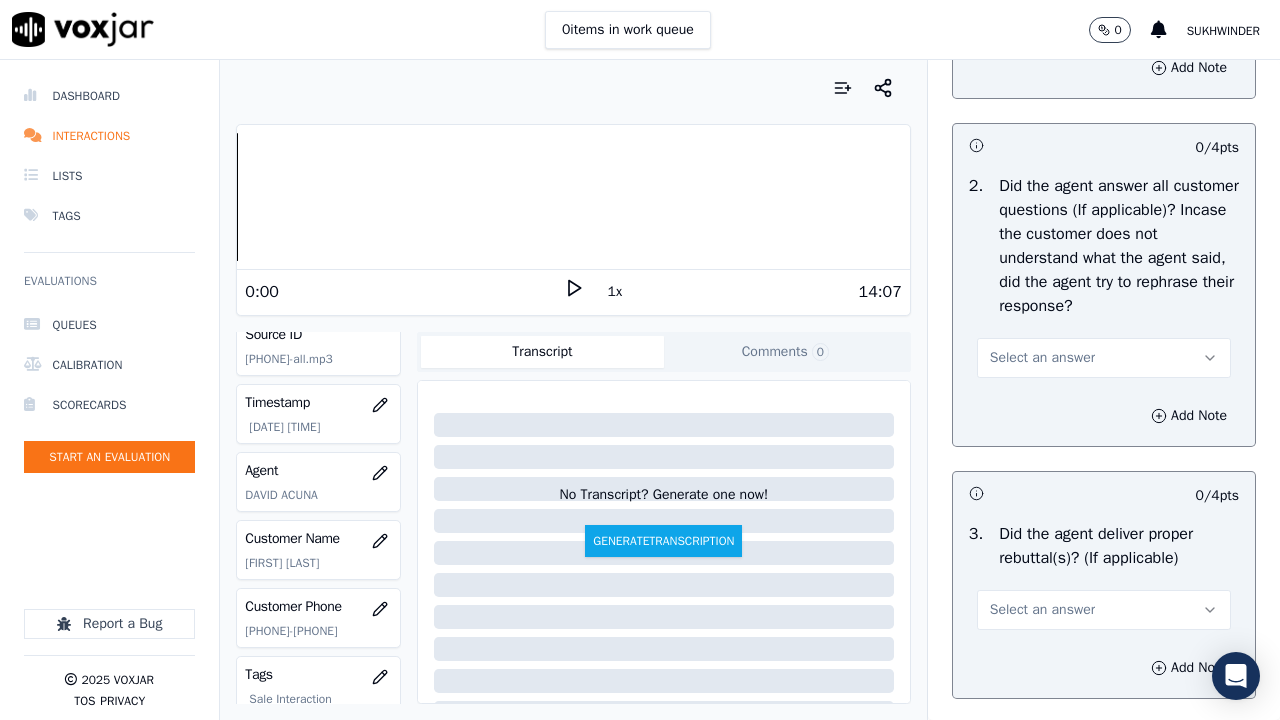 scroll, scrollTop: 3700, scrollLeft: 0, axis: vertical 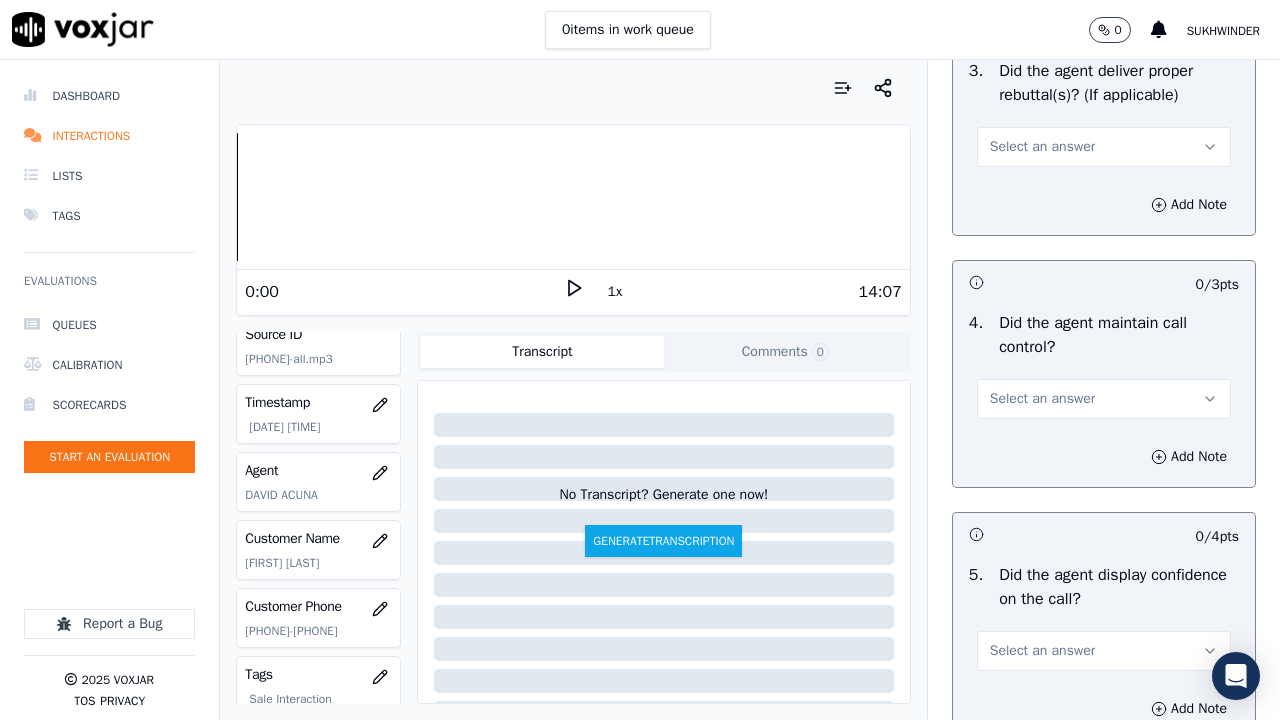 click on "Select an answer" at bounding box center (1104, -105) 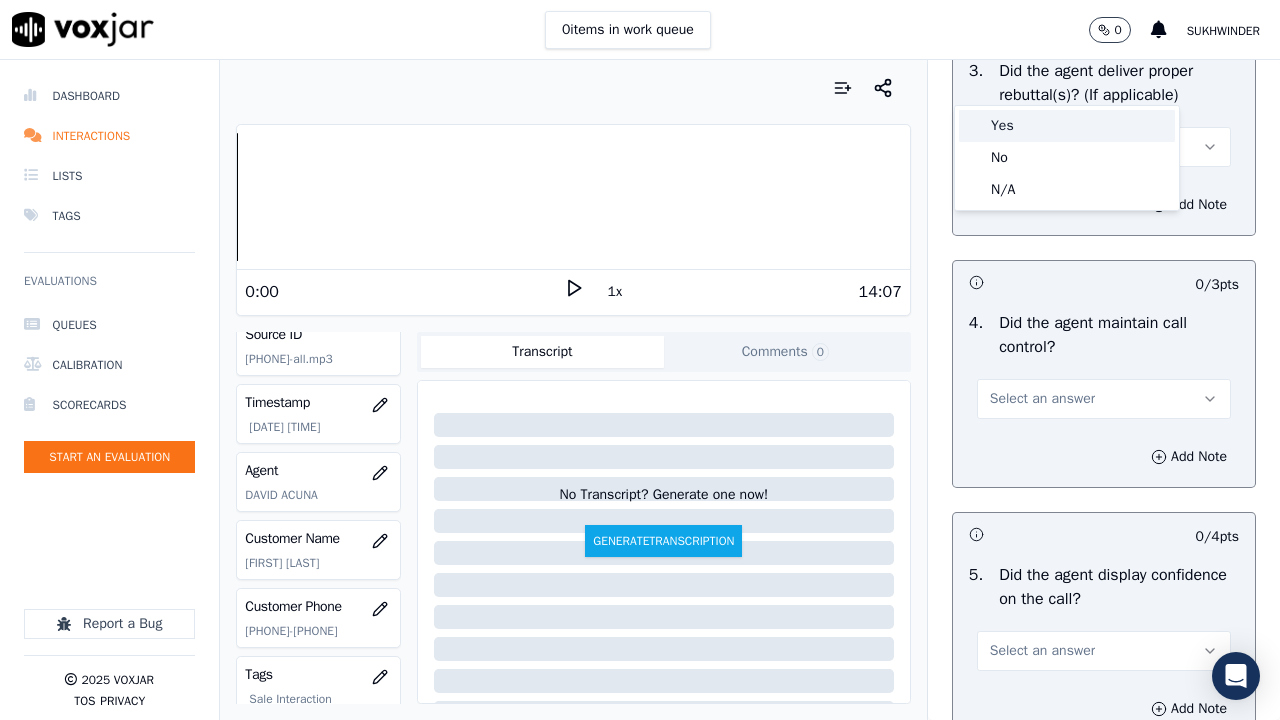 click on "Yes" at bounding box center [1067, 126] 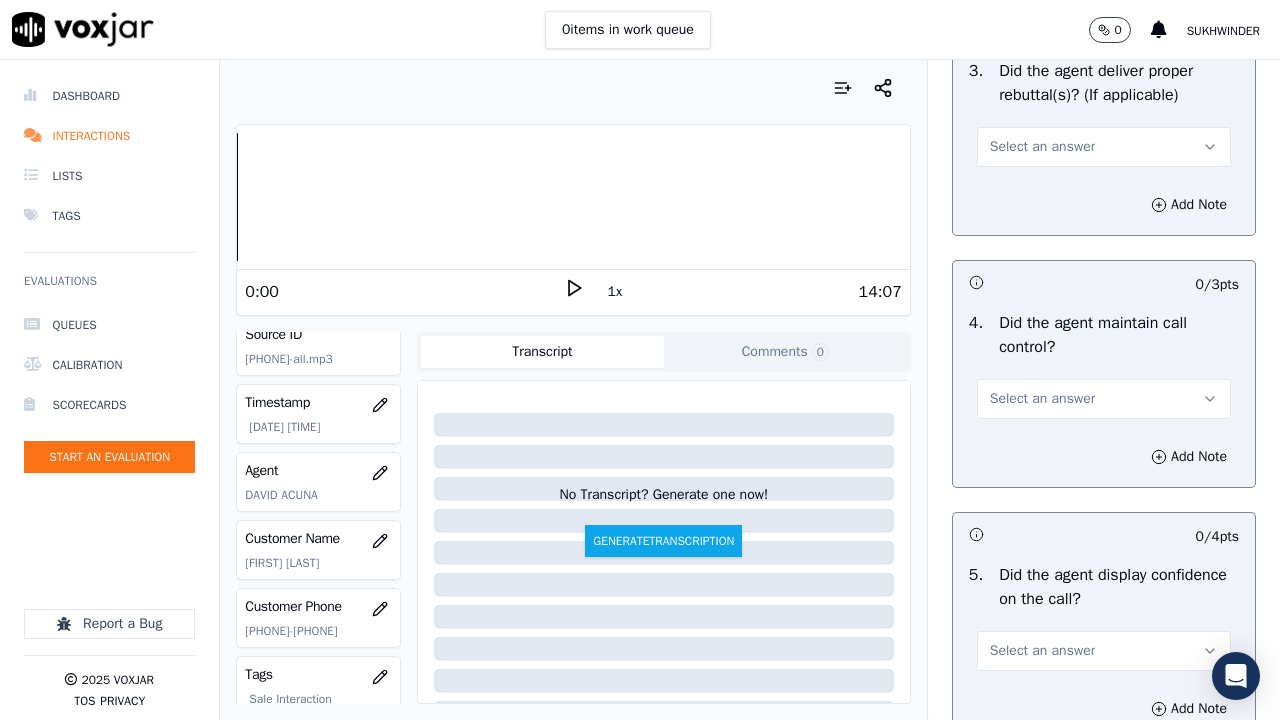 click on "Select an answer" at bounding box center [1042, 147] 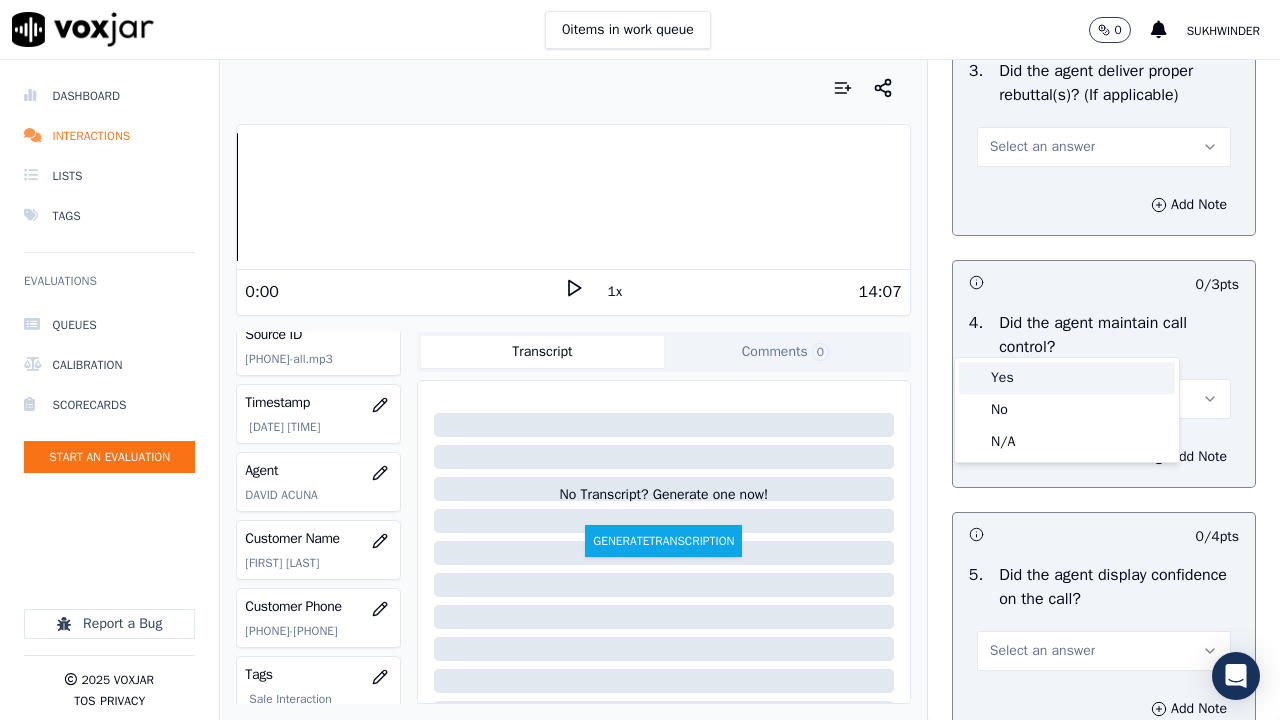 click on "Yes" at bounding box center (1067, 378) 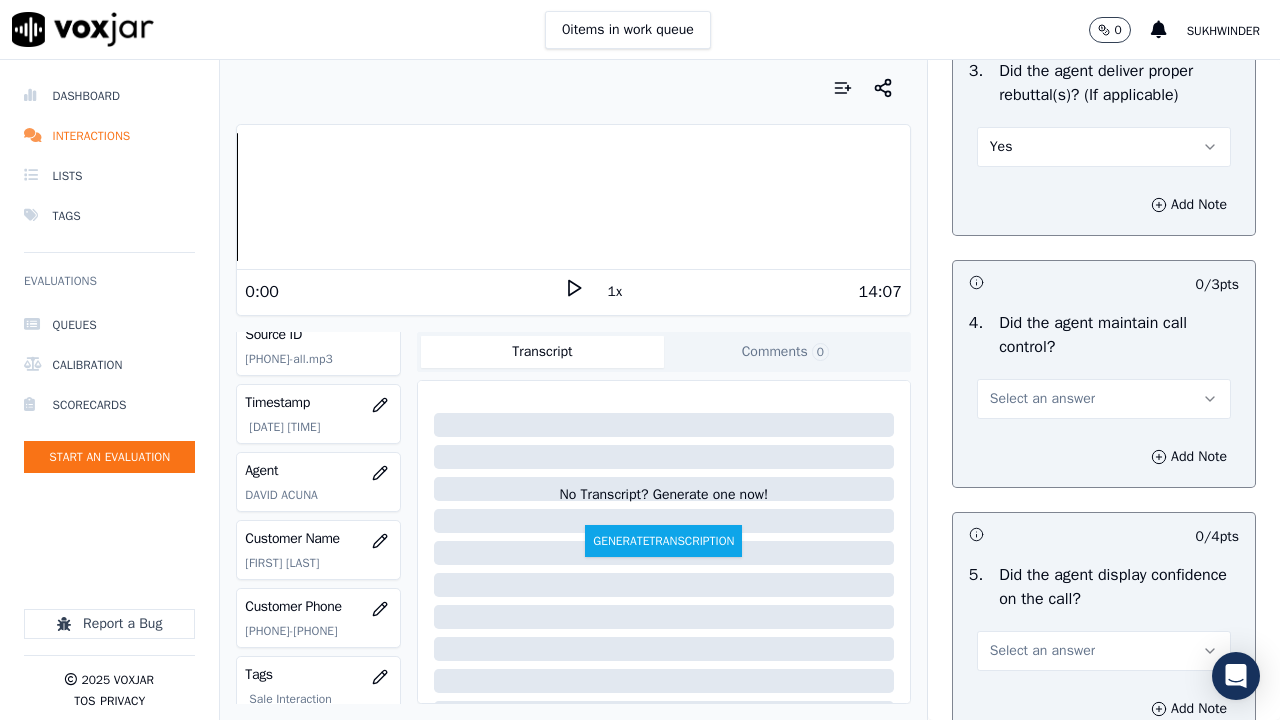 click on "Select an answer" at bounding box center [1042, 399] 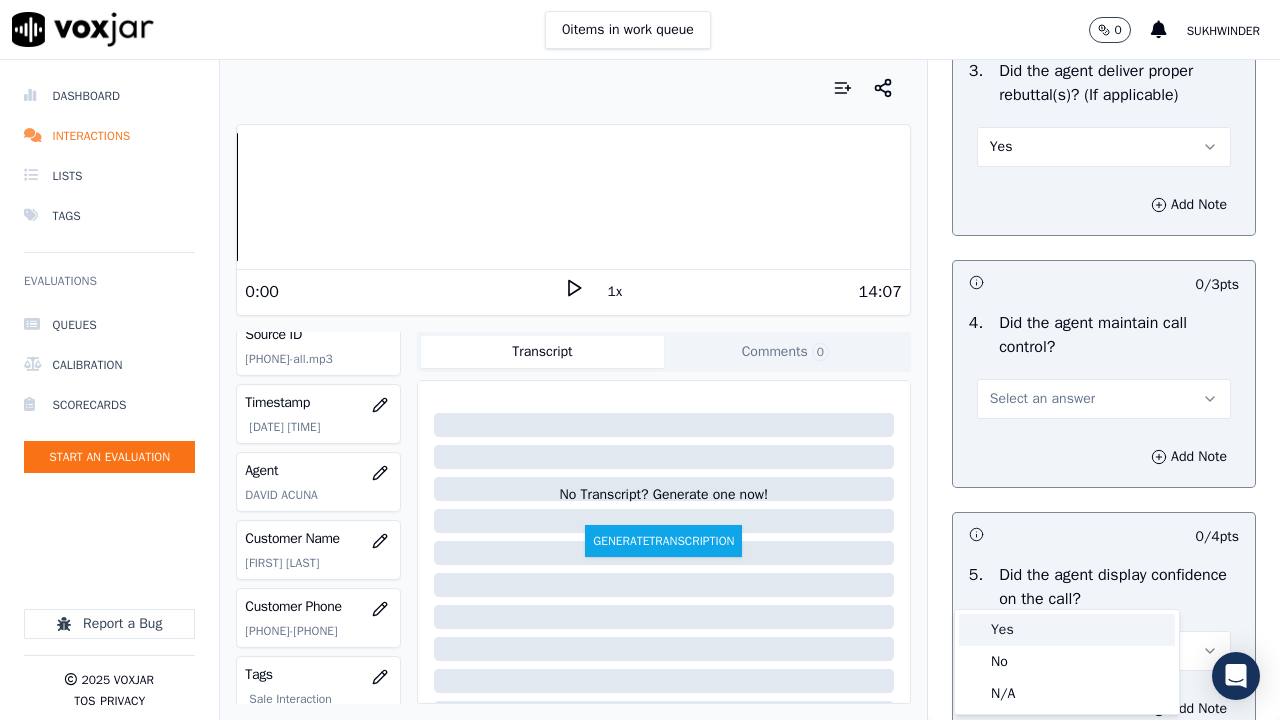 click on "Yes" at bounding box center (1067, 630) 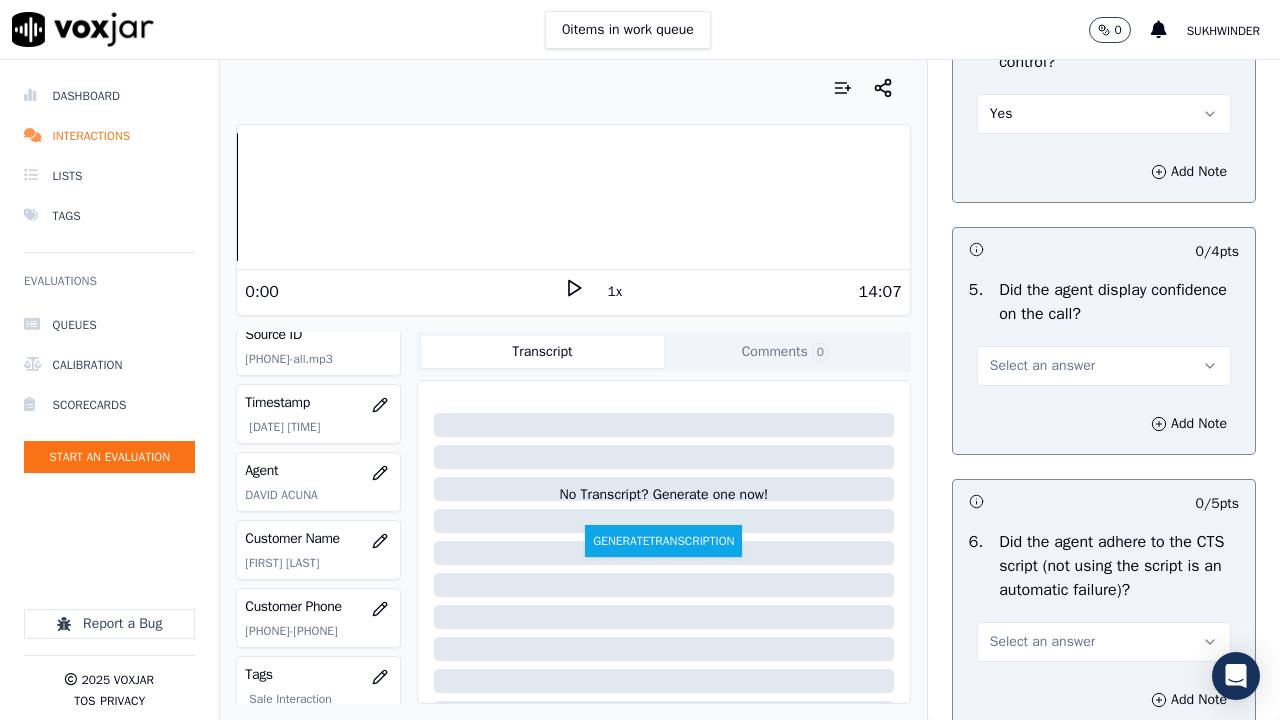 scroll, scrollTop: 4300, scrollLeft: 0, axis: vertical 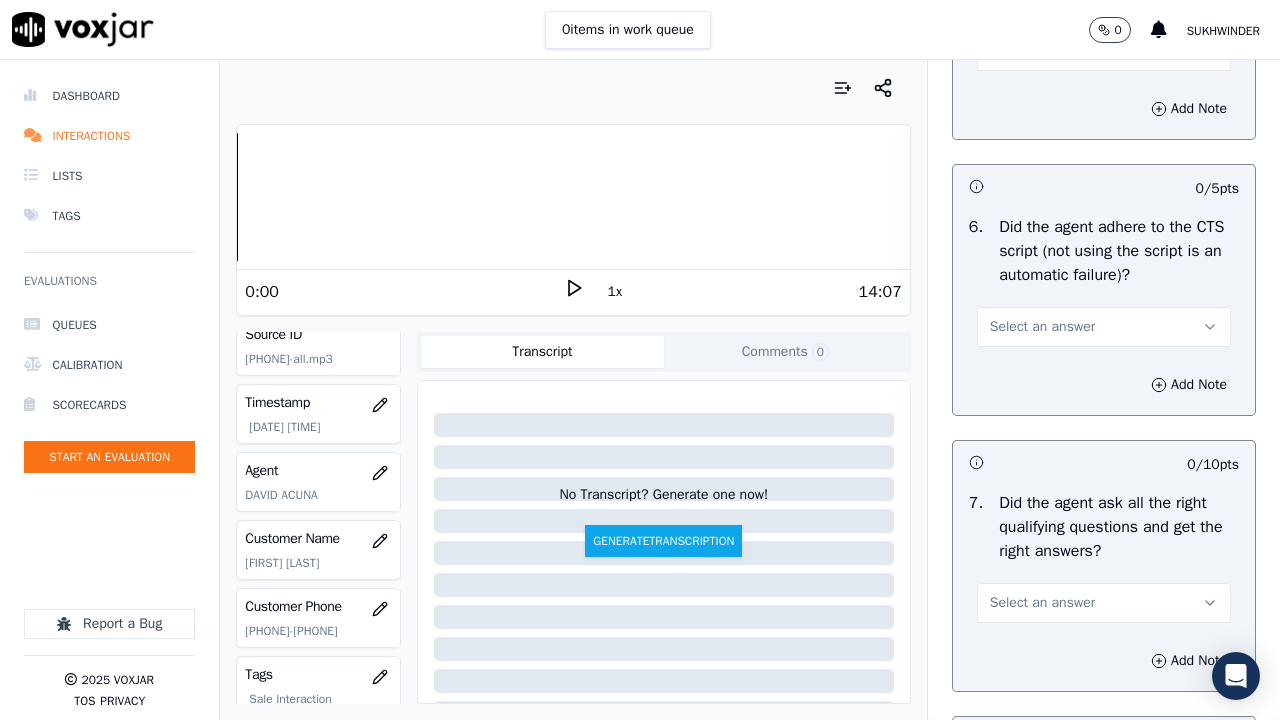 click on "Select an answer" at bounding box center (1104, 51) 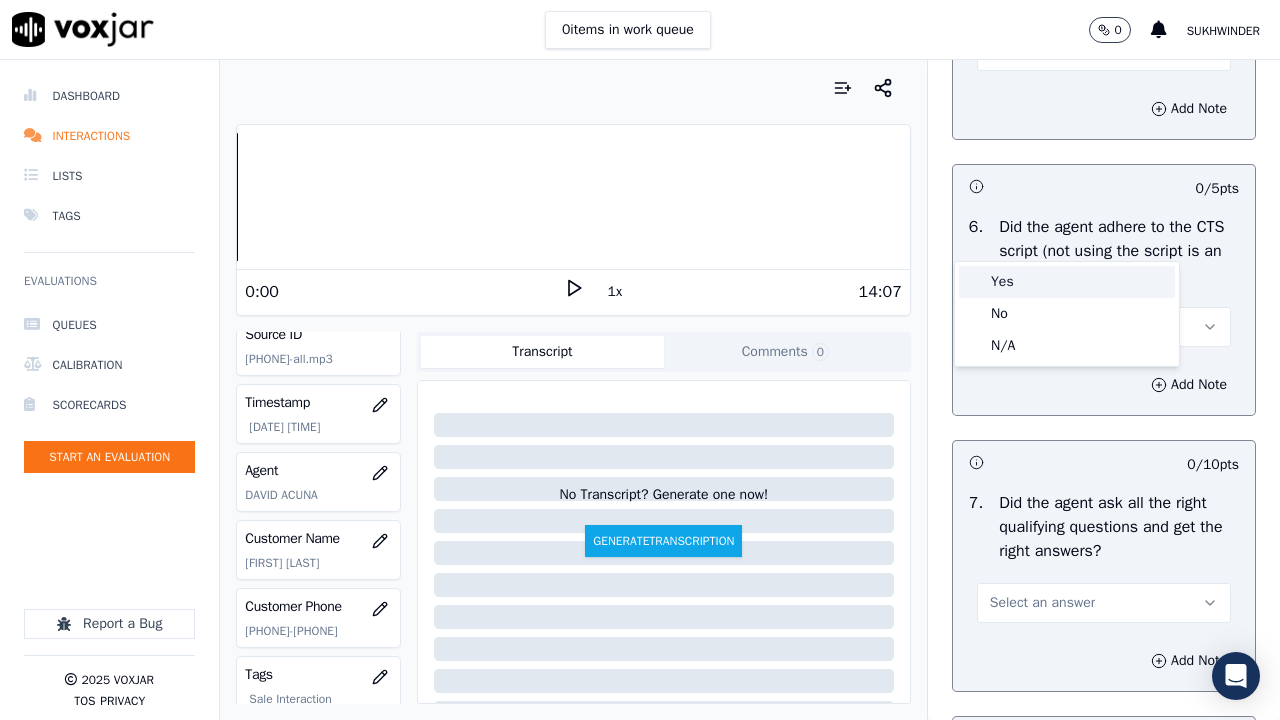 click on "Yes" at bounding box center (1067, 282) 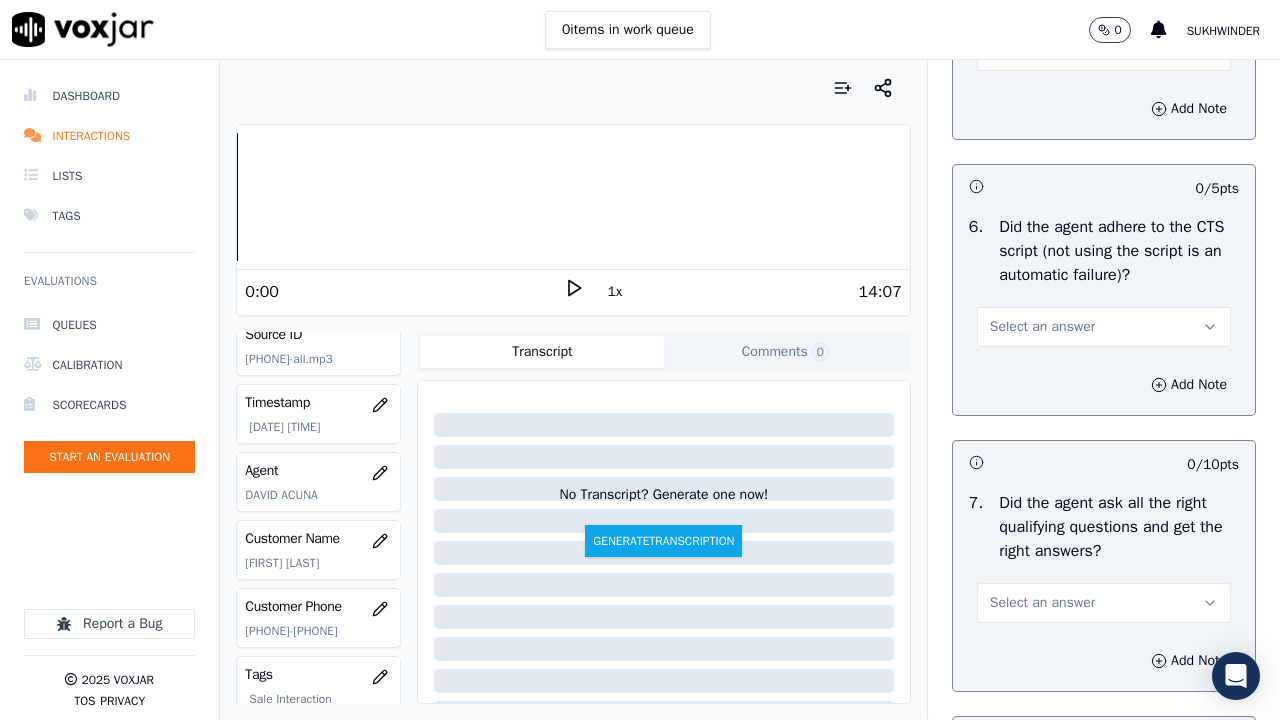 click on "Select an answer" at bounding box center (1042, 327) 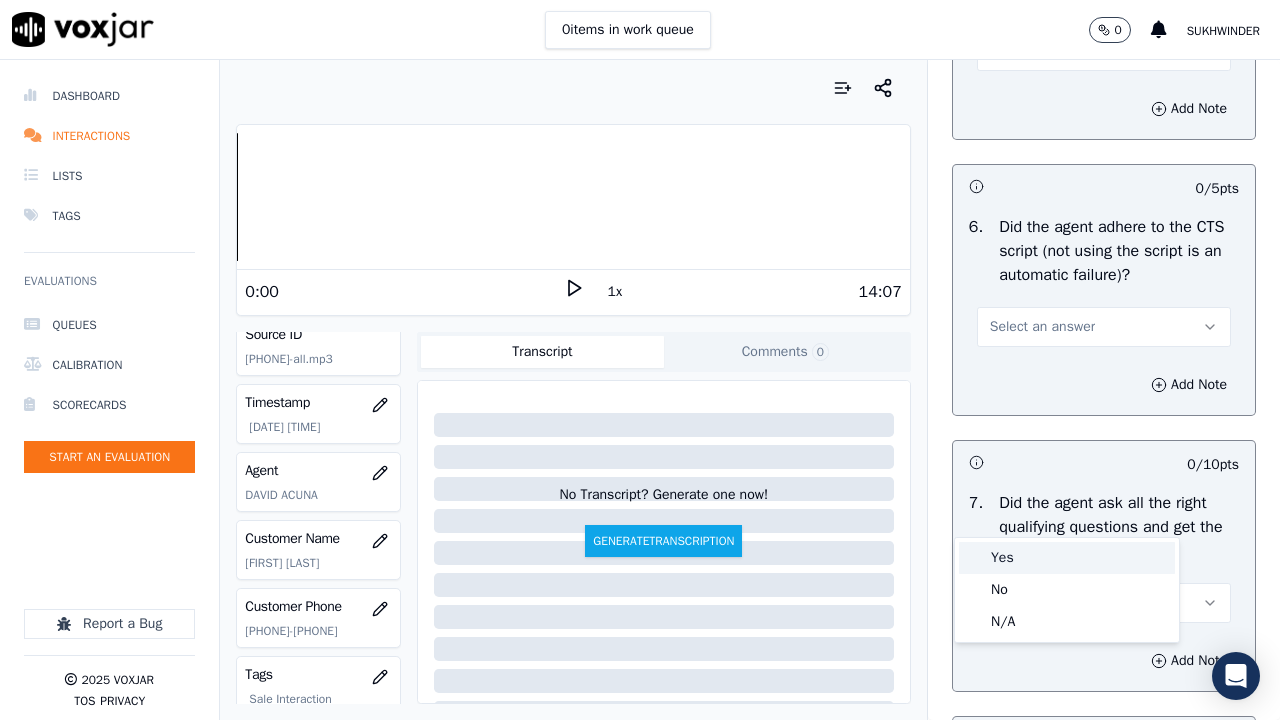 click on "Yes" at bounding box center (1067, 558) 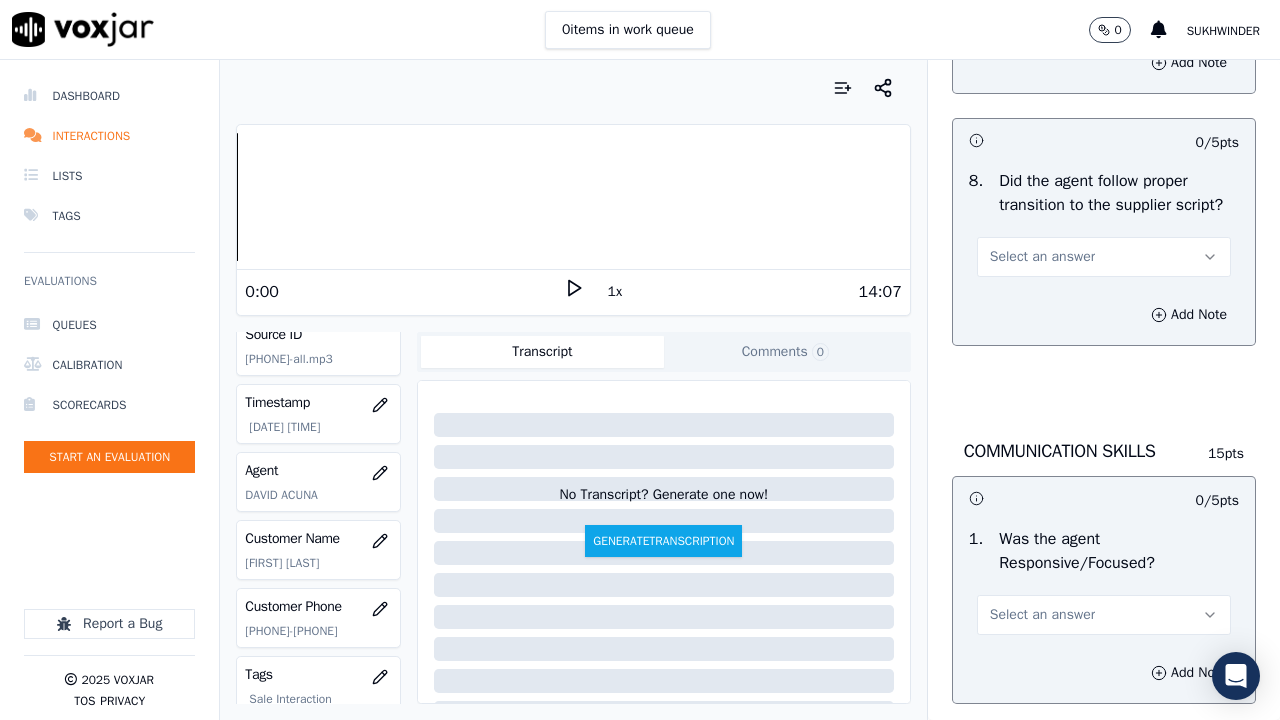 scroll, scrollTop: 4900, scrollLeft: 0, axis: vertical 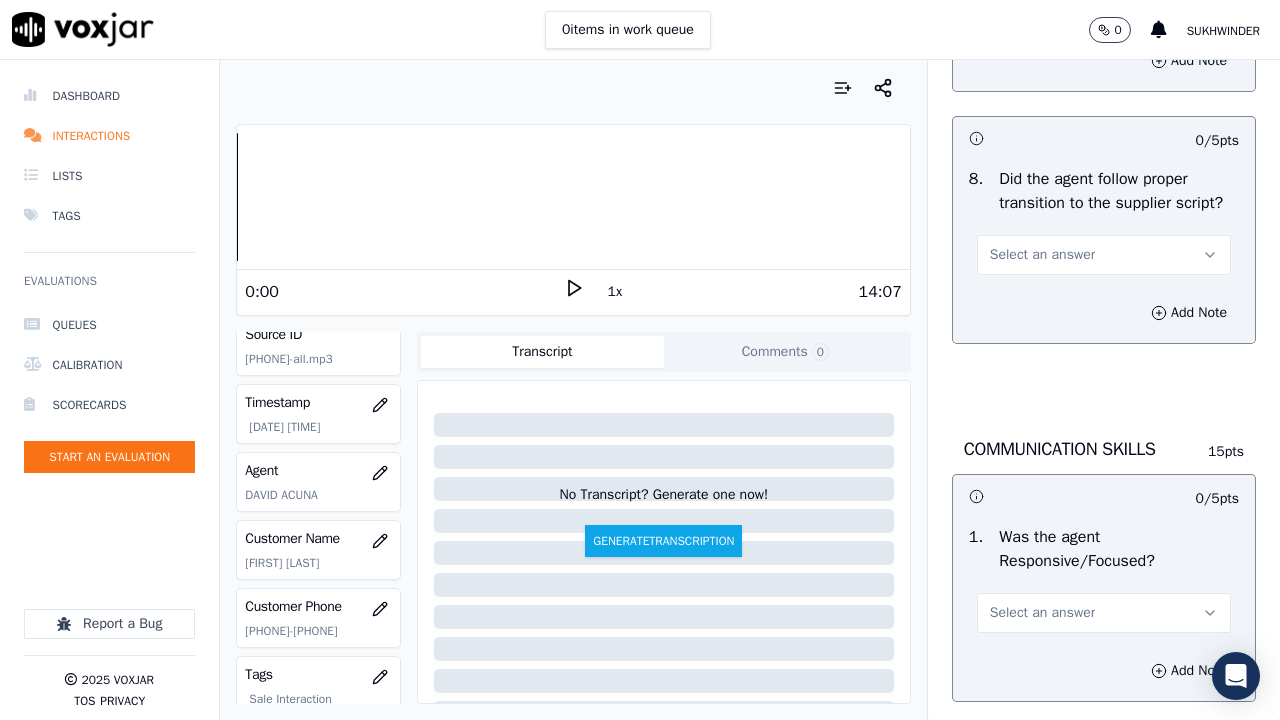 click on "Select an answer" at bounding box center [1042, 3] 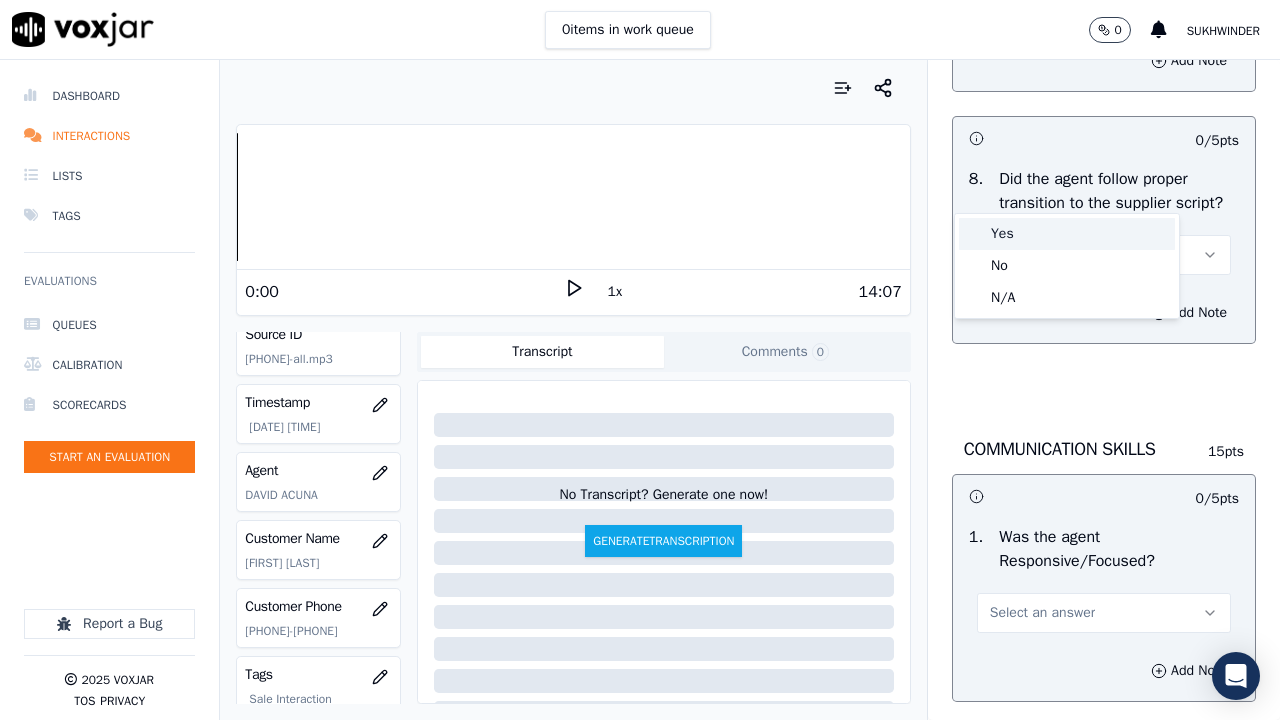 click on "Yes" at bounding box center [1067, 234] 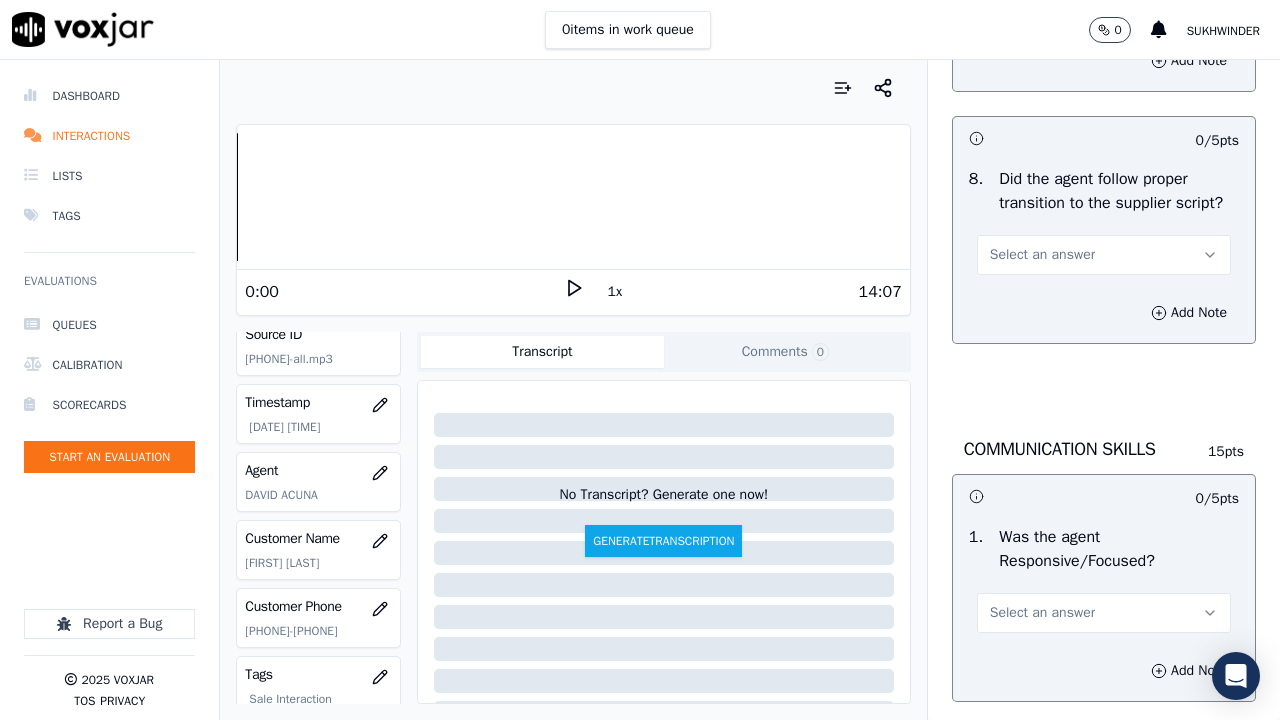click on "Select an answer" at bounding box center (1042, 255) 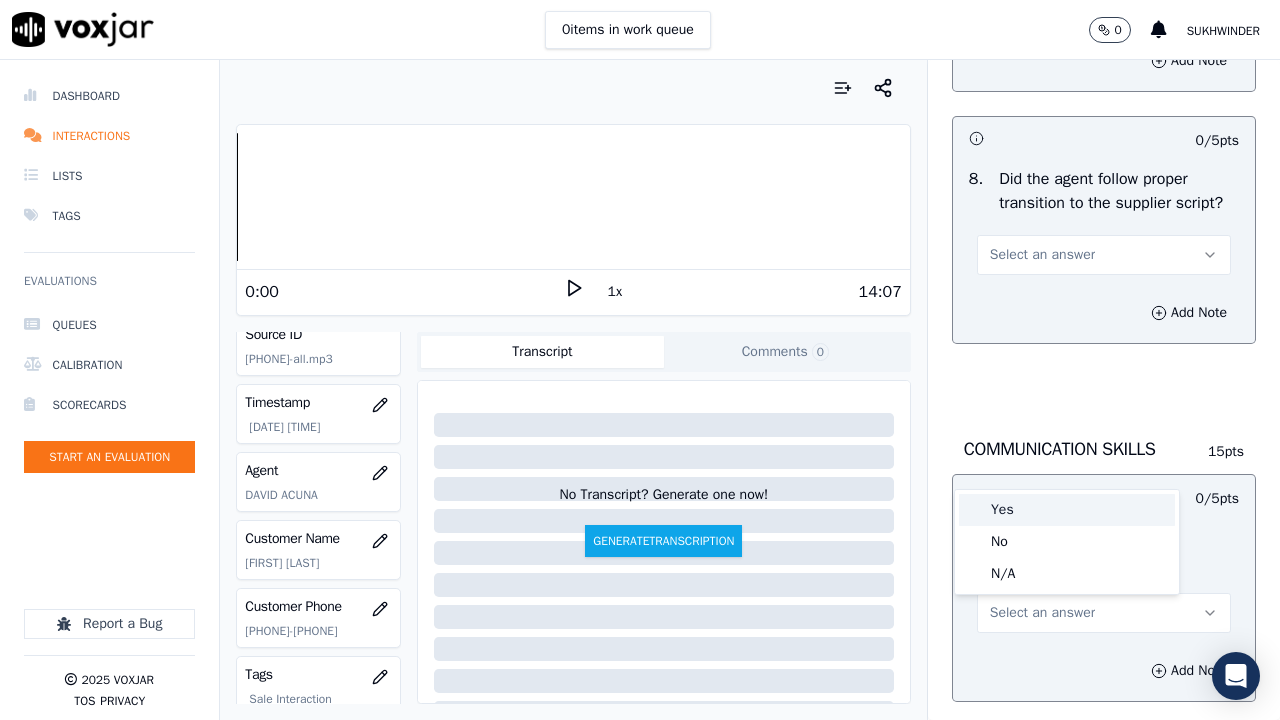 click on "Yes" at bounding box center [1067, 510] 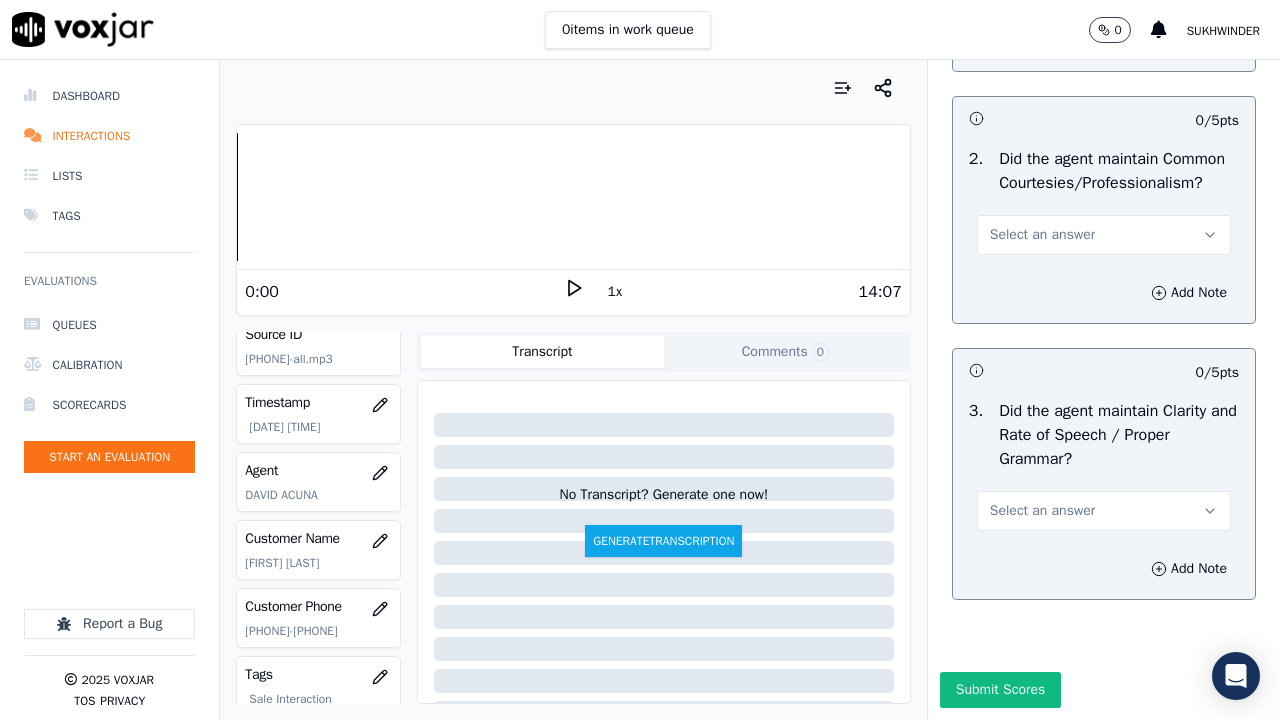 scroll, scrollTop: 5600, scrollLeft: 0, axis: vertical 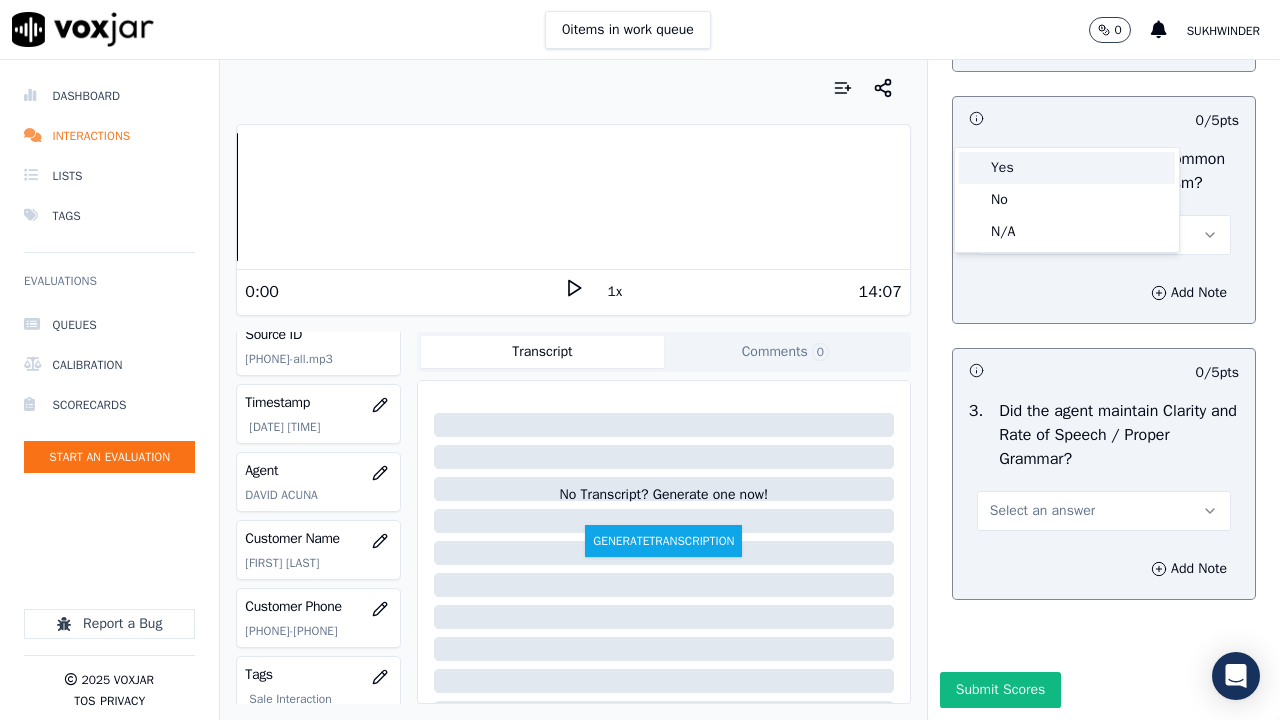 click on "Yes" at bounding box center [1067, 168] 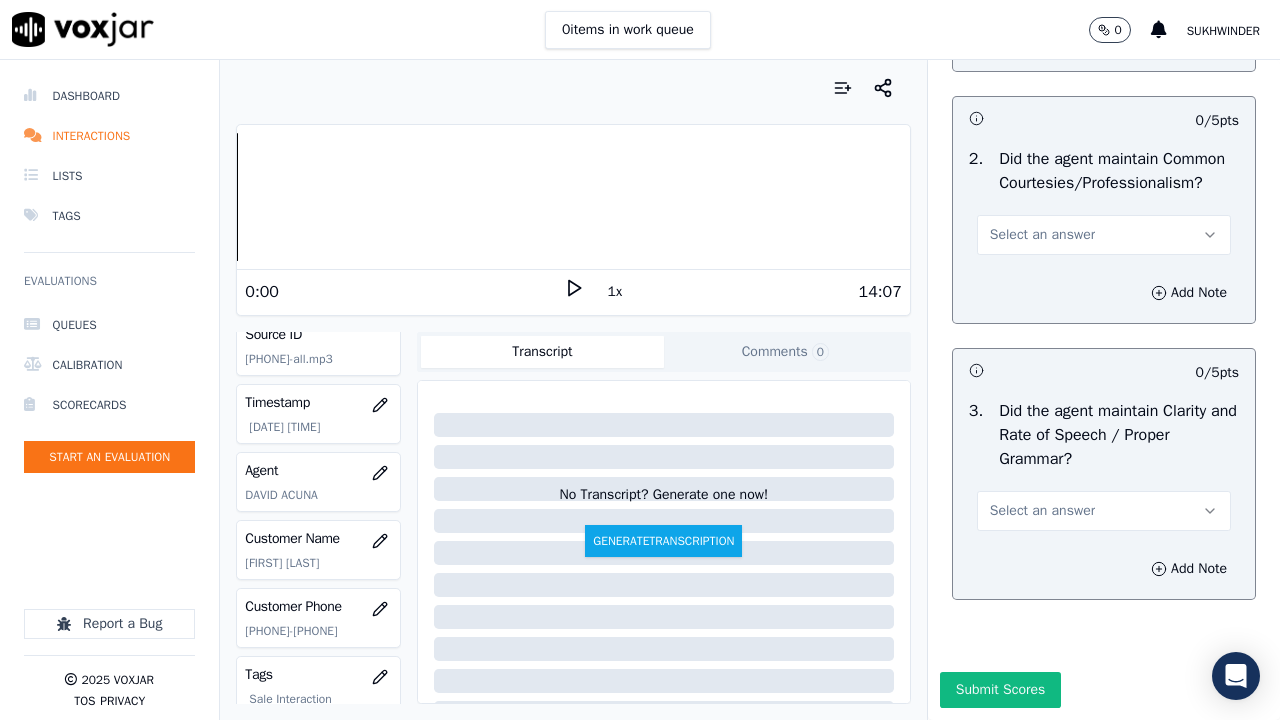 click on "Select an answer" at bounding box center [1104, 235] 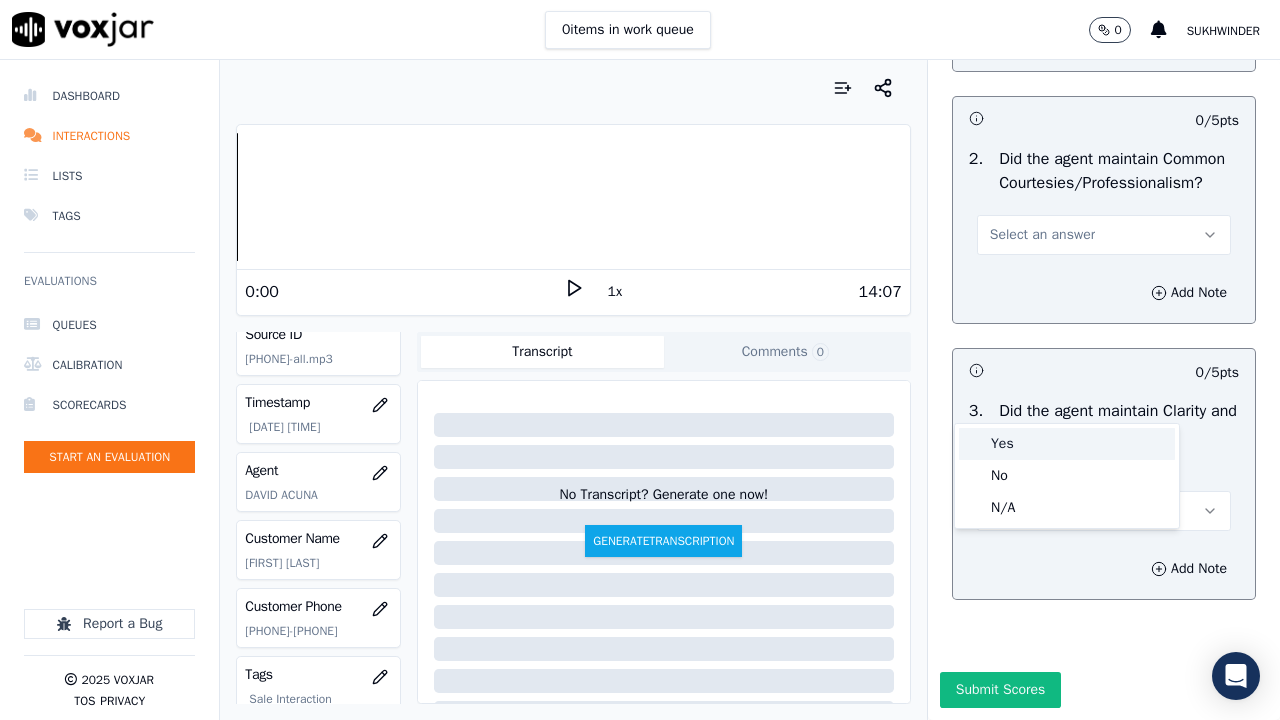 click on "Yes" at bounding box center (1067, 444) 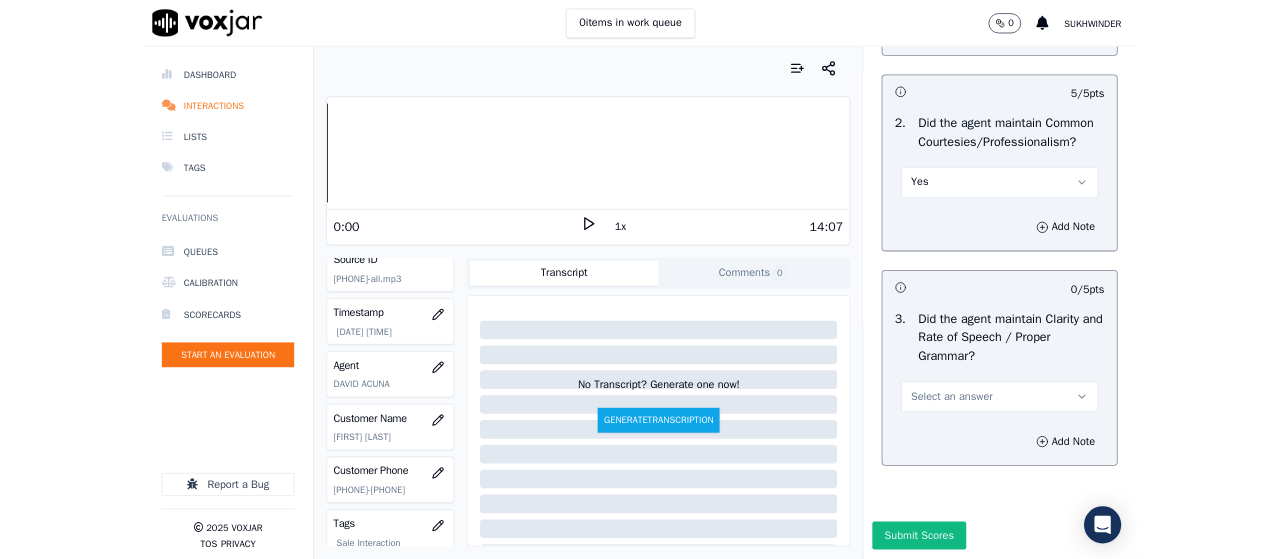 scroll, scrollTop: 5815, scrollLeft: 0, axis: vertical 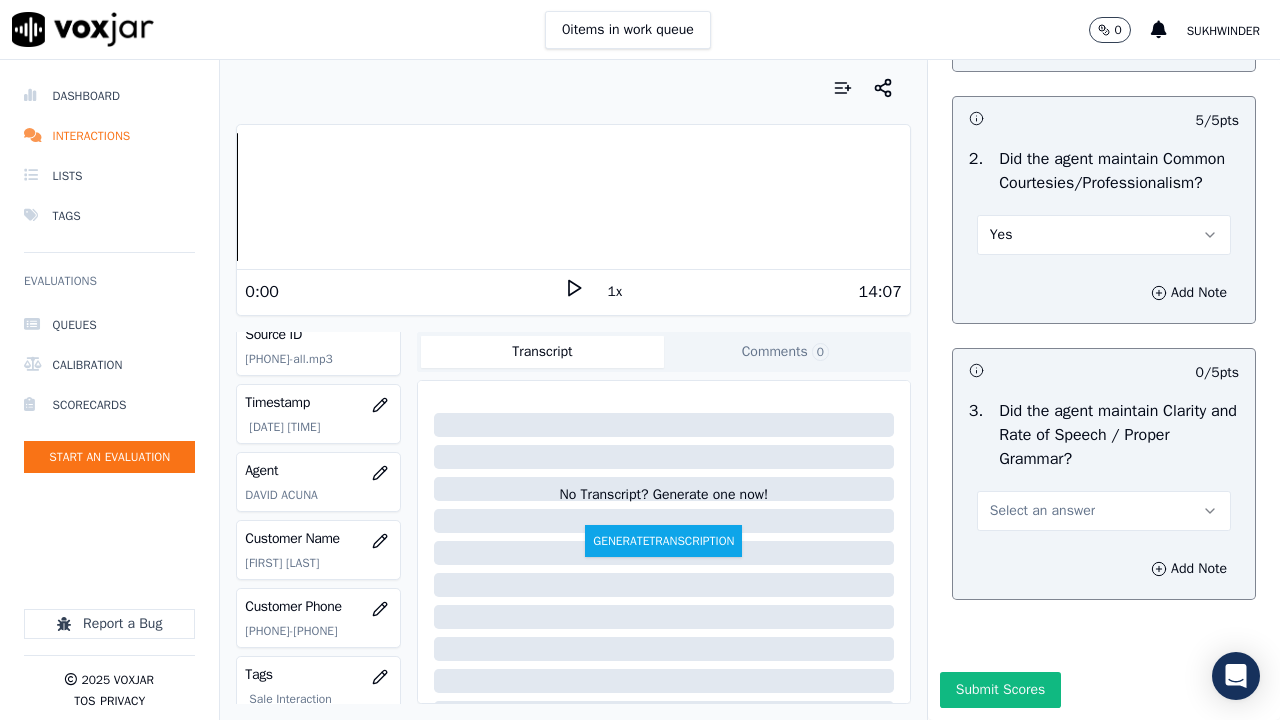 click on "Select an answer" at bounding box center [1042, 511] 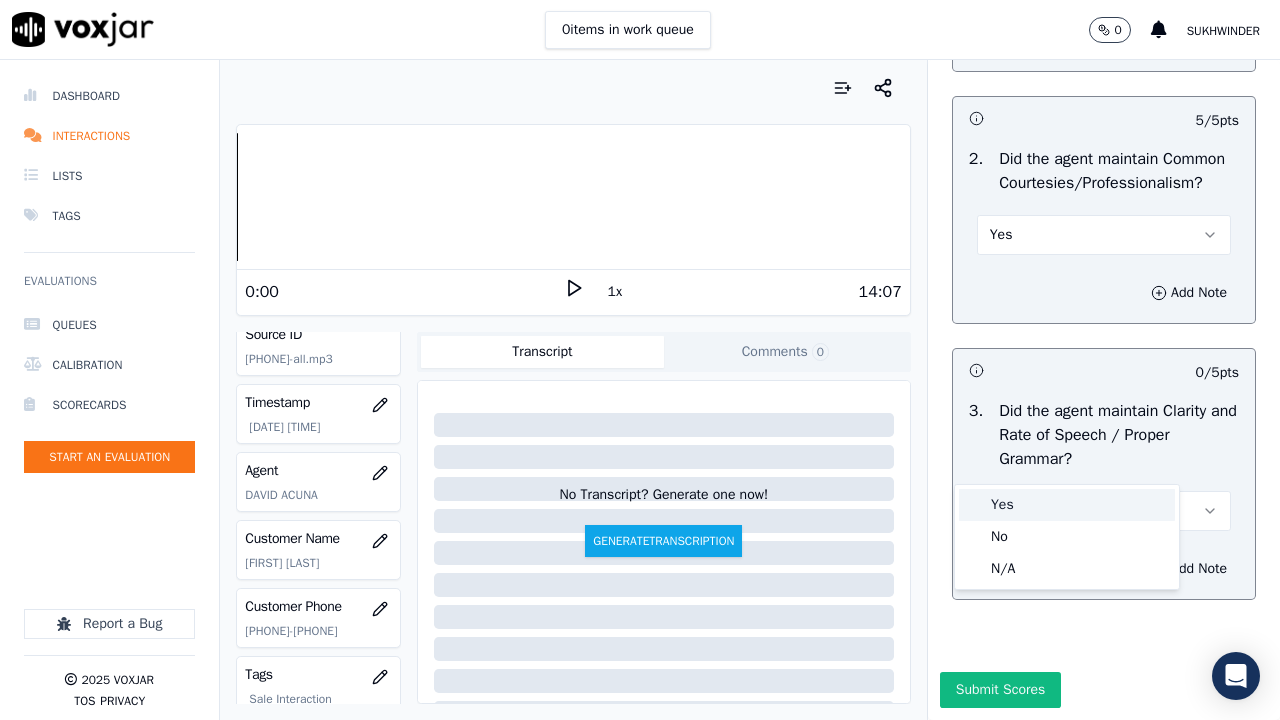 drag, startPoint x: 1013, startPoint y: 503, endPoint x: 993, endPoint y: 565, distance: 65.14599 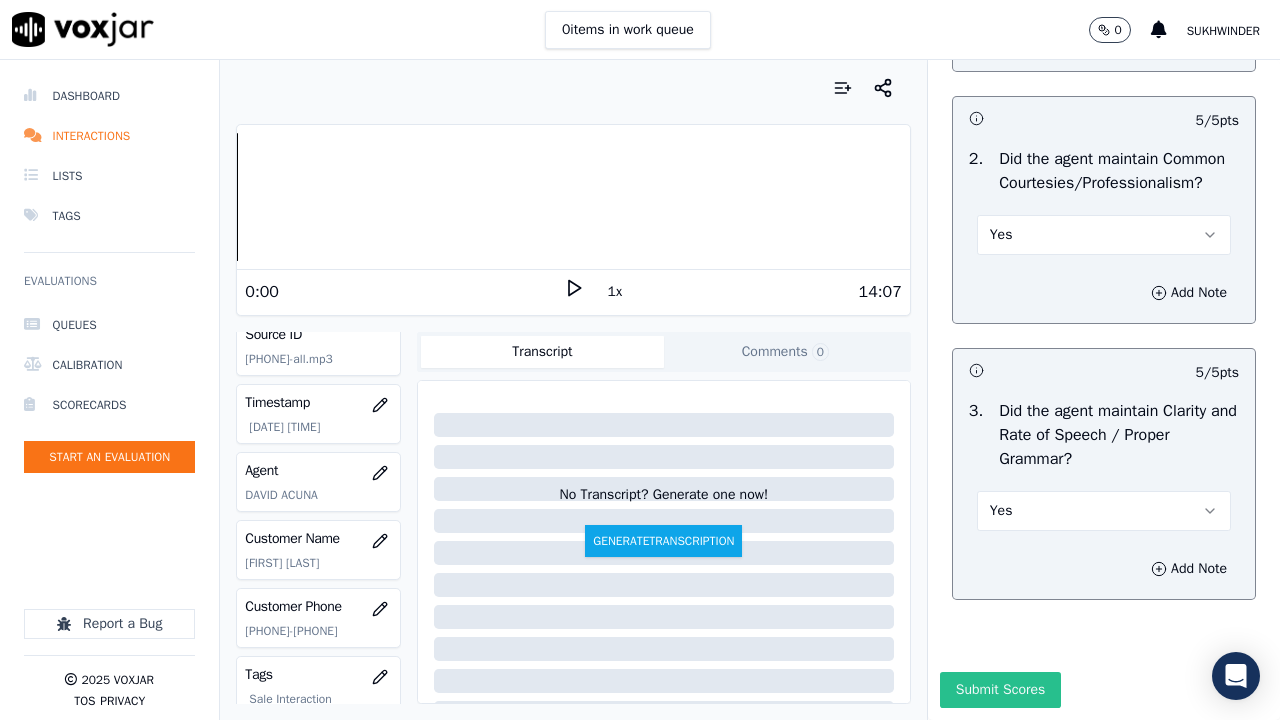 click on "Submit Scores" at bounding box center (1000, 690) 